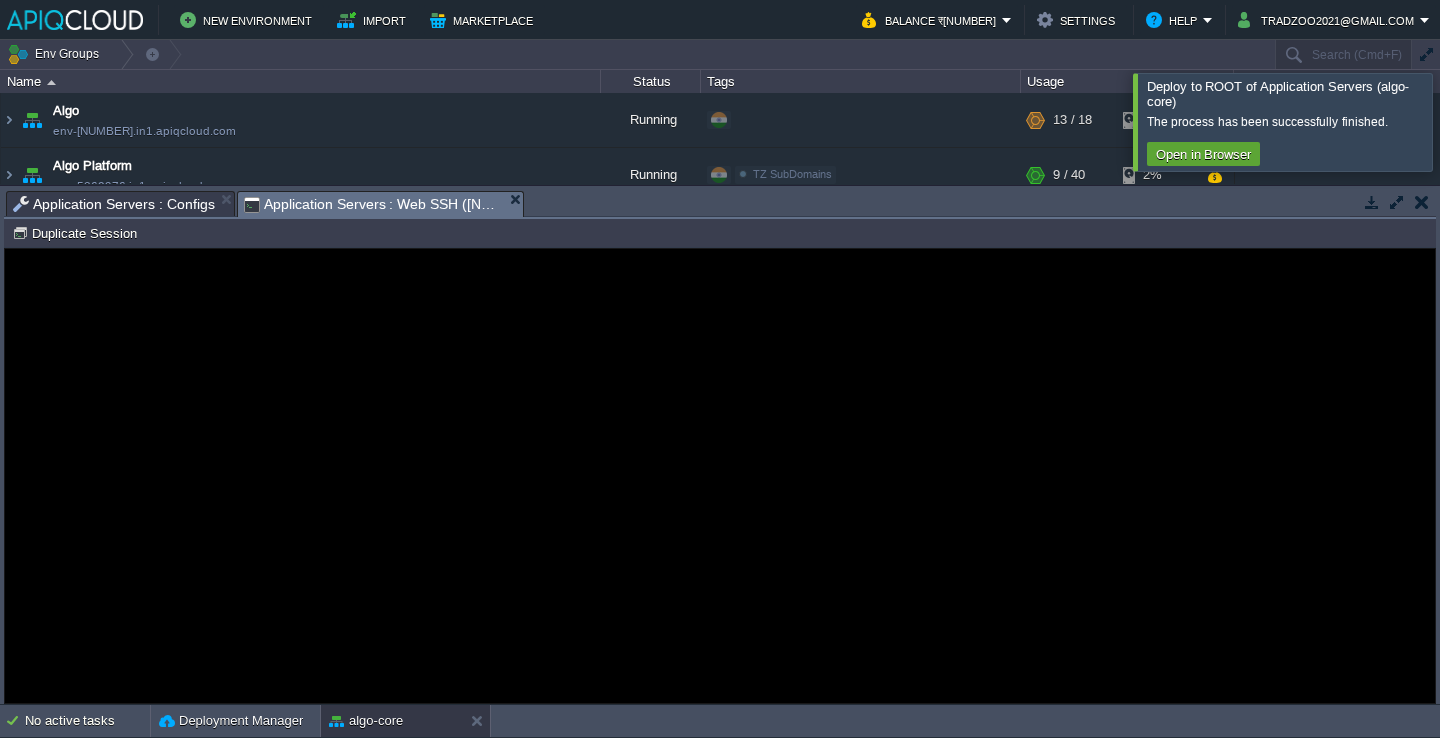 scroll, scrollTop: 0, scrollLeft: 0, axis: both 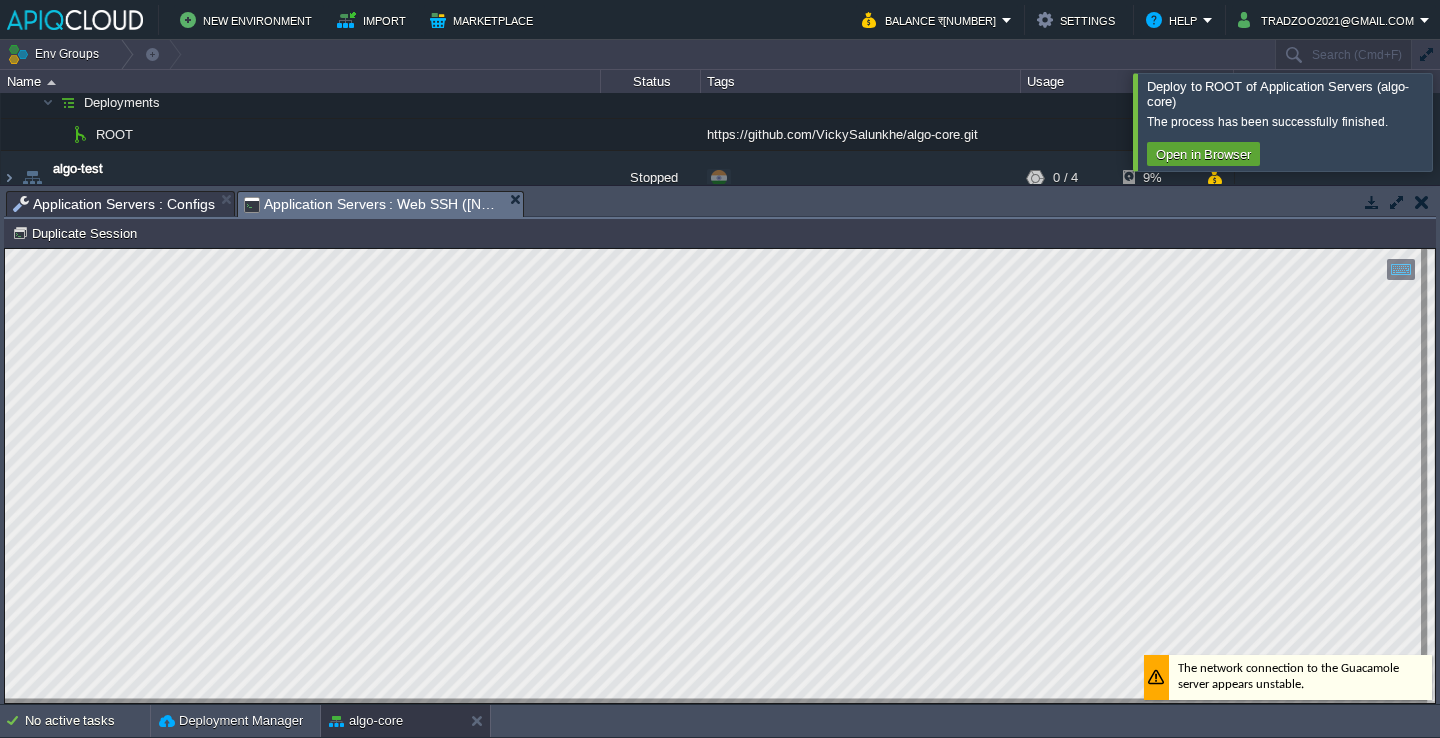 click at bounding box center [1464, 121] 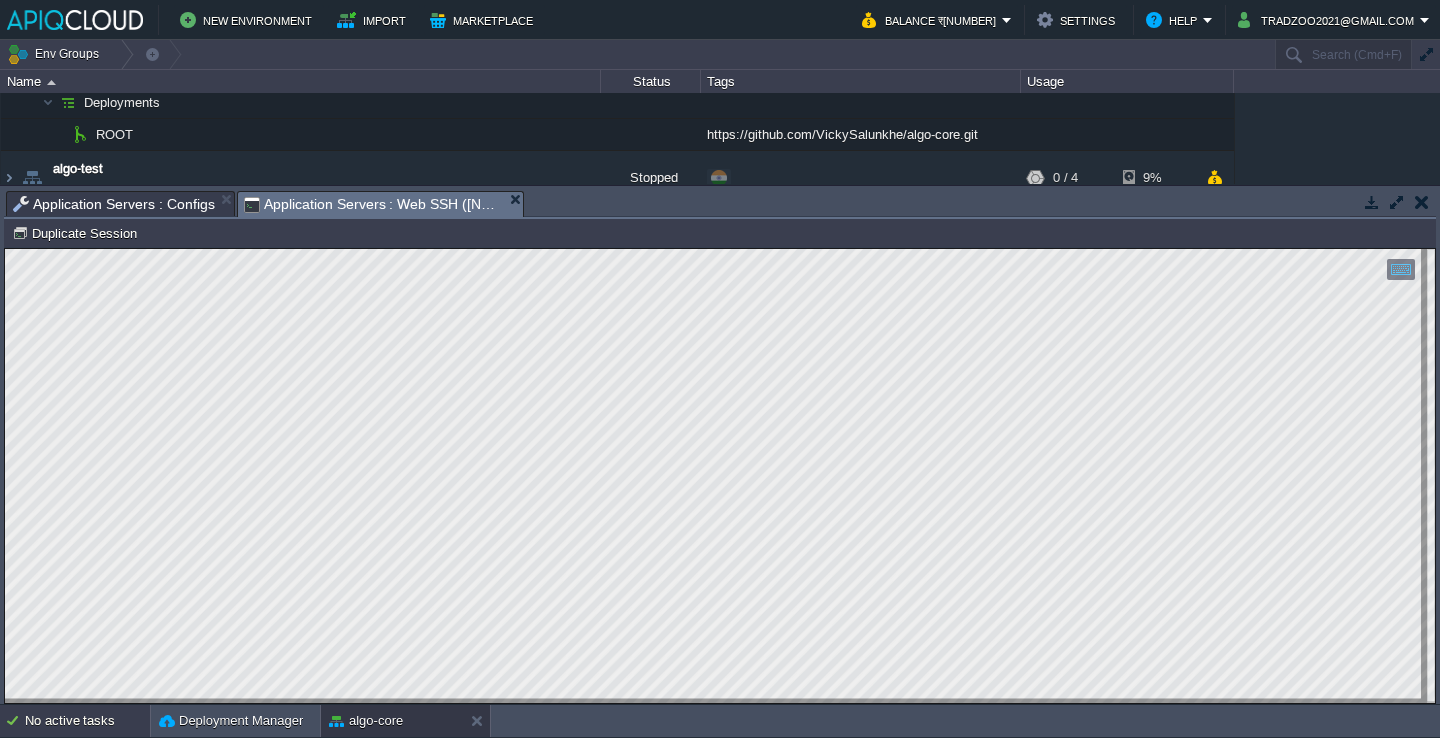 click on "No active tasks" at bounding box center (87, 721) 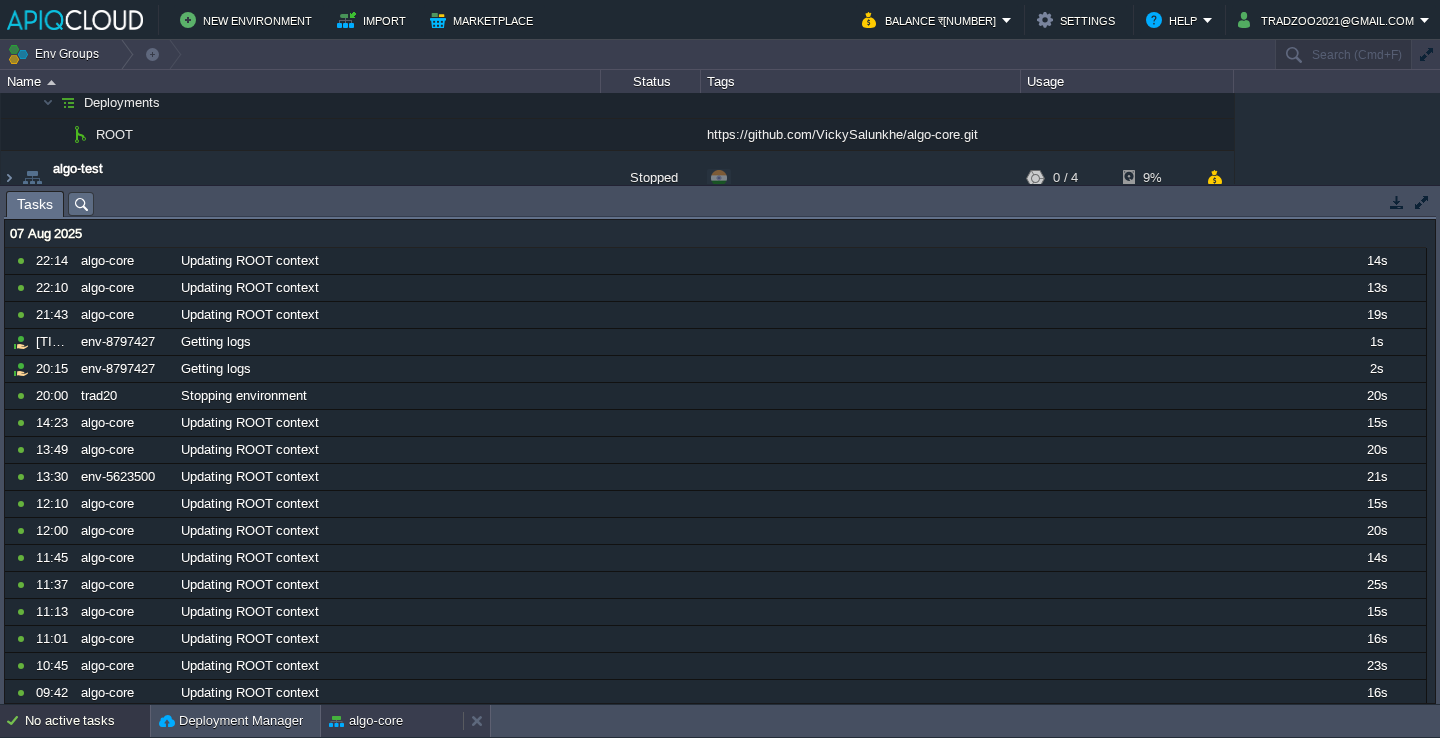 click on "algo-core" at bounding box center [366, 721] 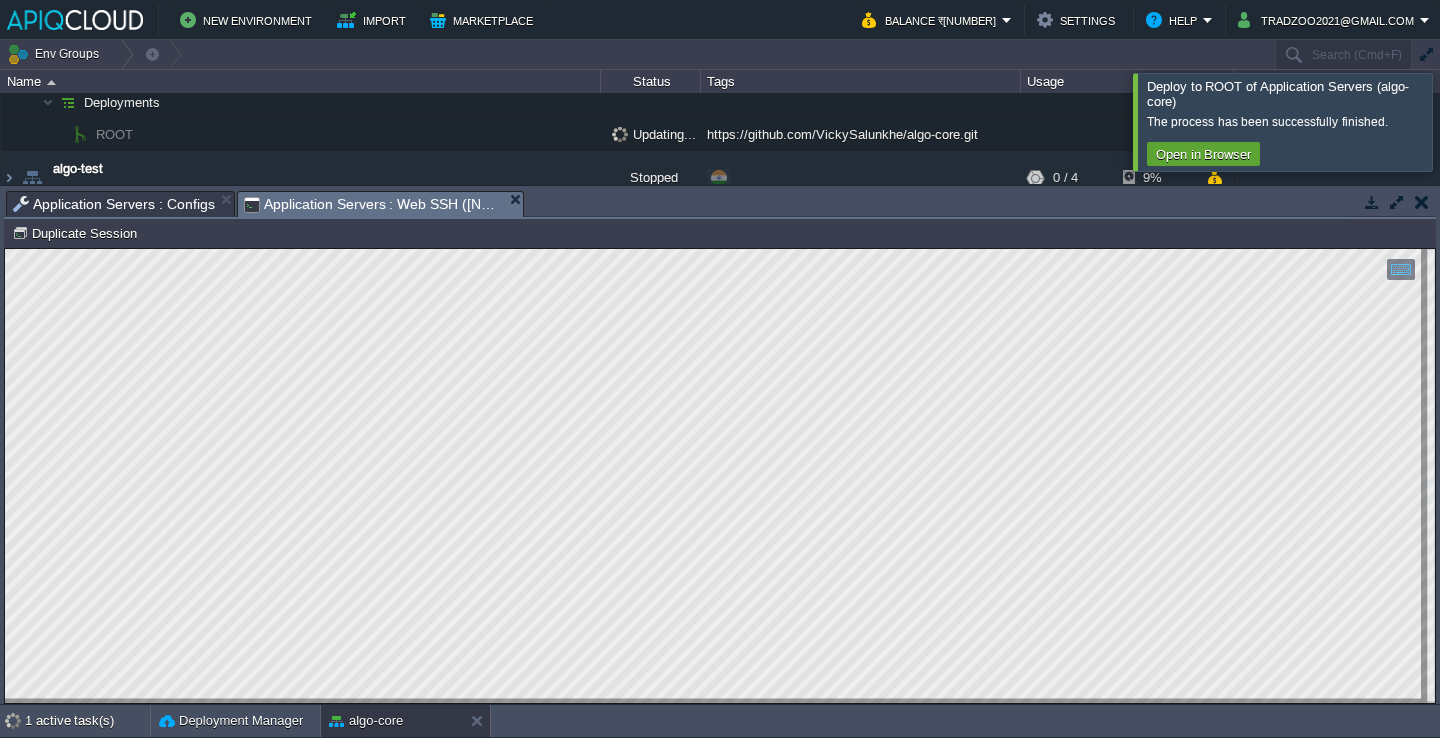 click at bounding box center (1464, 121) 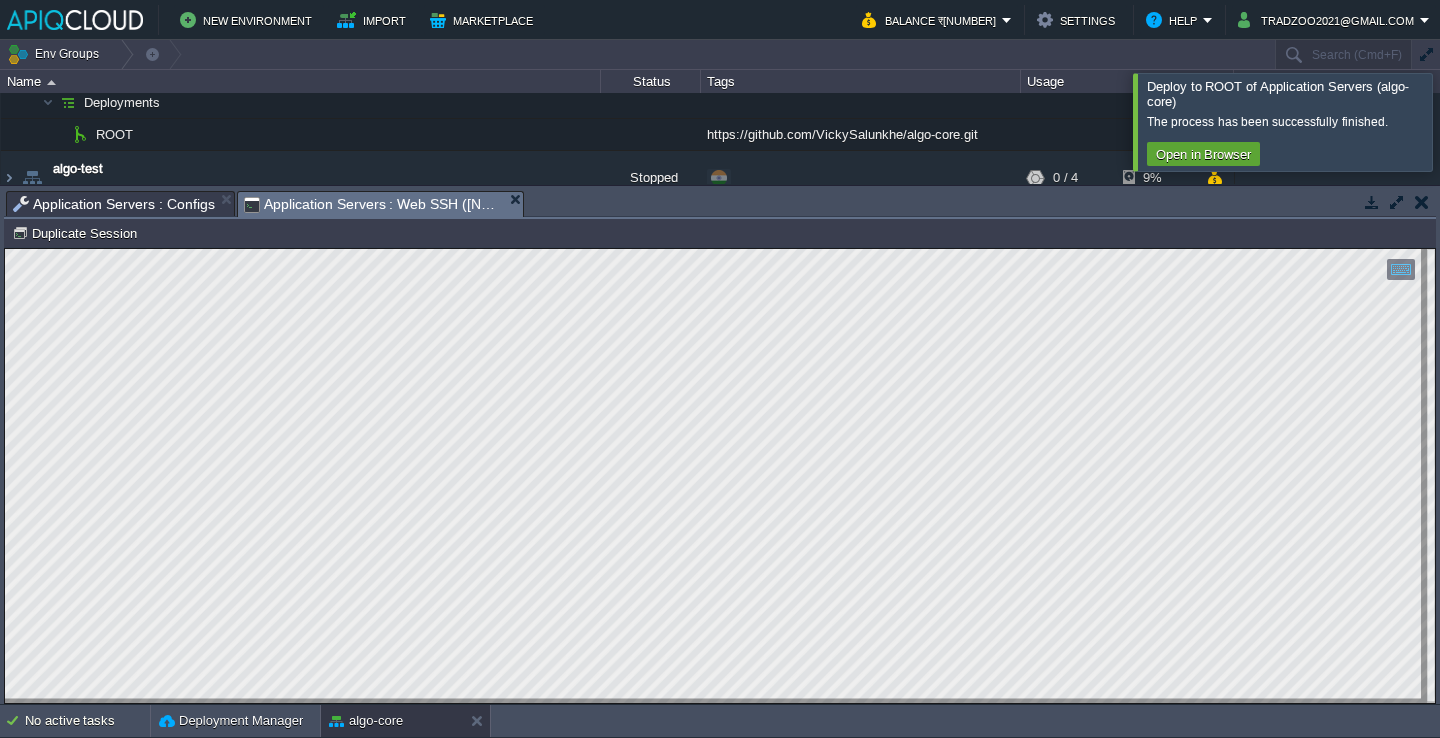 click at bounding box center [1464, 121] 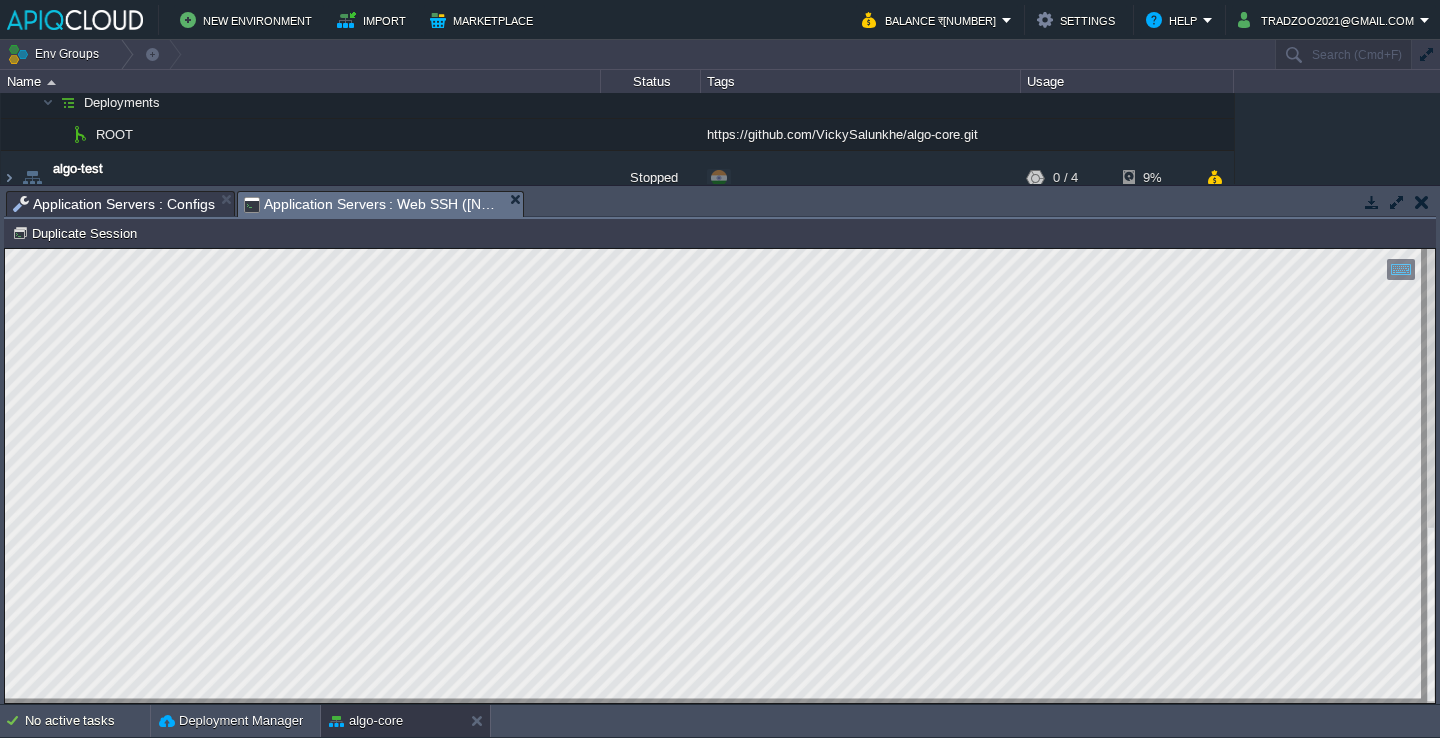 type on "[WebSocket connection] WebSocket connection closed for user 4. Code: 1005, Reason:" 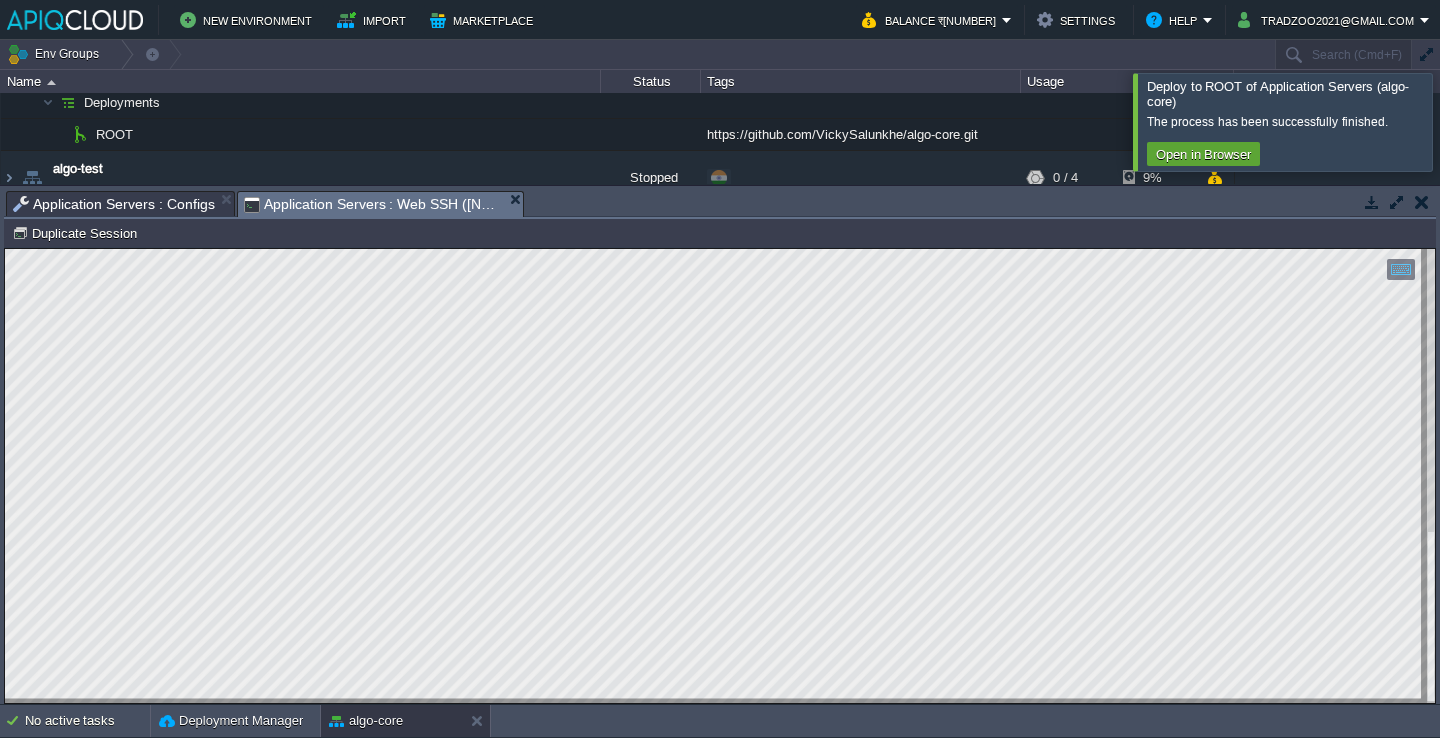 click at bounding box center (1464, 121) 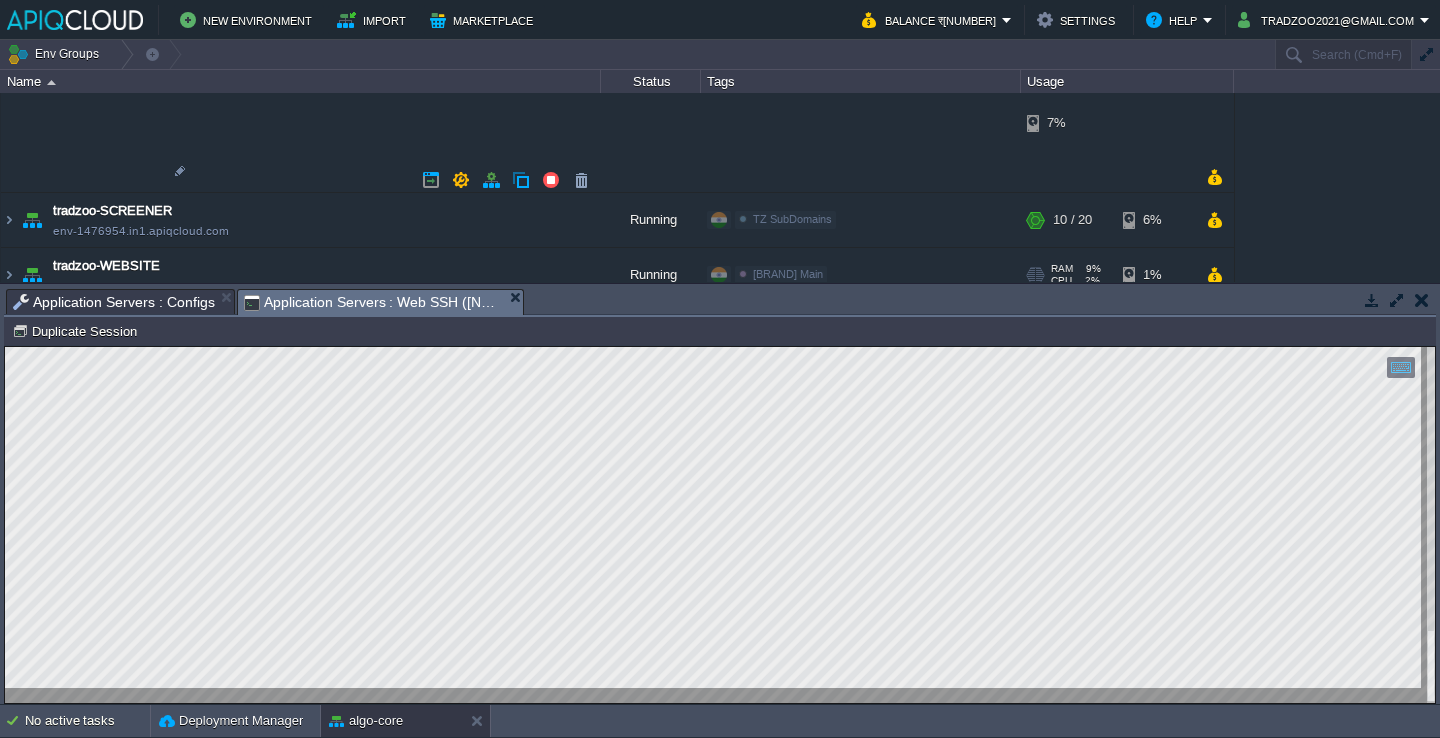 scroll, scrollTop: 1211, scrollLeft: 0, axis: vertical 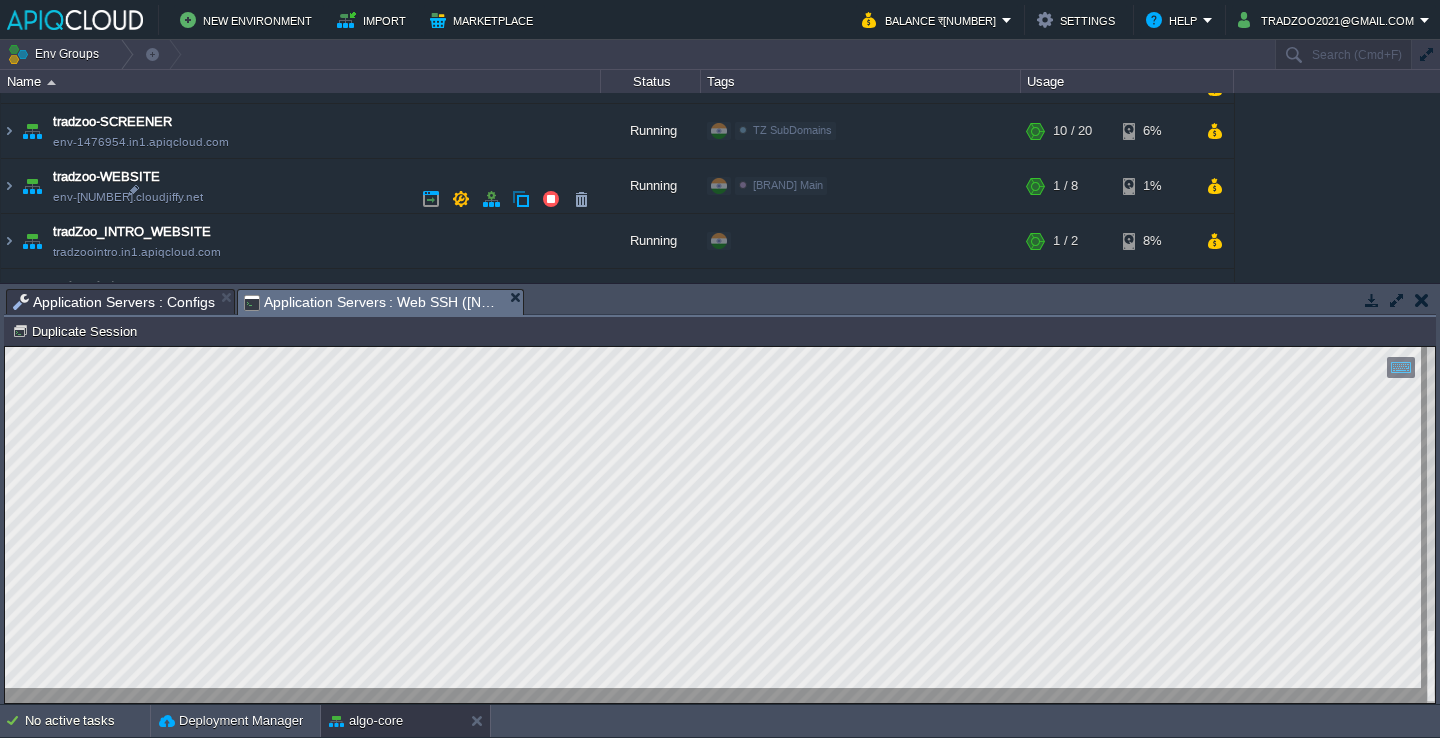 click on "websocket websocket.in1.apiqcloud.com" at bounding box center [301, 296] 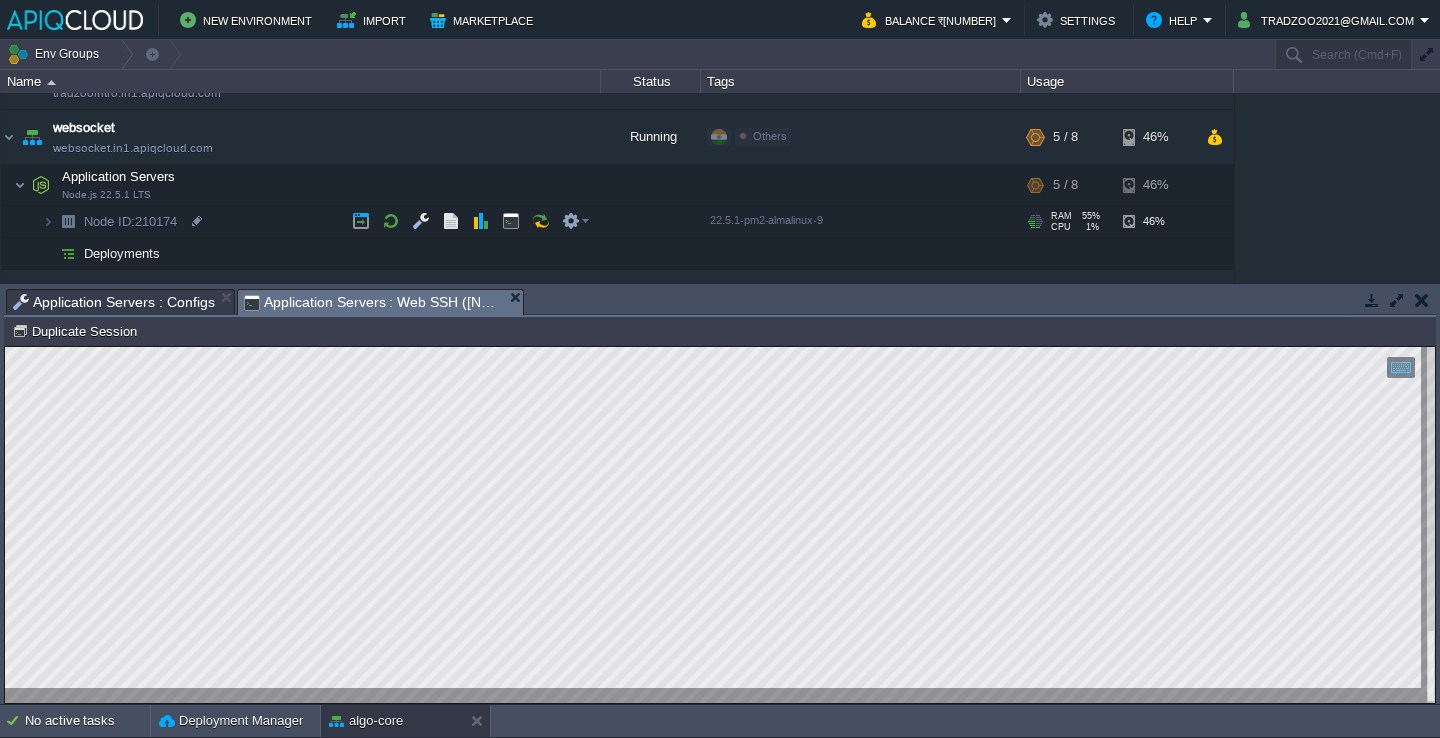 scroll, scrollTop: 1287, scrollLeft: 0, axis: vertical 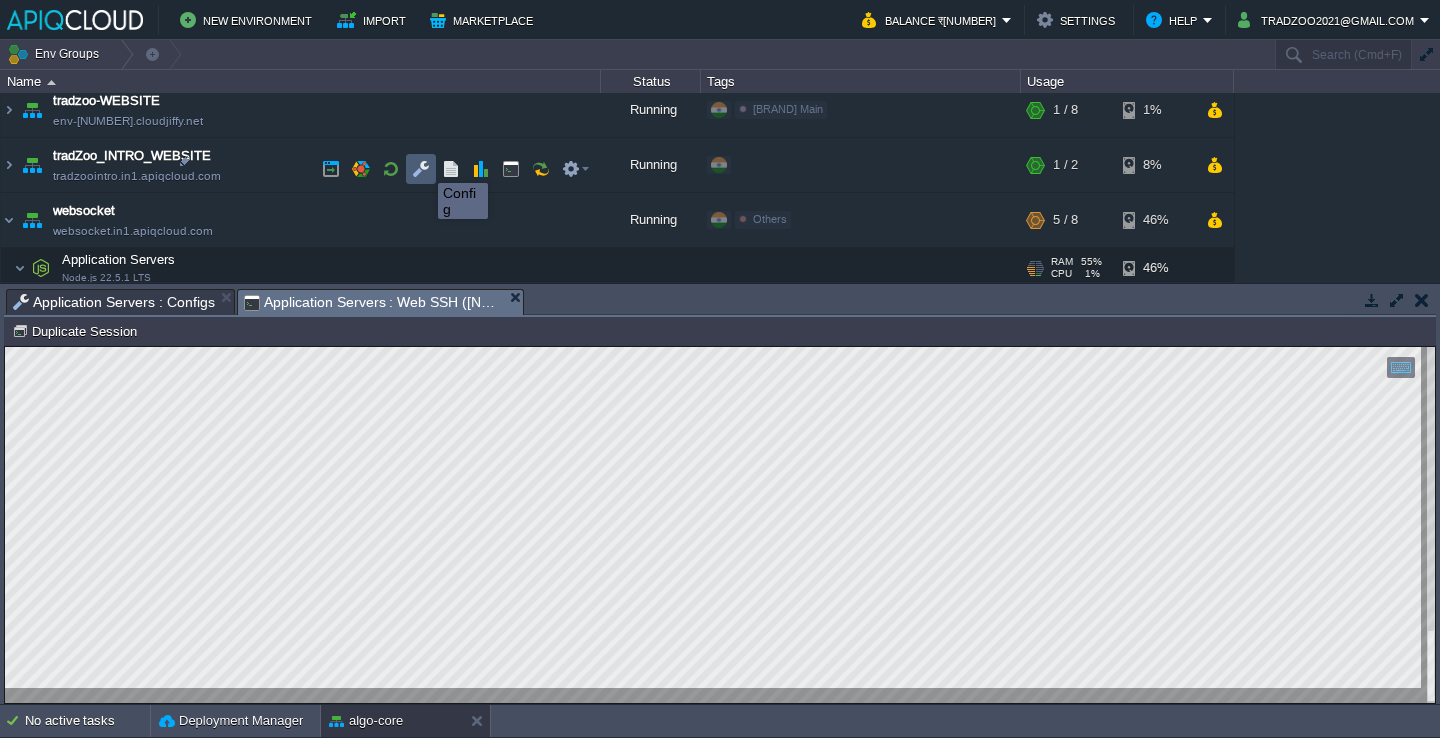 click at bounding box center [421, 169] 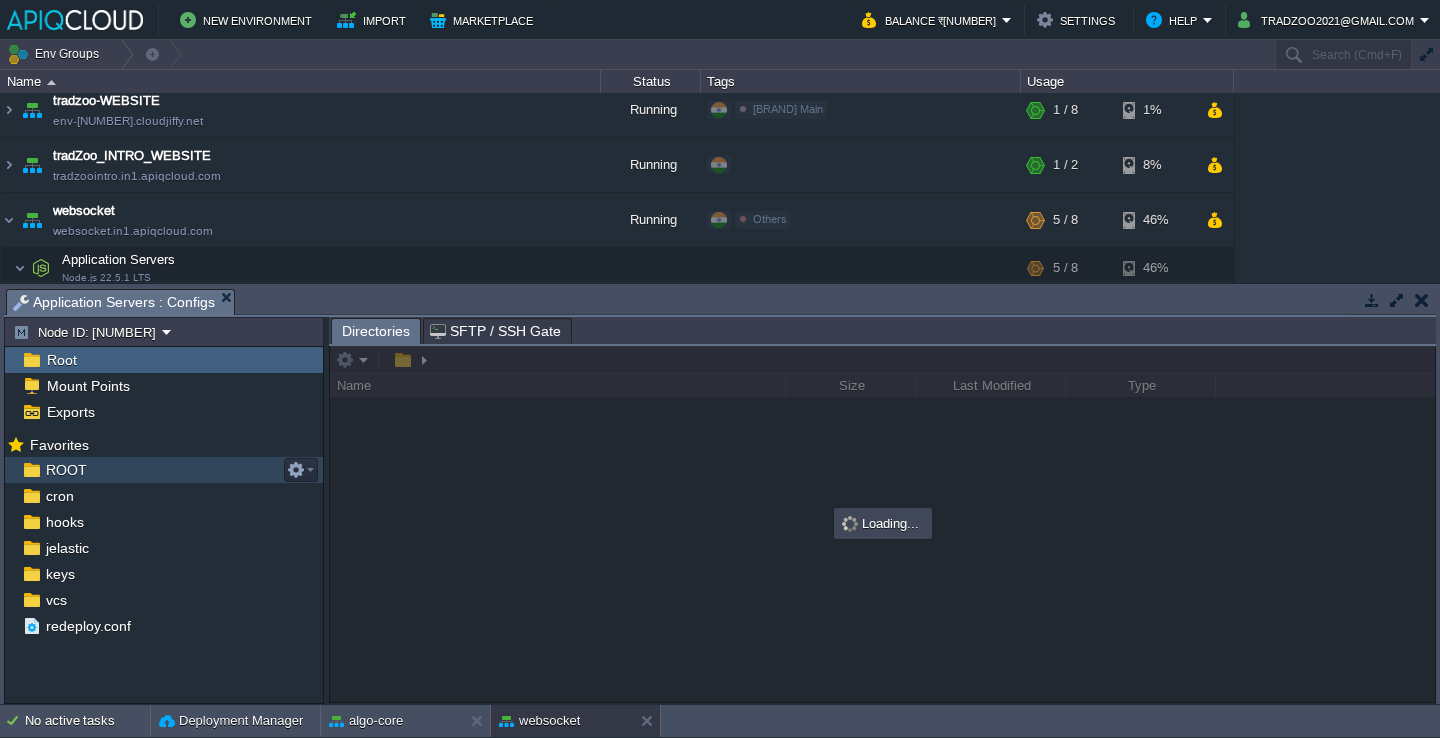click on "ROOT" at bounding box center (164, 470) 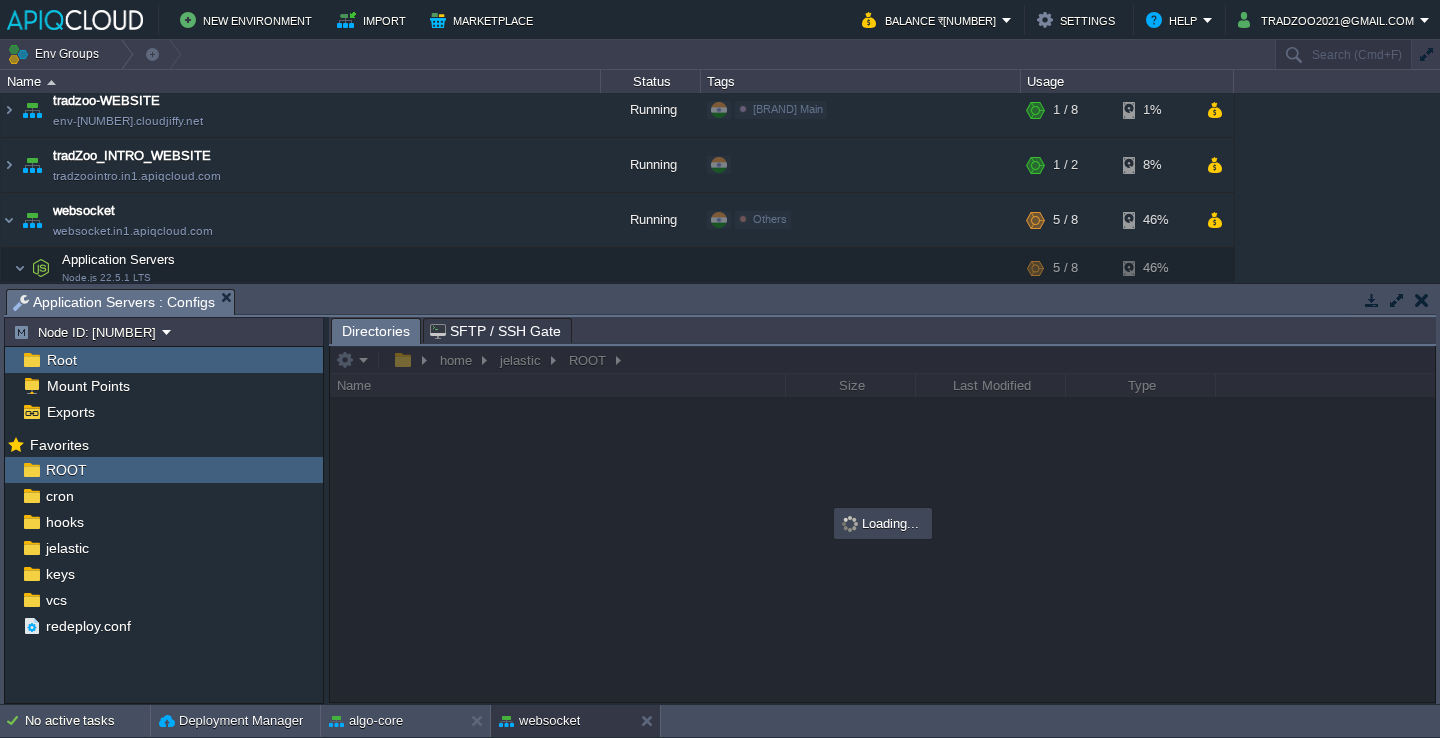 click on "Node ID: [NUMBER]" at bounding box center [164, 332] 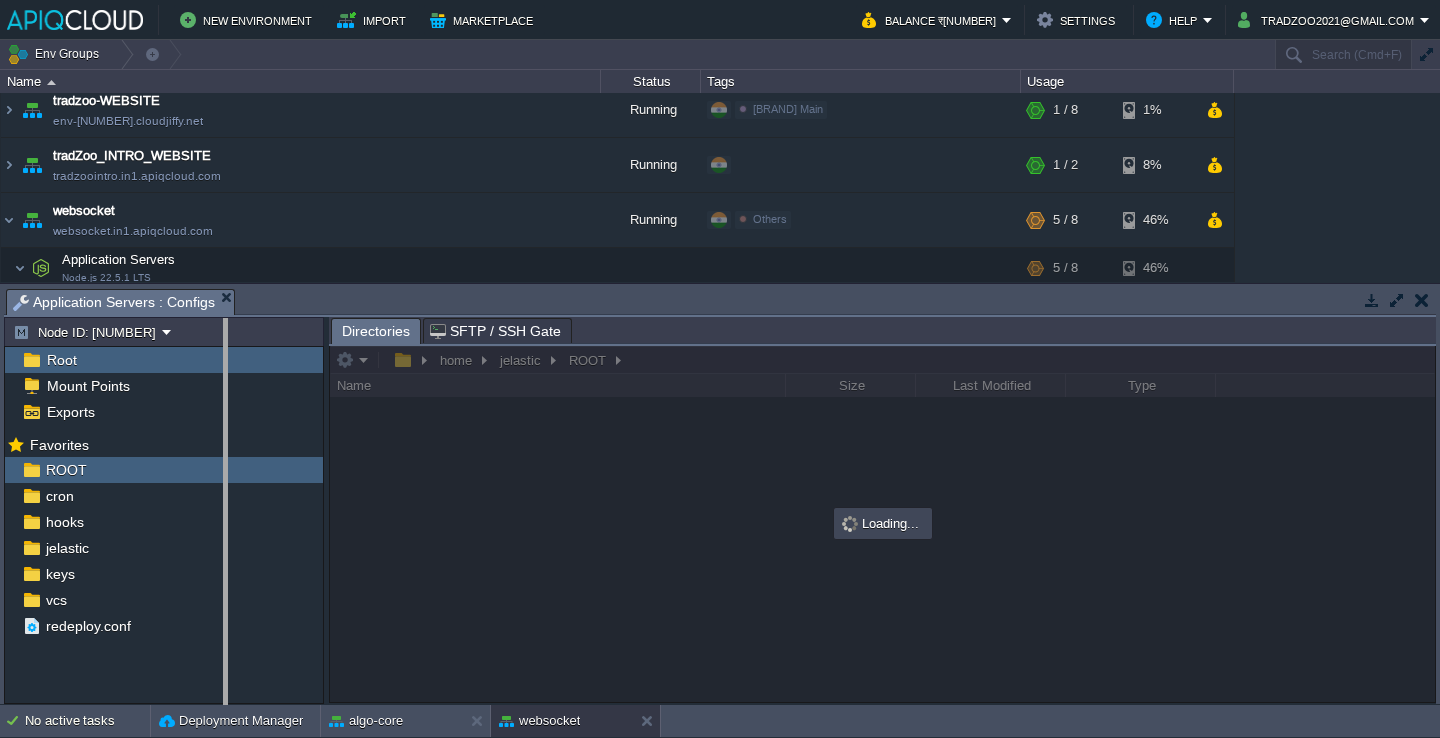 drag, startPoint x: 326, startPoint y: 330, endPoint x: 225, endPoint y: 330, distance: 101 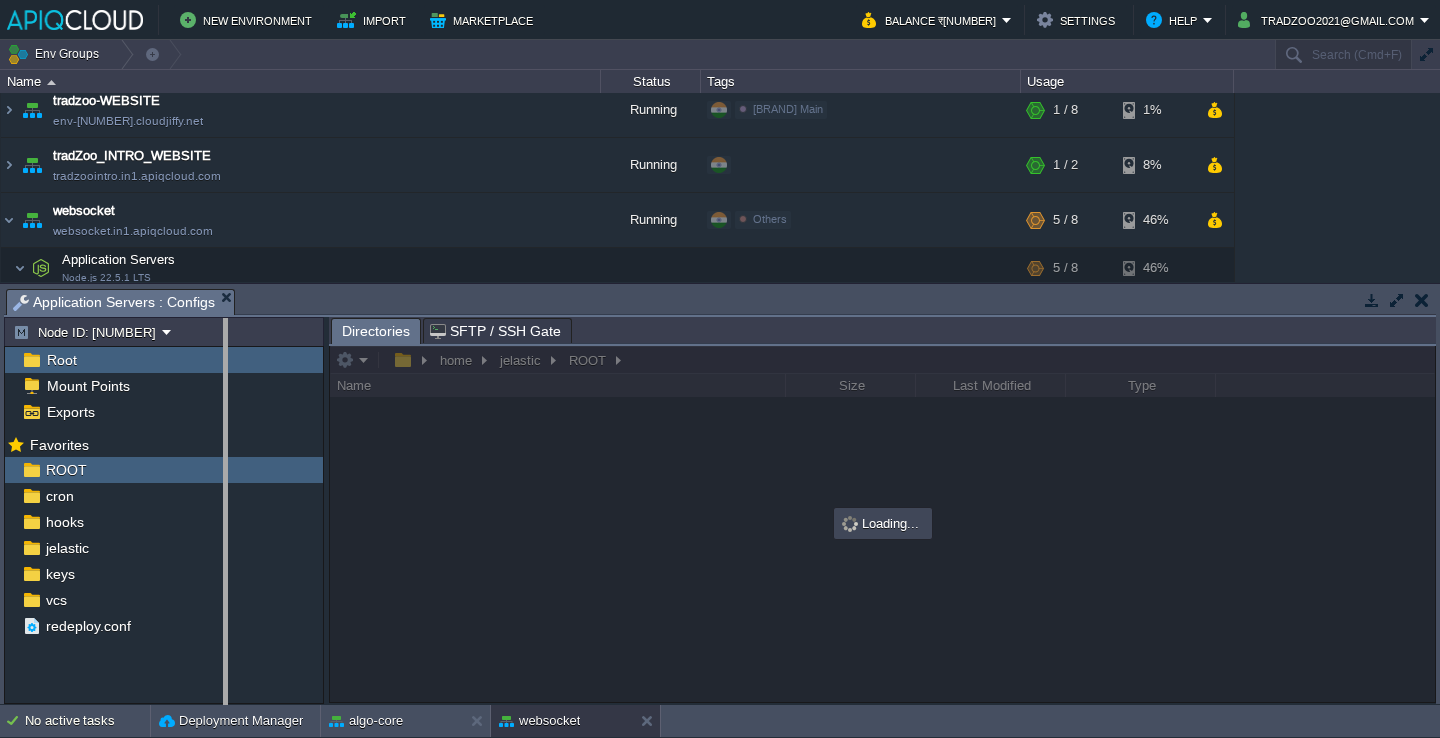 click on "New Environment Import Marketplace Bonus ₹0.00 Upgrade Account Balance ₹4034.02 Settings Help [EMAIL]          Env Groups                     Search (Cmd+F)         auto-gen Name Status Tags Usage Algo env-[NUMBER].in1.apiqcloud.com Running                                 + Add to Env Group                                                                                                                                                            RAM                 56%                                         CPU                 1%                             13 / 18                    6%       BrokerService Spring Boot  tradzoo-broker-web-1.0.0.jar                                                                                                                                                            RAM                 42%                                         CPU                 1%                             2 / 4                    5%     Node ID:  236117" at bounding box center (720, 369) 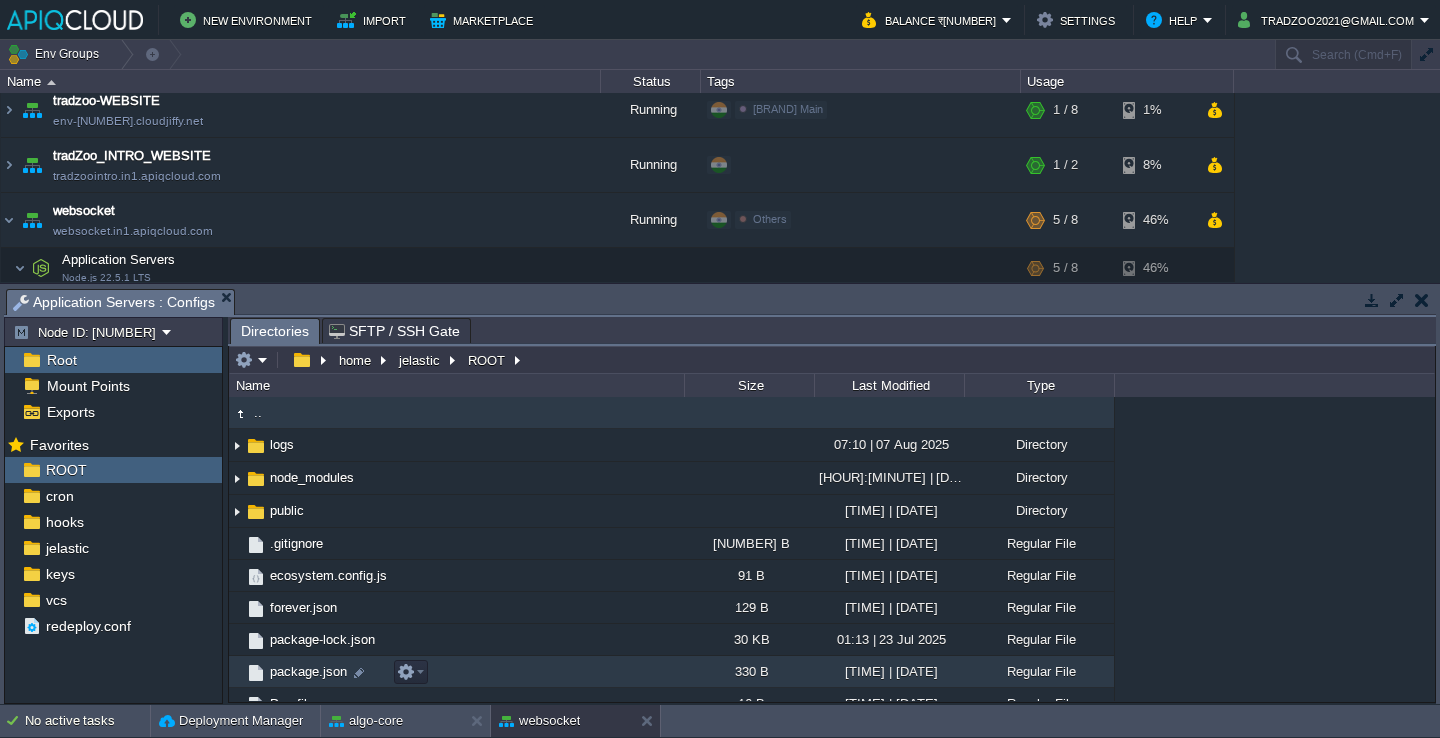 scroll, scrollTop: 148, scrollLeft: 0, axis: vertical 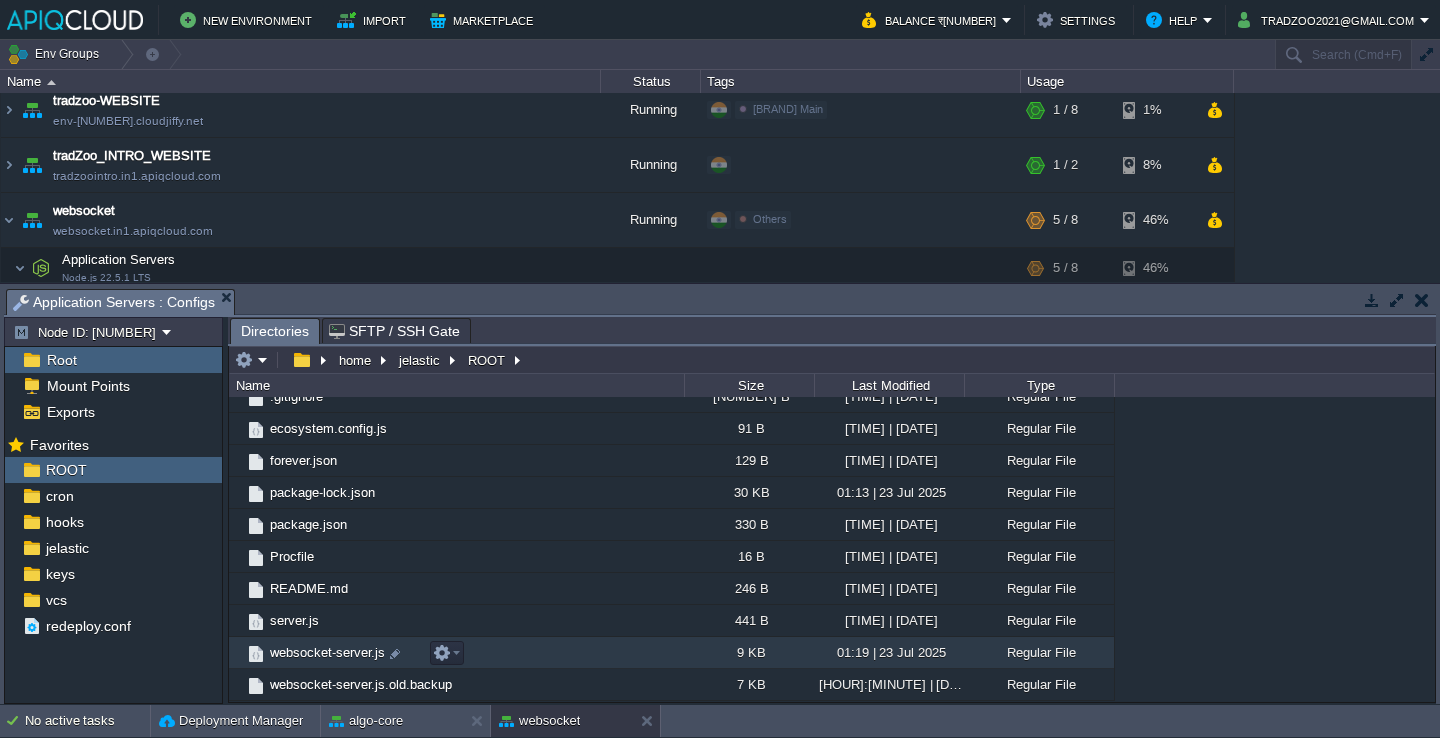 click on "websocket-server.js" at bounding box center (456, 653) 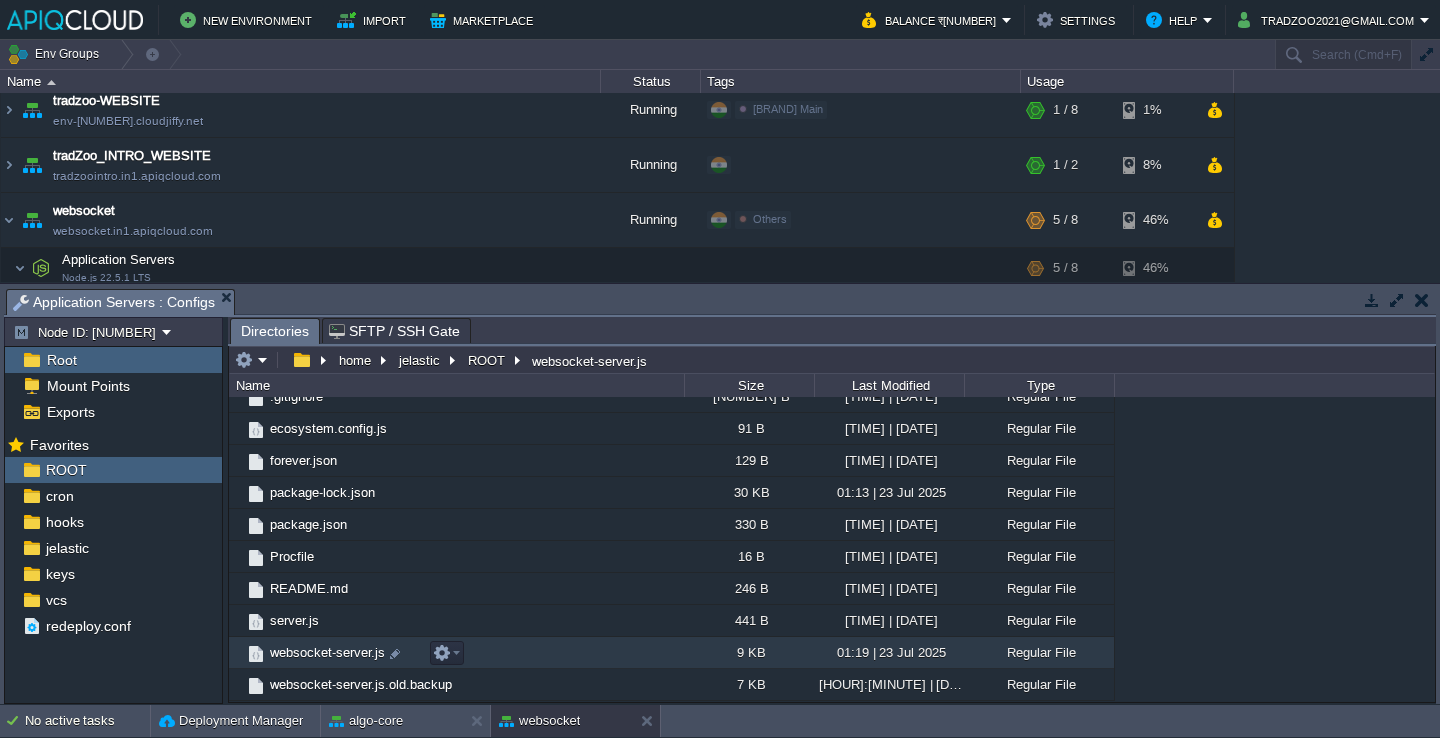 click on "websocket-server.js" at bounding box center [456, 653] 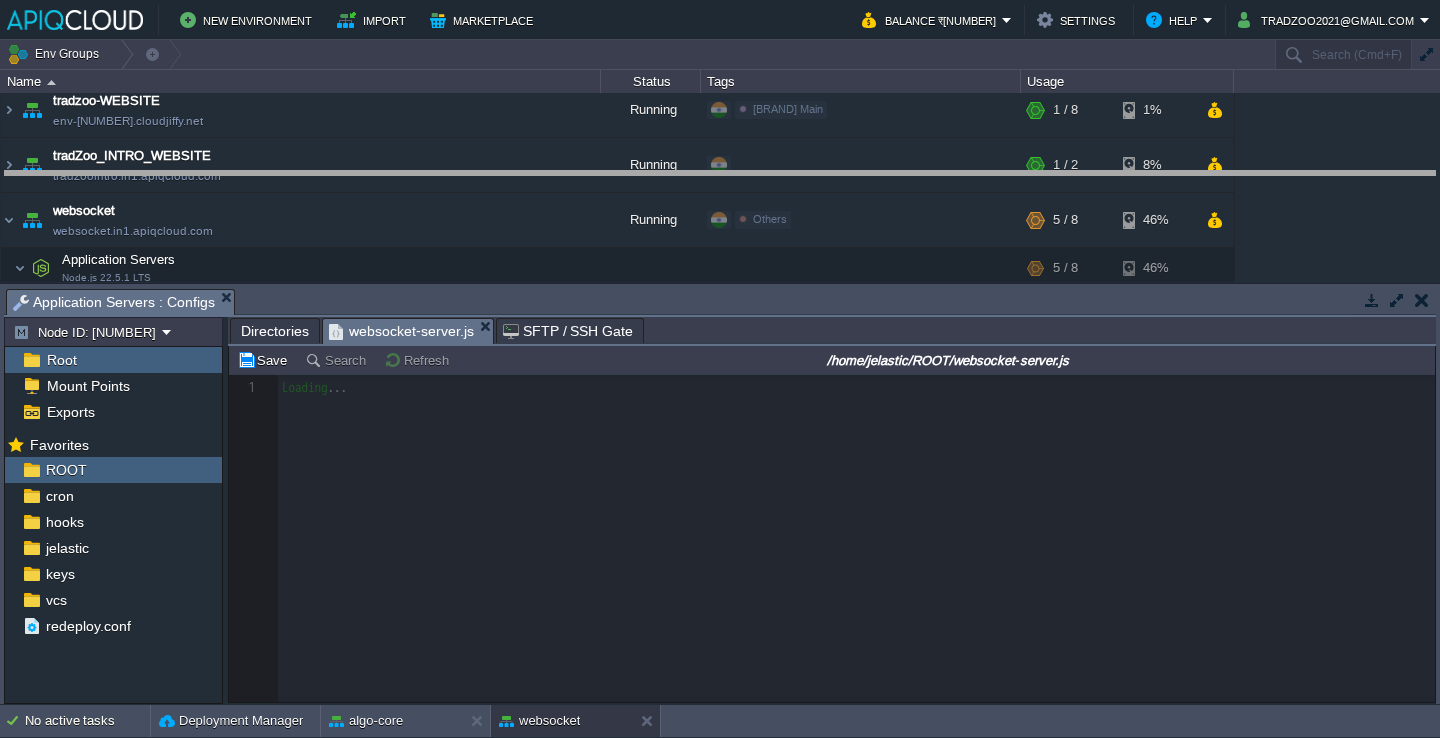 drag, startPoint x: 630, startPoint y: 305, endPoint x: 641, endPoint y: 185, distance: 120.50311 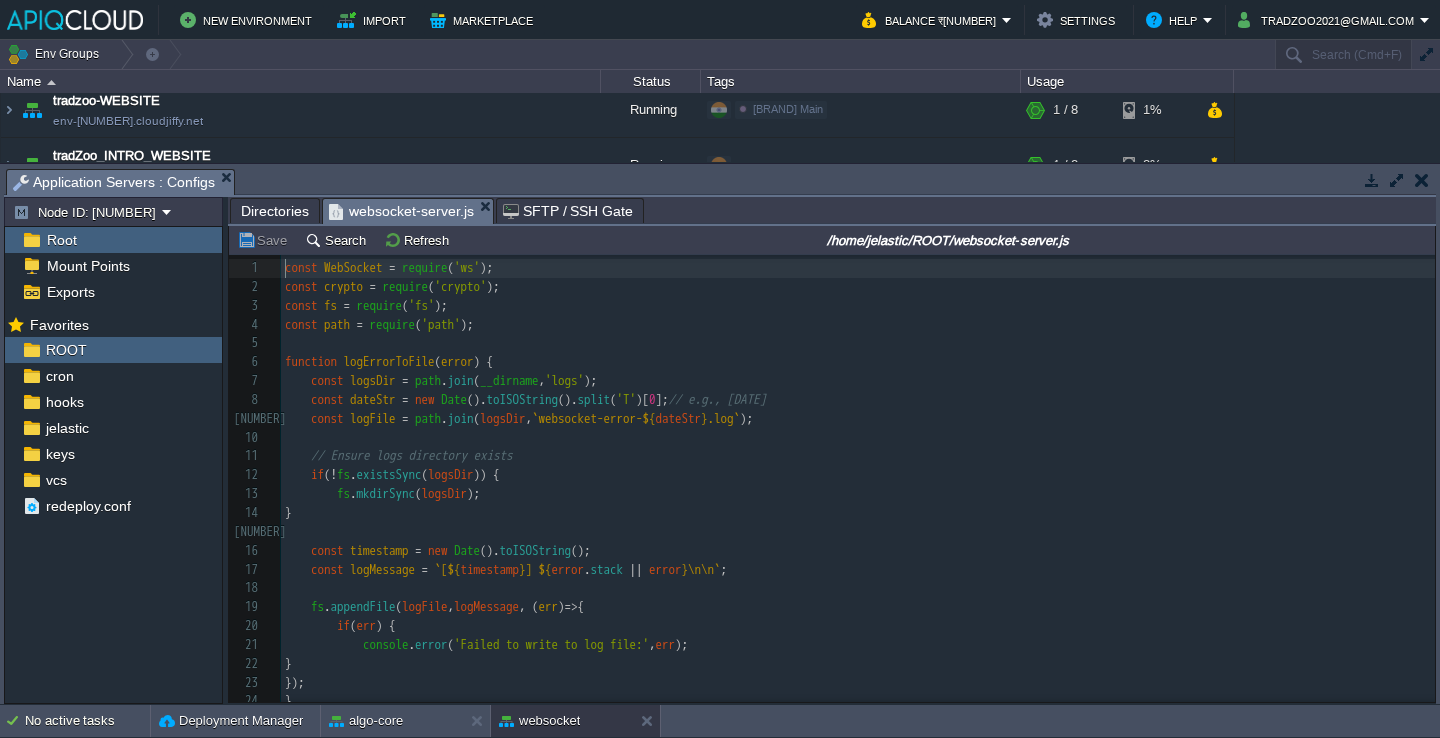 scroll, scrollTop: 6, scrollLeft: 0, axis: vertical 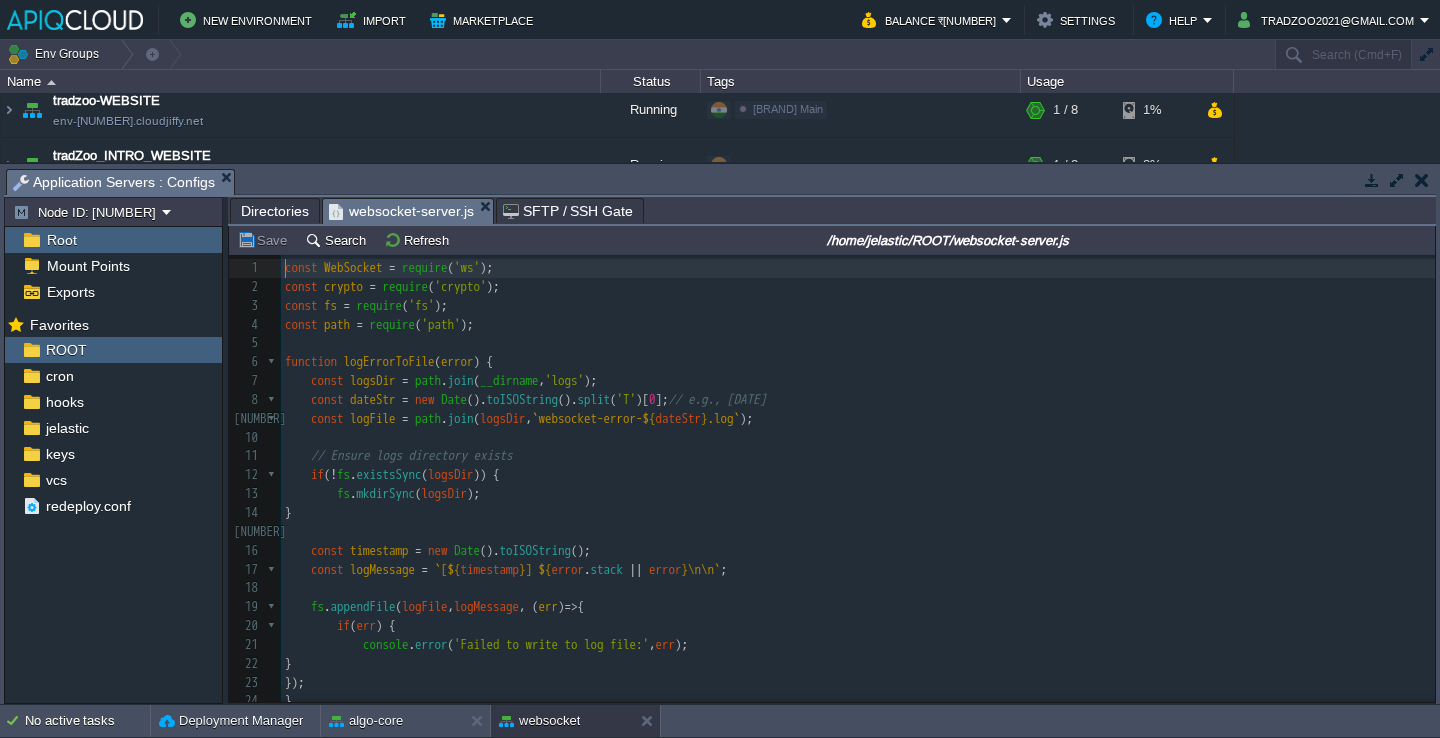 click on "Directories" at bounding box center (275, 211) 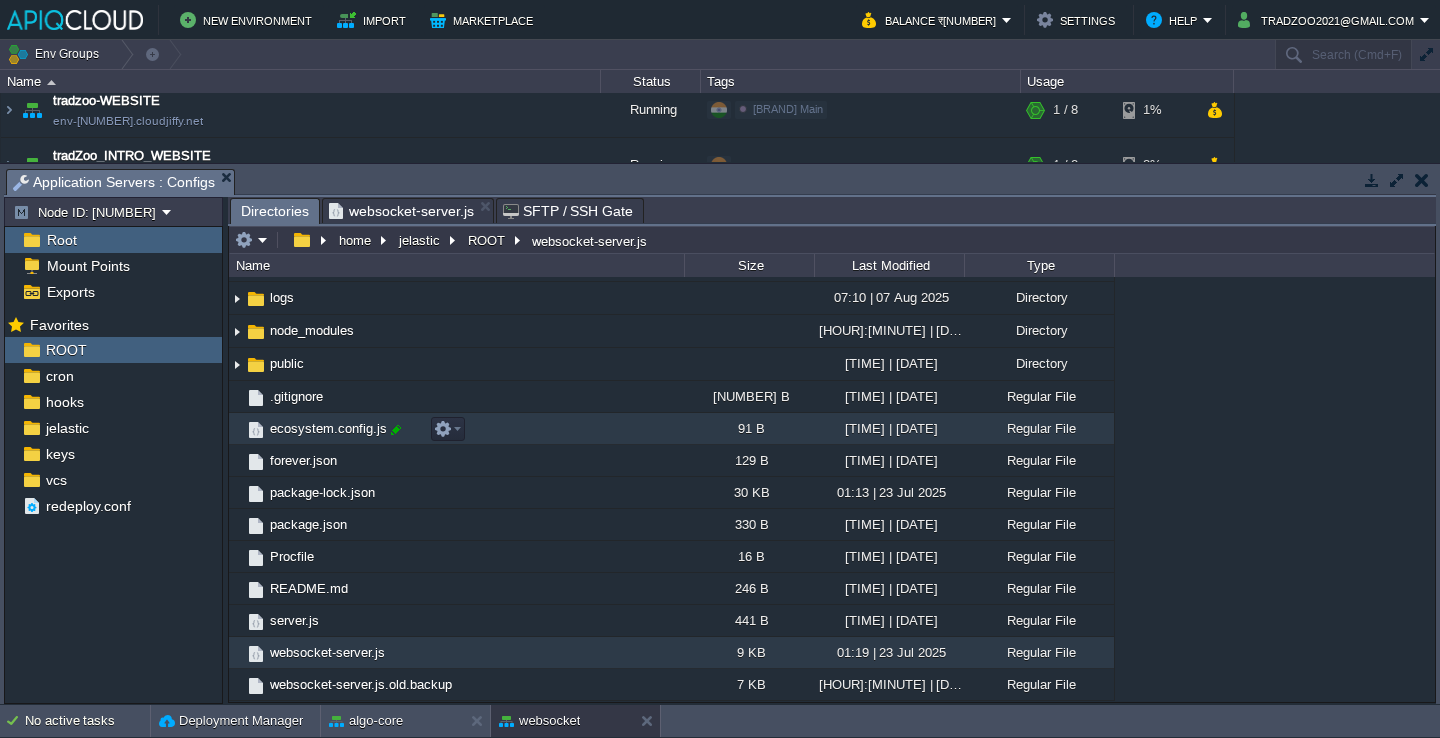 scroll, scrollTop: 0, scrollLeft: 0, axis: both 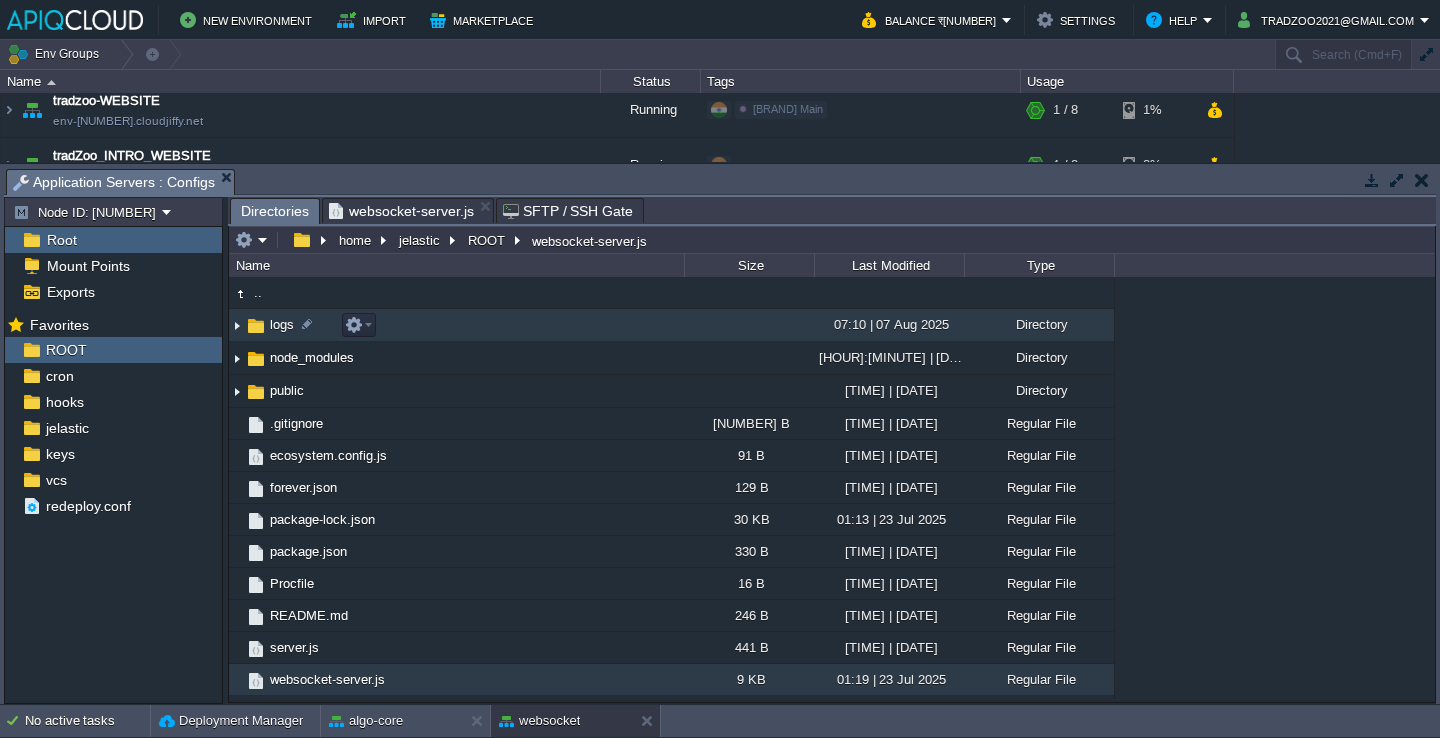 click at bounding box center (237, 325) 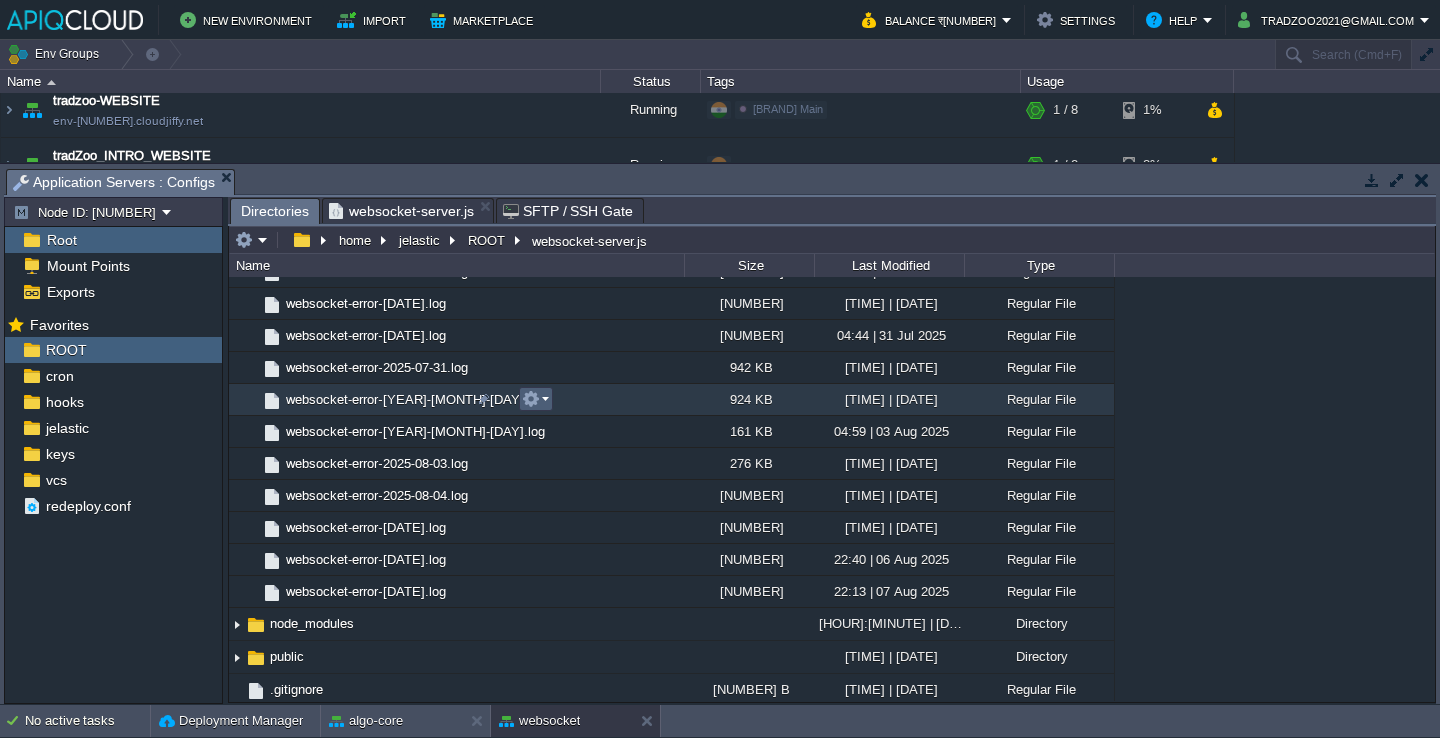 scroll, scrollTop: 343, scrollLeft: 0, axis: vertical 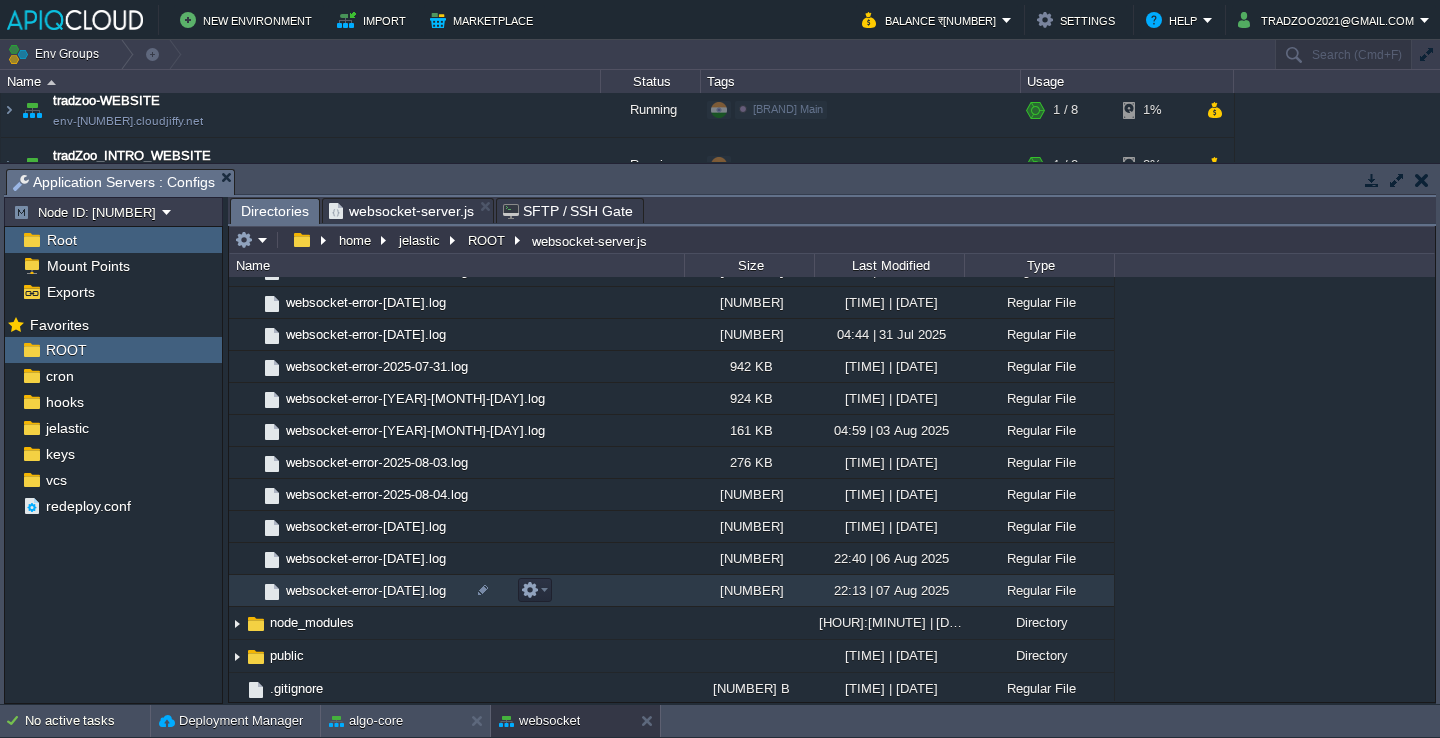 click on "websocket-error-[DATE].log" at bounding box center (456, 591) 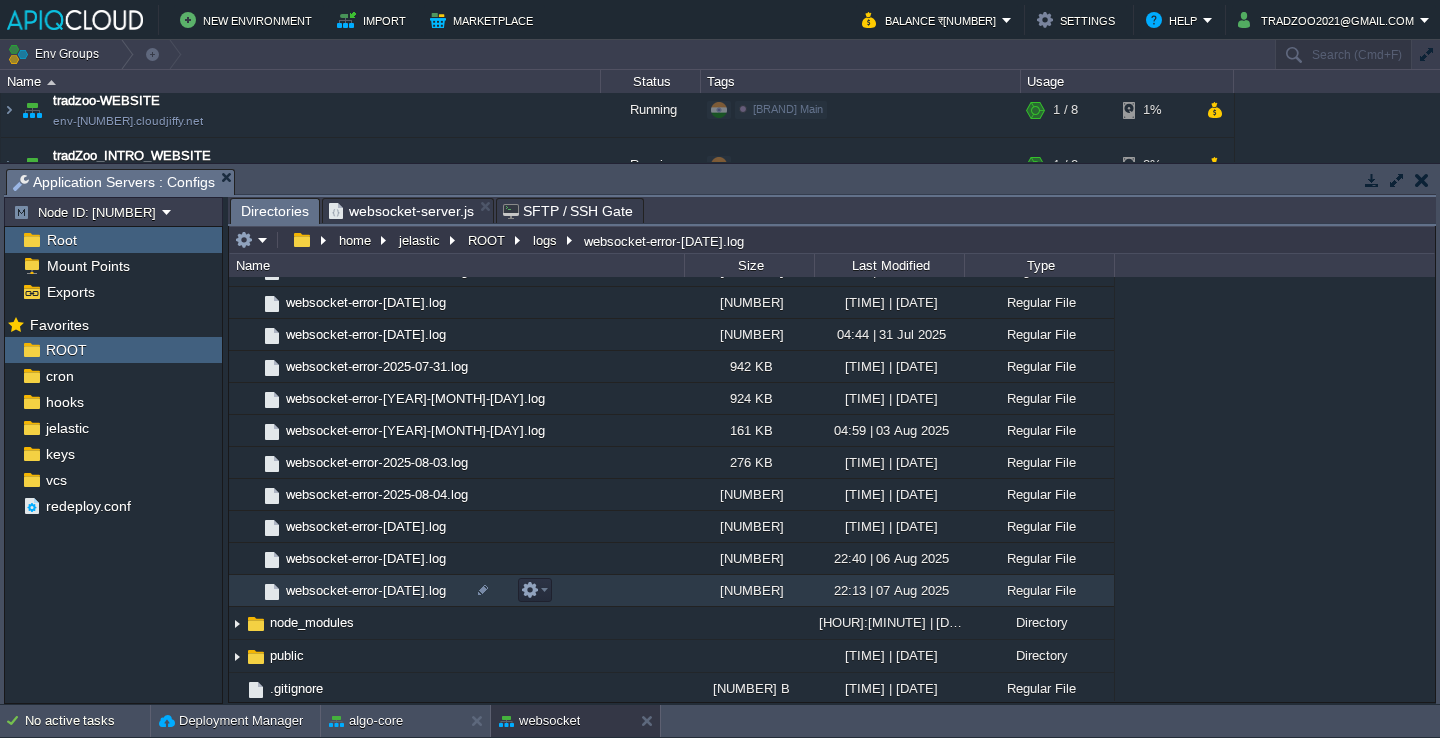 click on "websocket-error-[DATE].log" at bounding box center [456, 591] 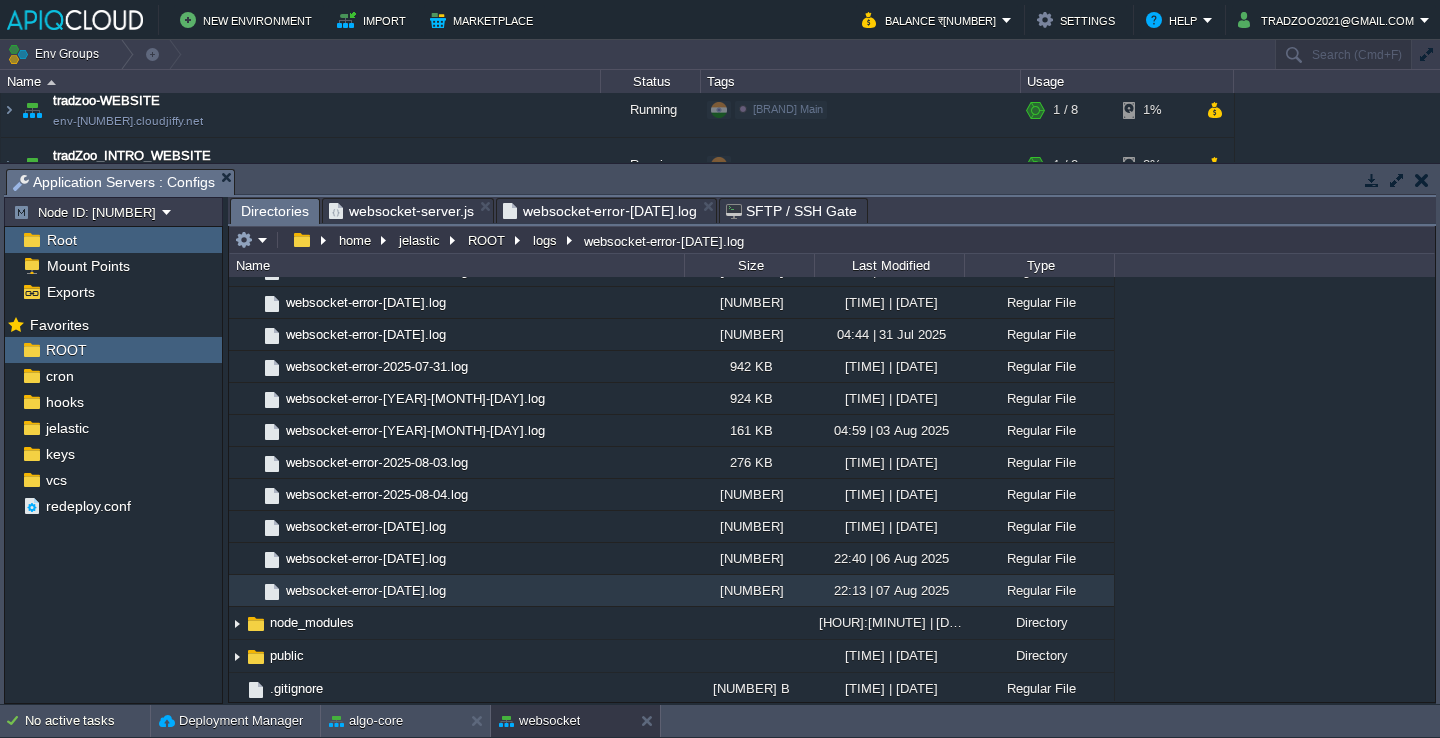 click on "Directories" at bounding box center (275, 211) 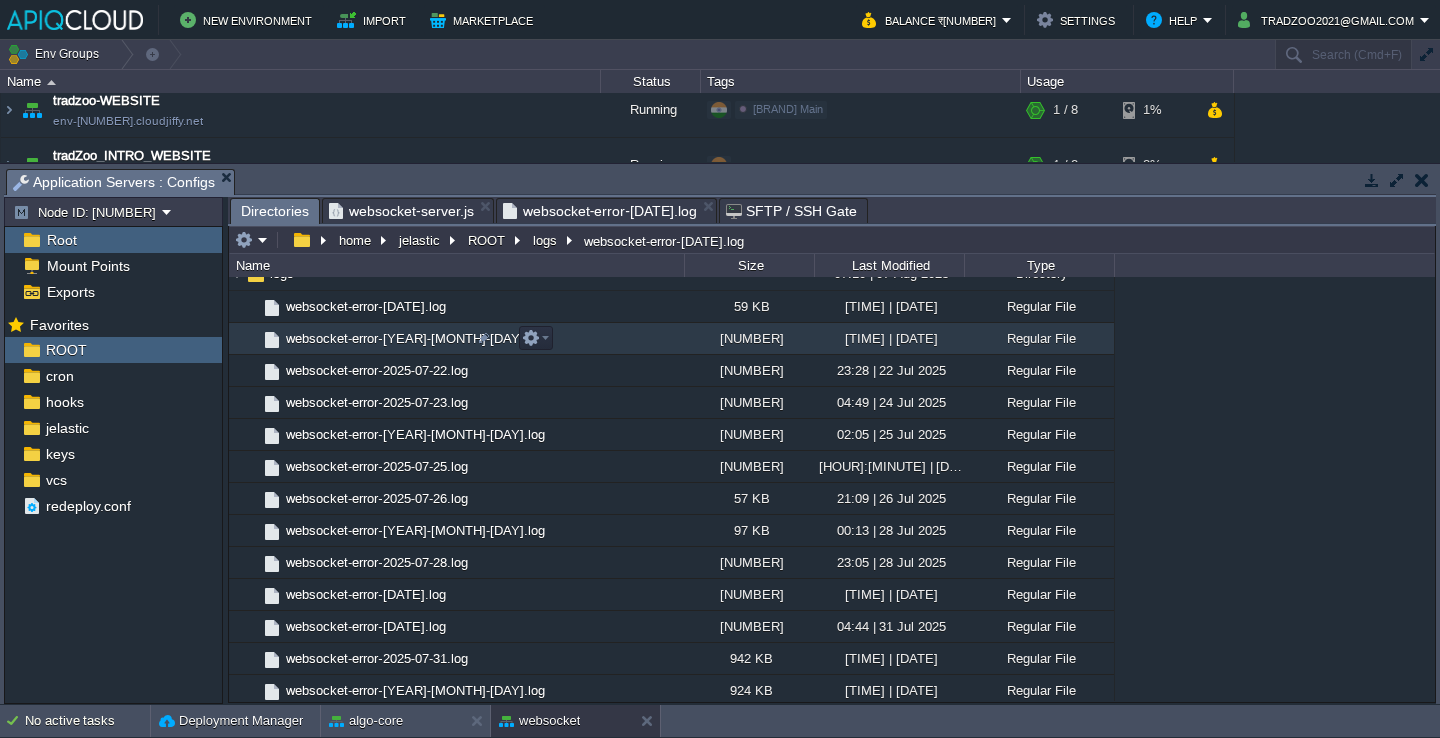 scroll, scrollTop: 0, scrollLeft: 0, axis: both 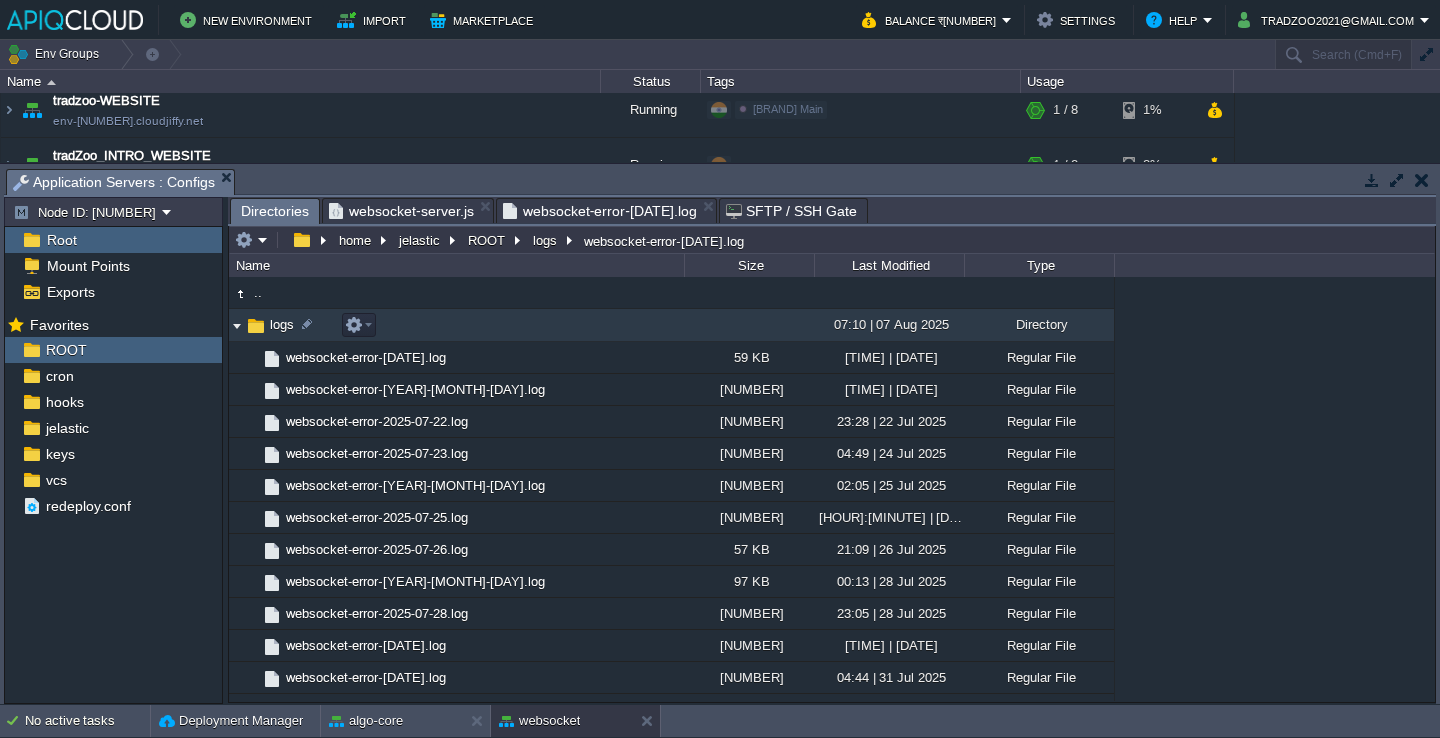 click at bounding box center [237, 325] 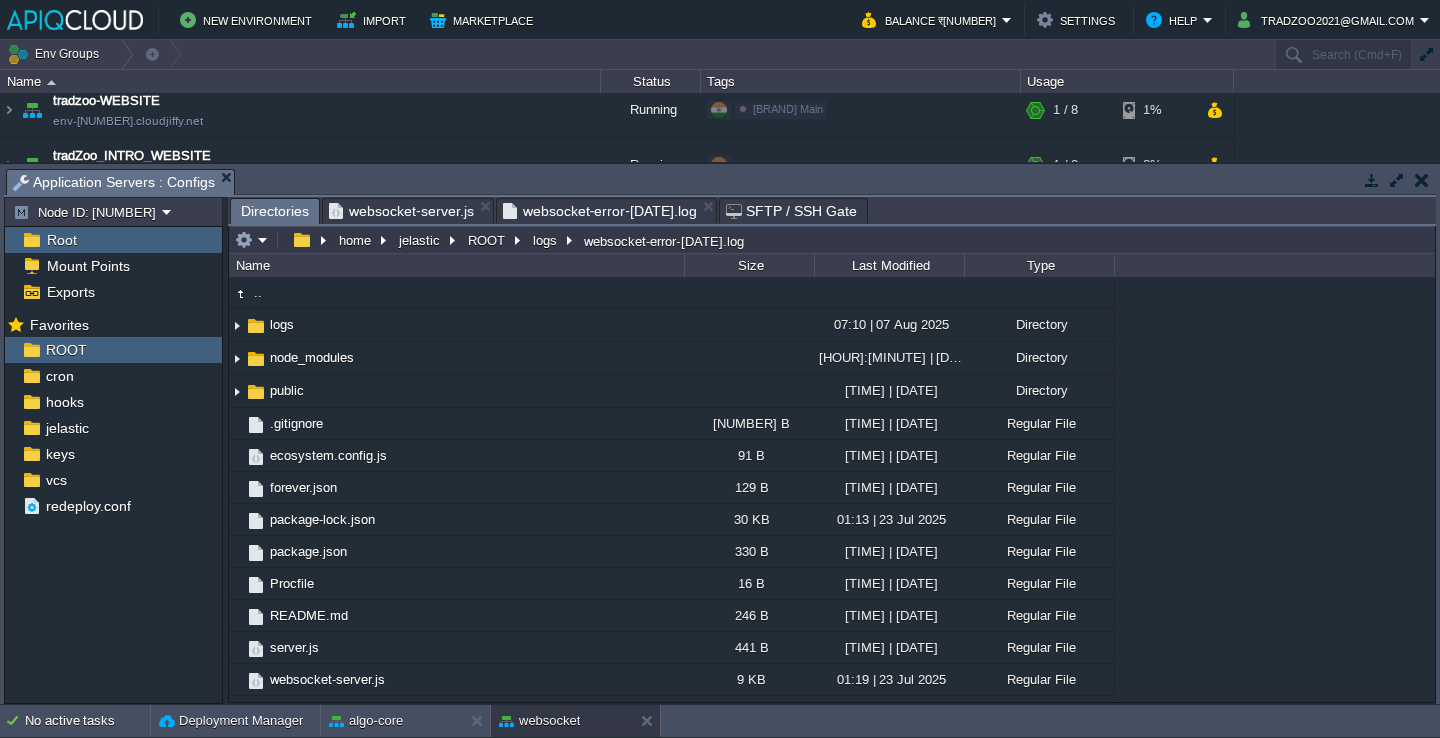 click on "websocket-error-[DATE].log" at bounding box center (600, 211) 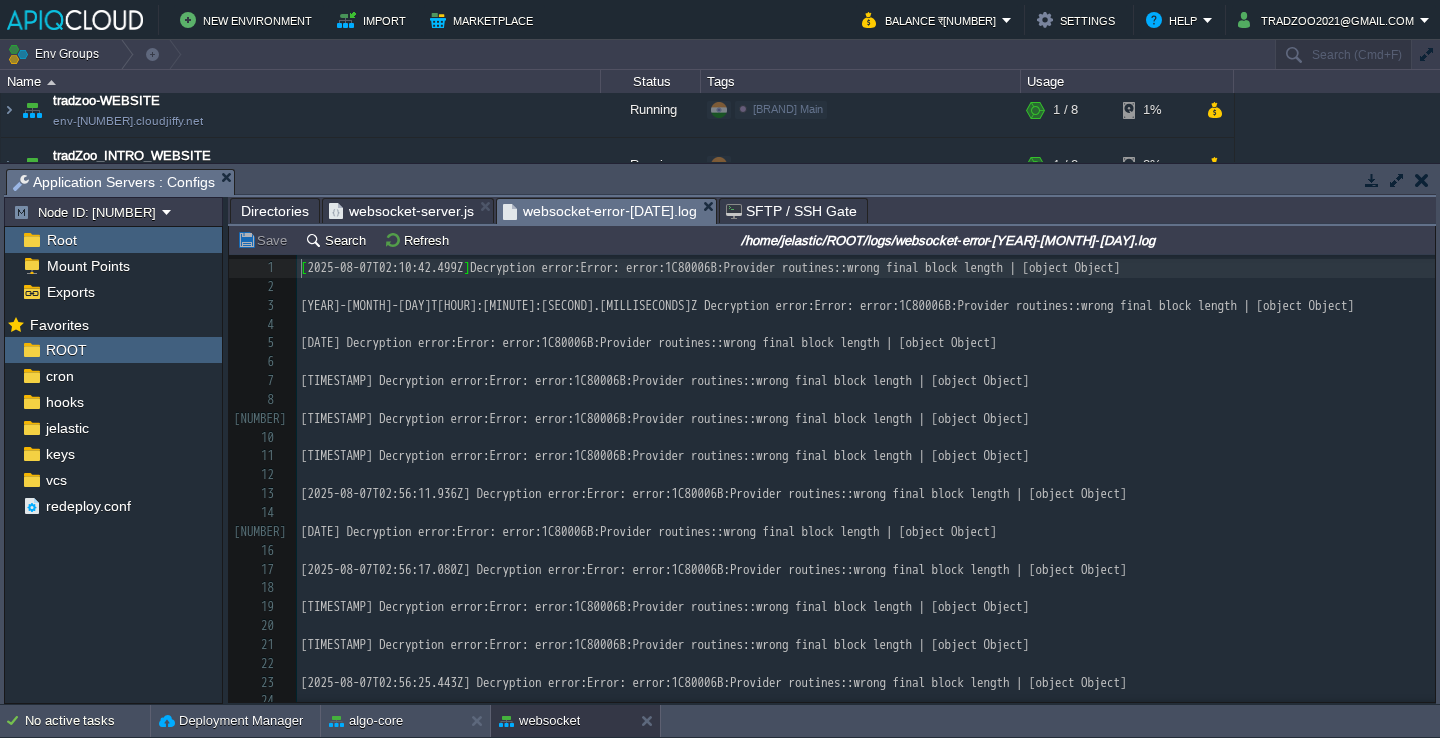 scroll, scrollTop: 6, scrollLeft: 0, axis: vertical 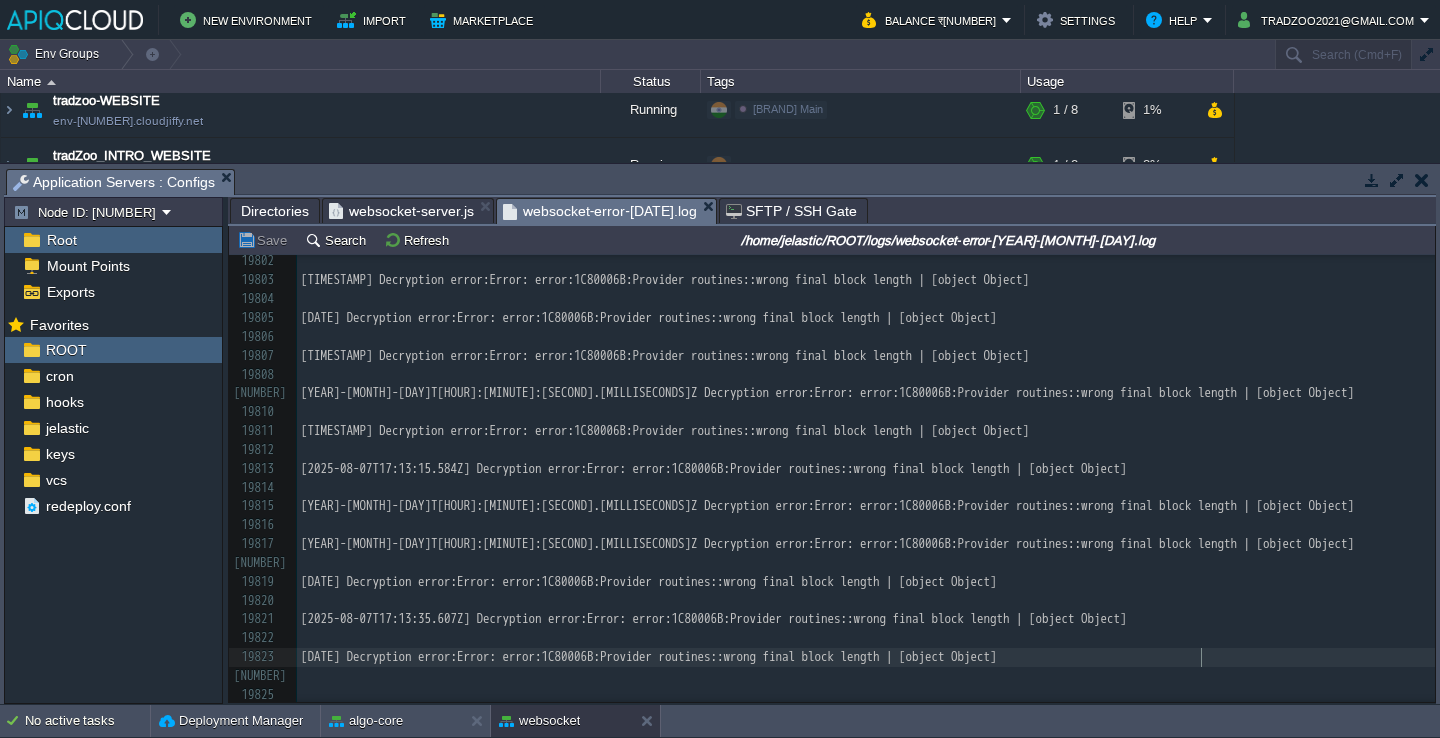 click on "​" at bounding box center [866, 676] 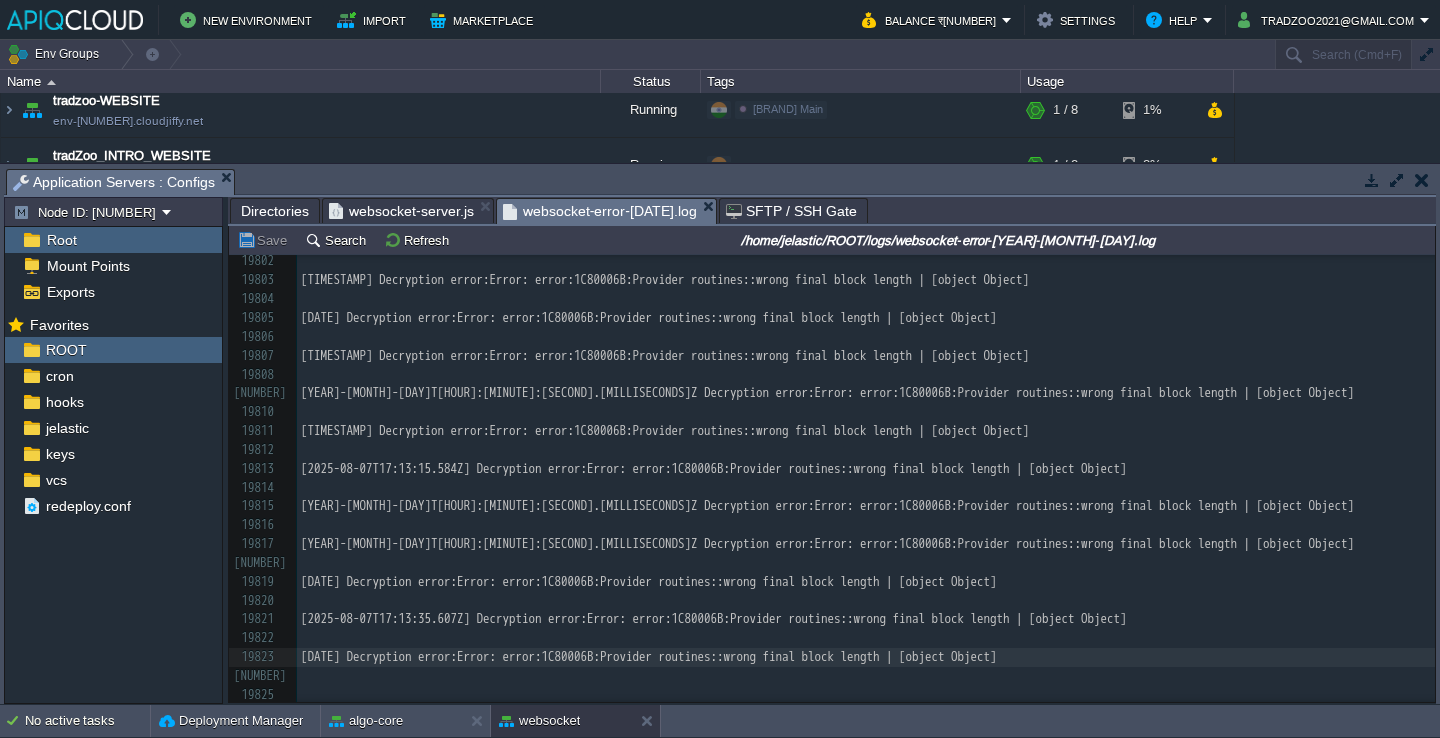 click on "websocket-server.js" at bounding box center [401, 211] 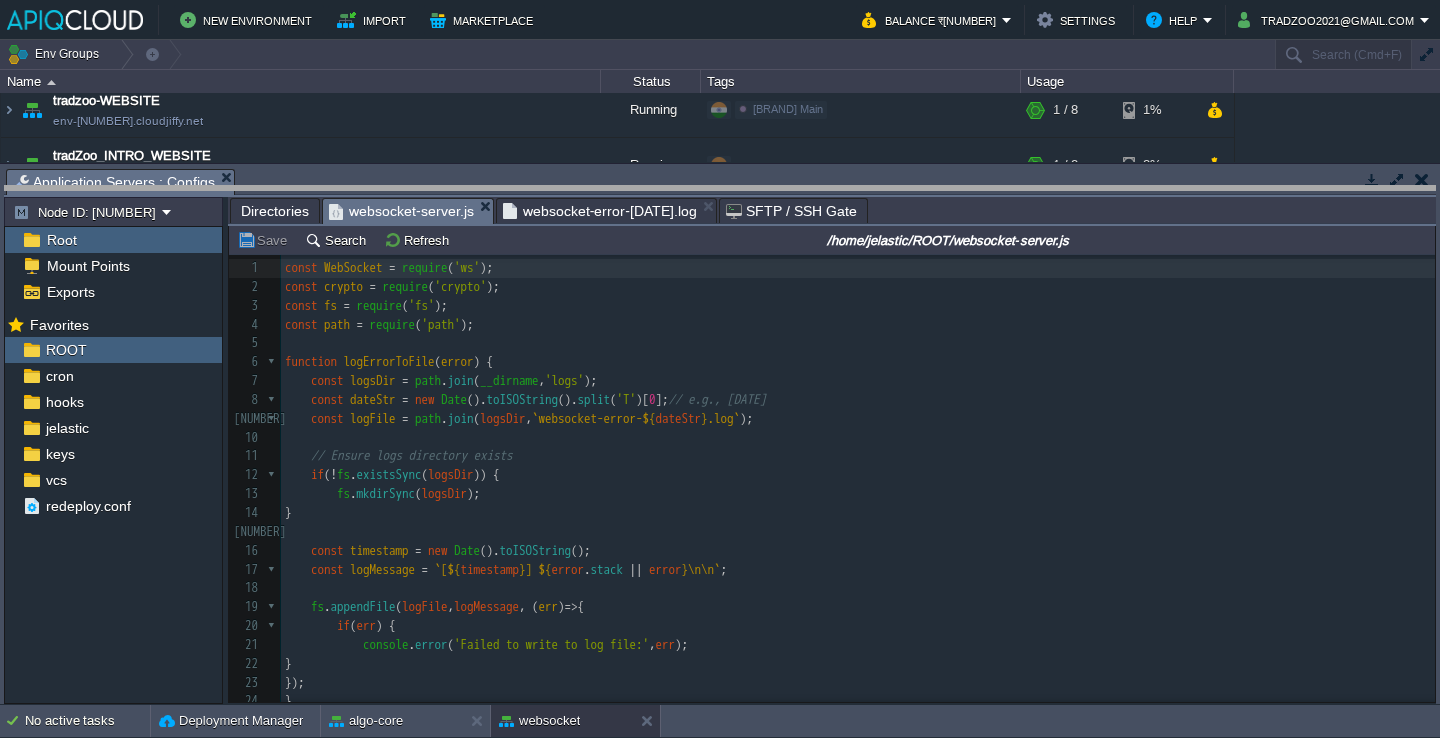 drag, startPoint x: 556, startPoint y: 189, endPoint x: 556, endPoint y: 343, distance: 154 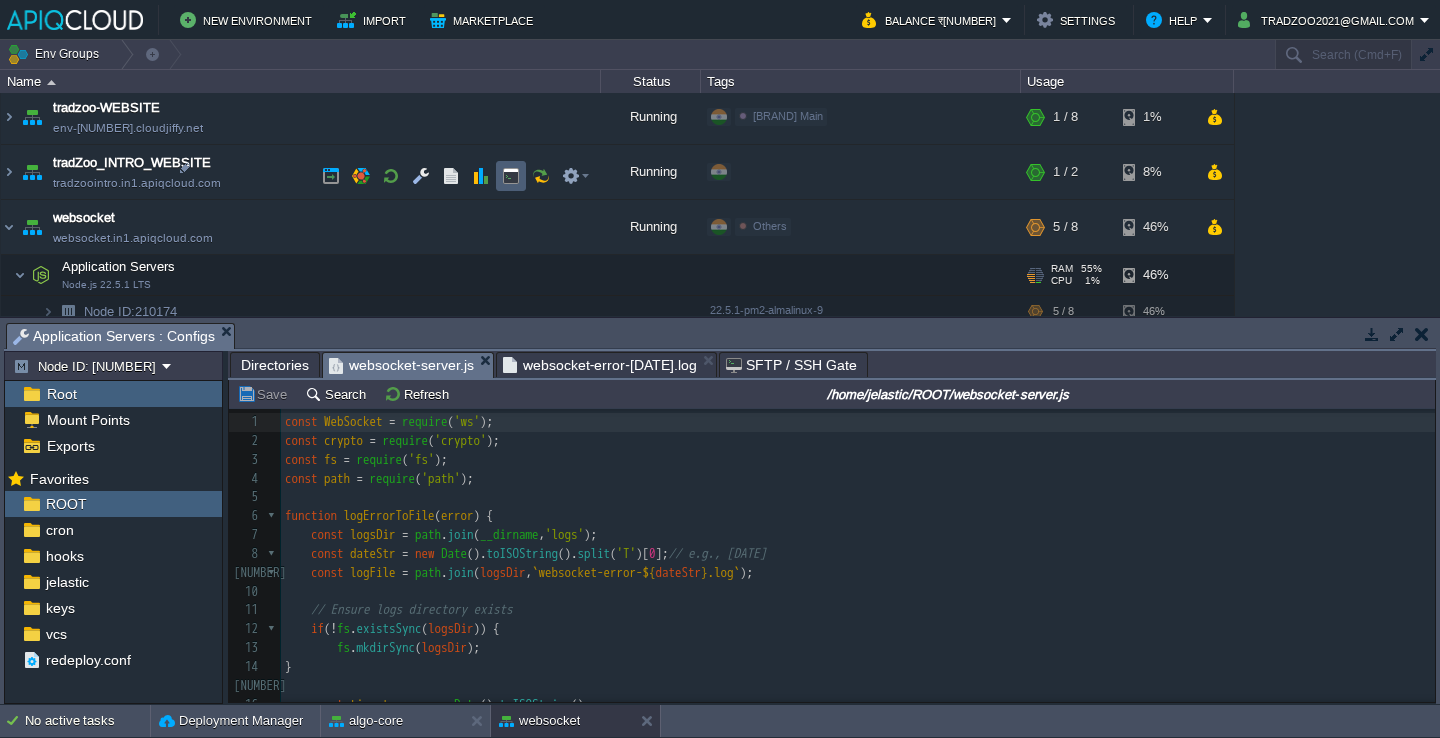 click at bounding box center (511, 176) 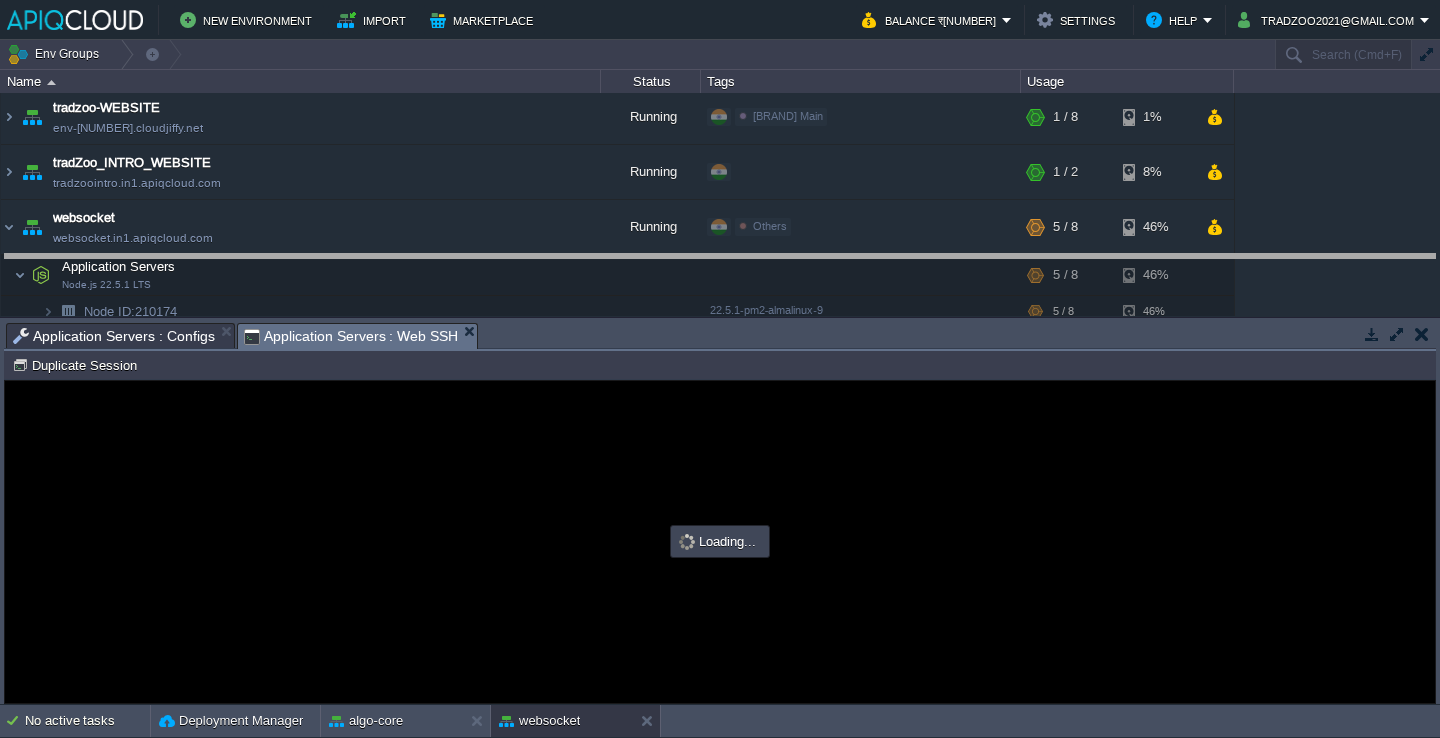 drag, startPoint x: 601, startPoint y: 337, endPoint x: 605, endPoint y: 268, distance: 69.115845 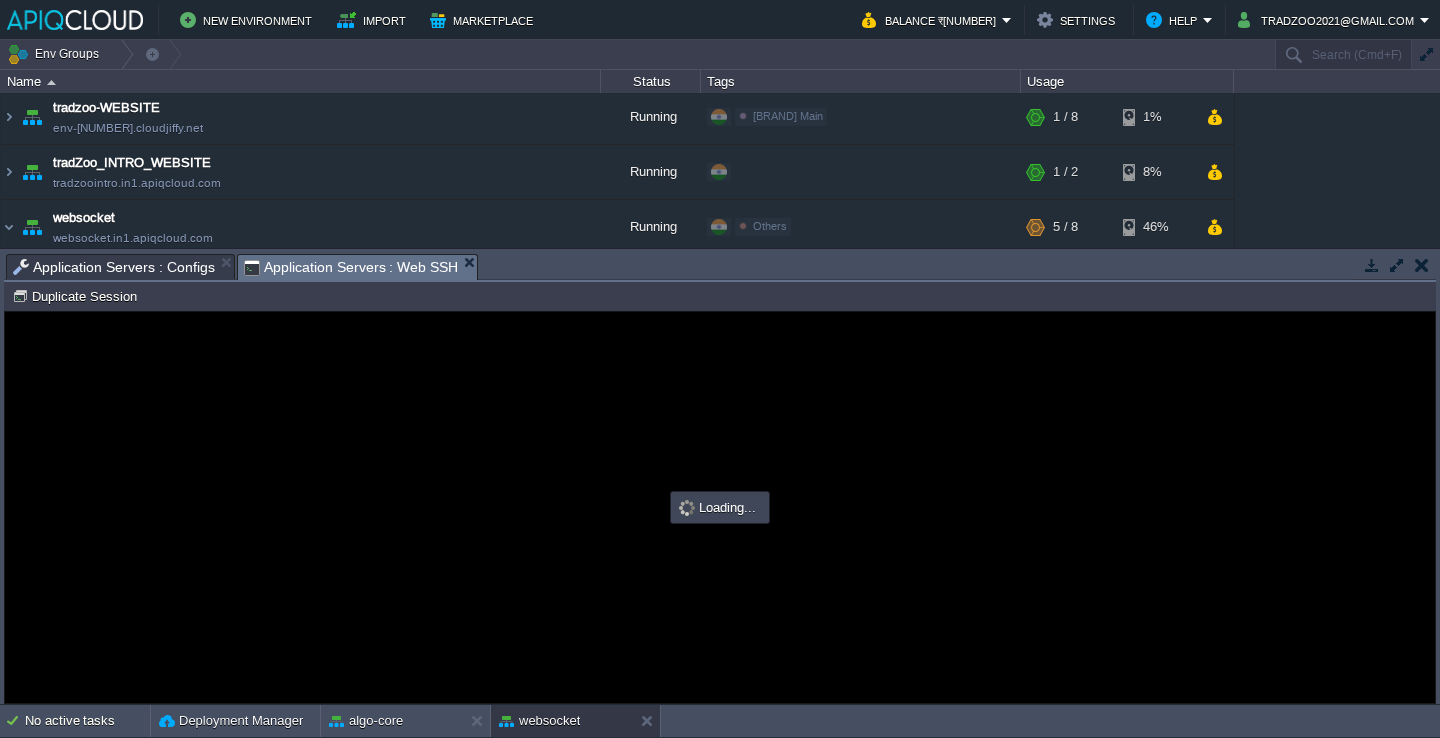 scroll, scrollTop: 0, scrollLeft: 0, axis: both 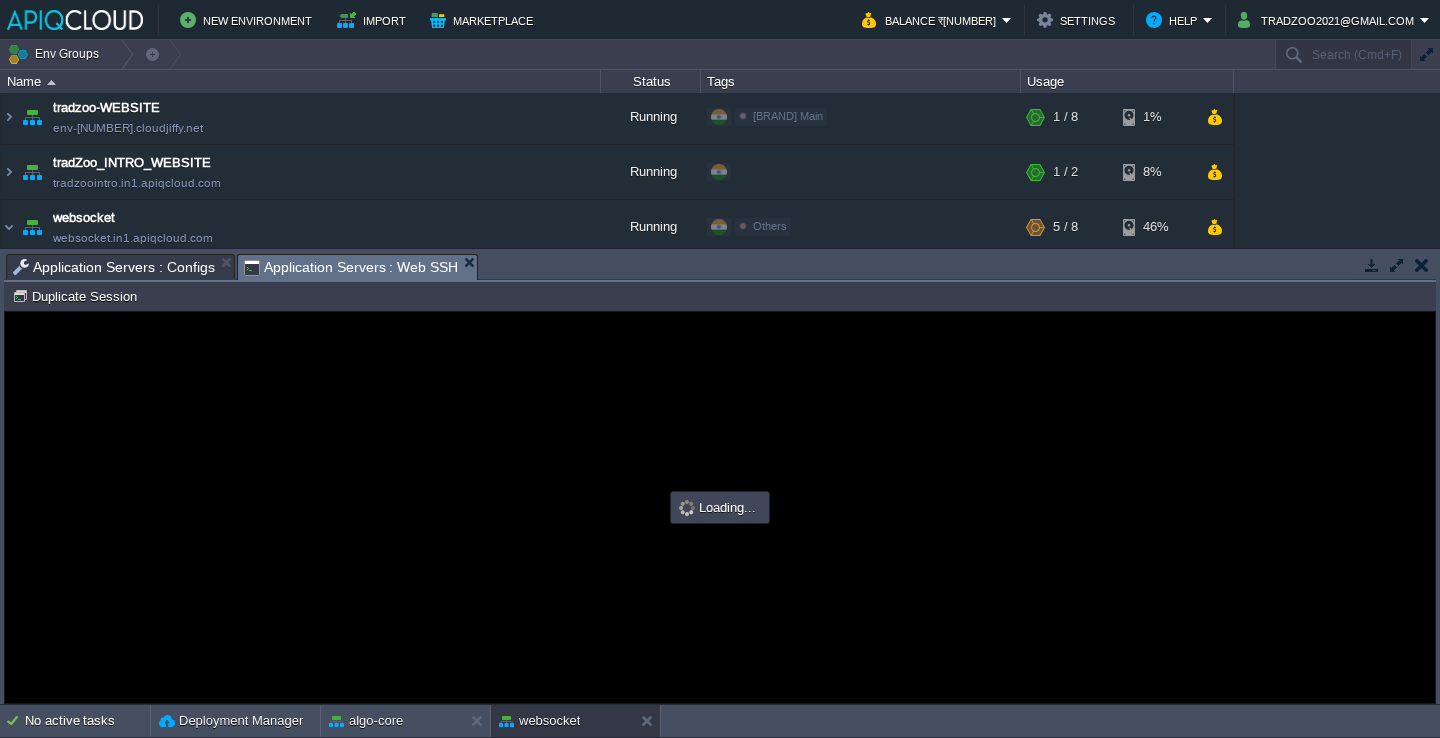 type on "[HEX_COLOR]" 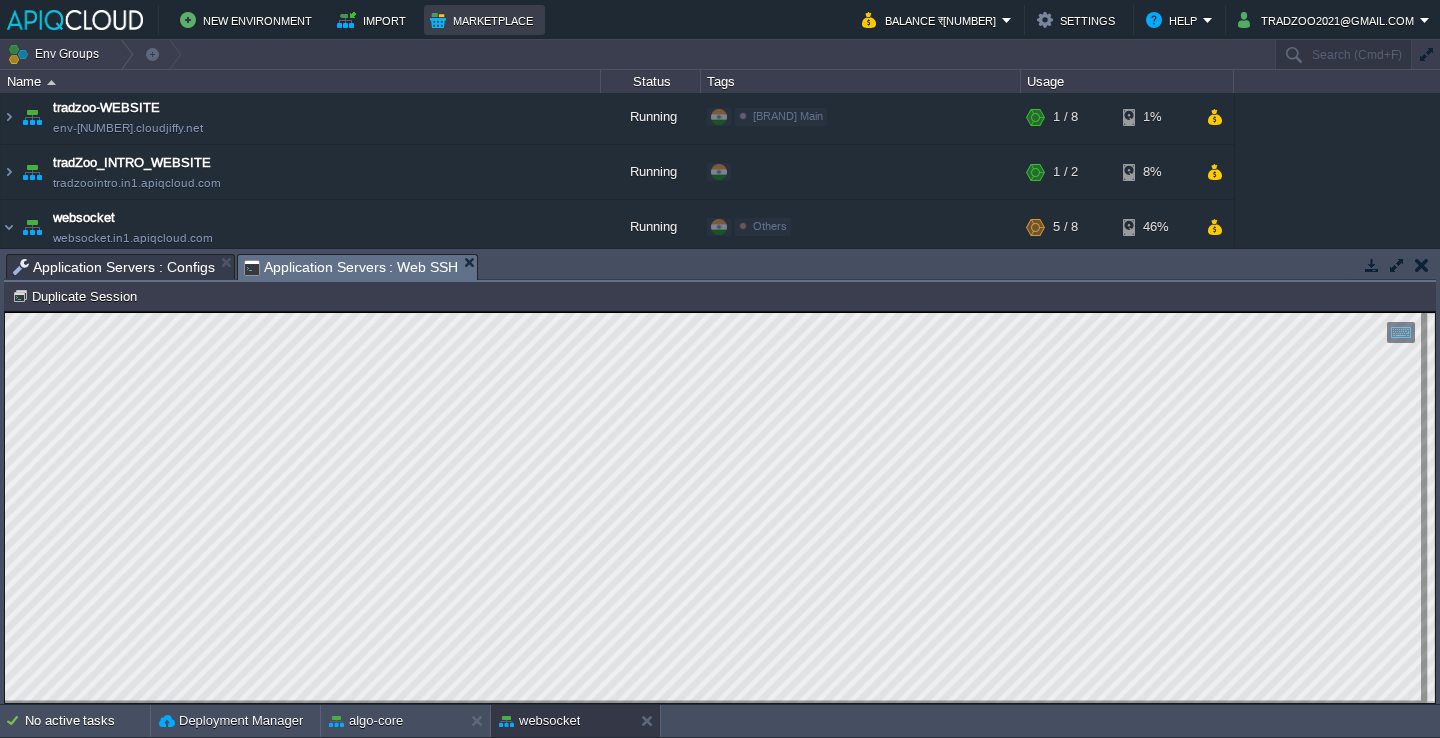 click on "Marketplace" at bounding box center (484, 20) 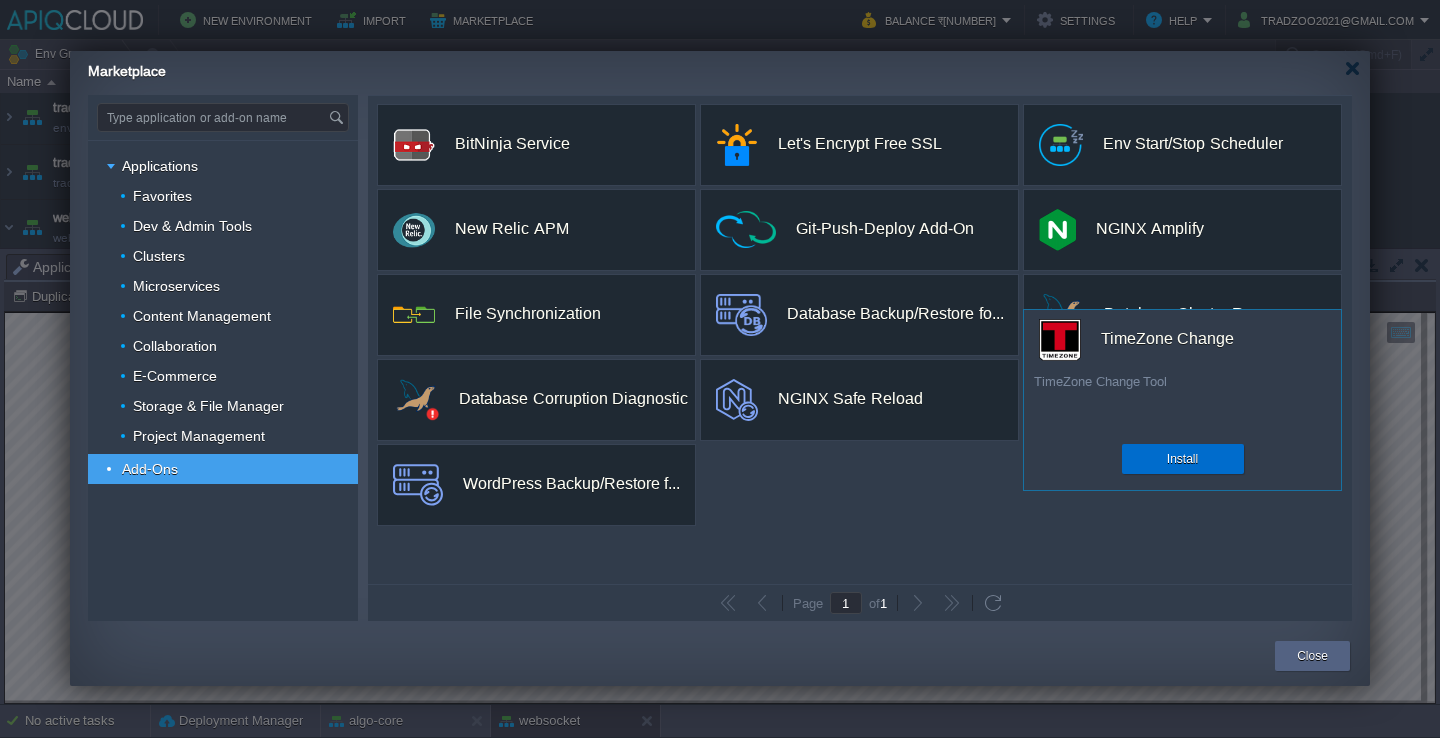 click on "Install" at bounding box center [1182, 459] 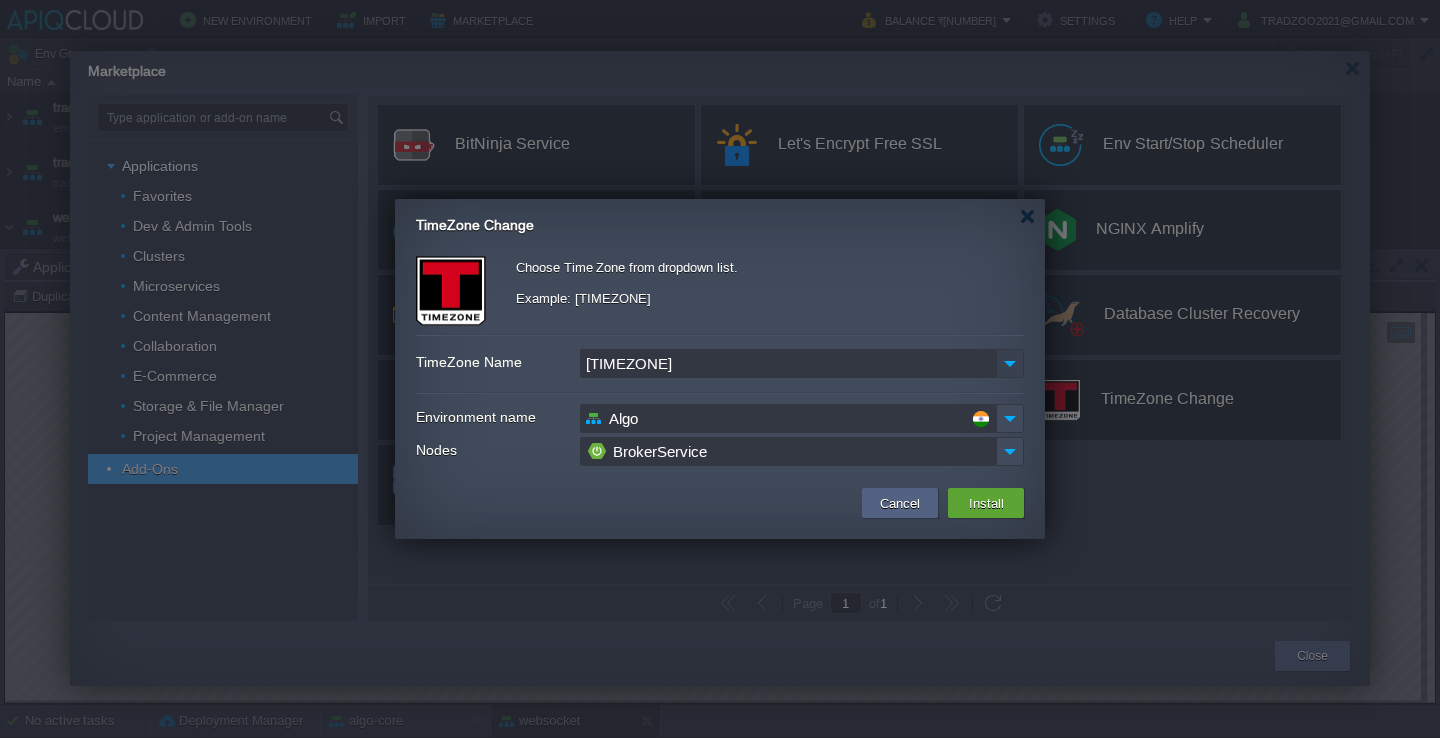 click at bounding box center (1010, 363) 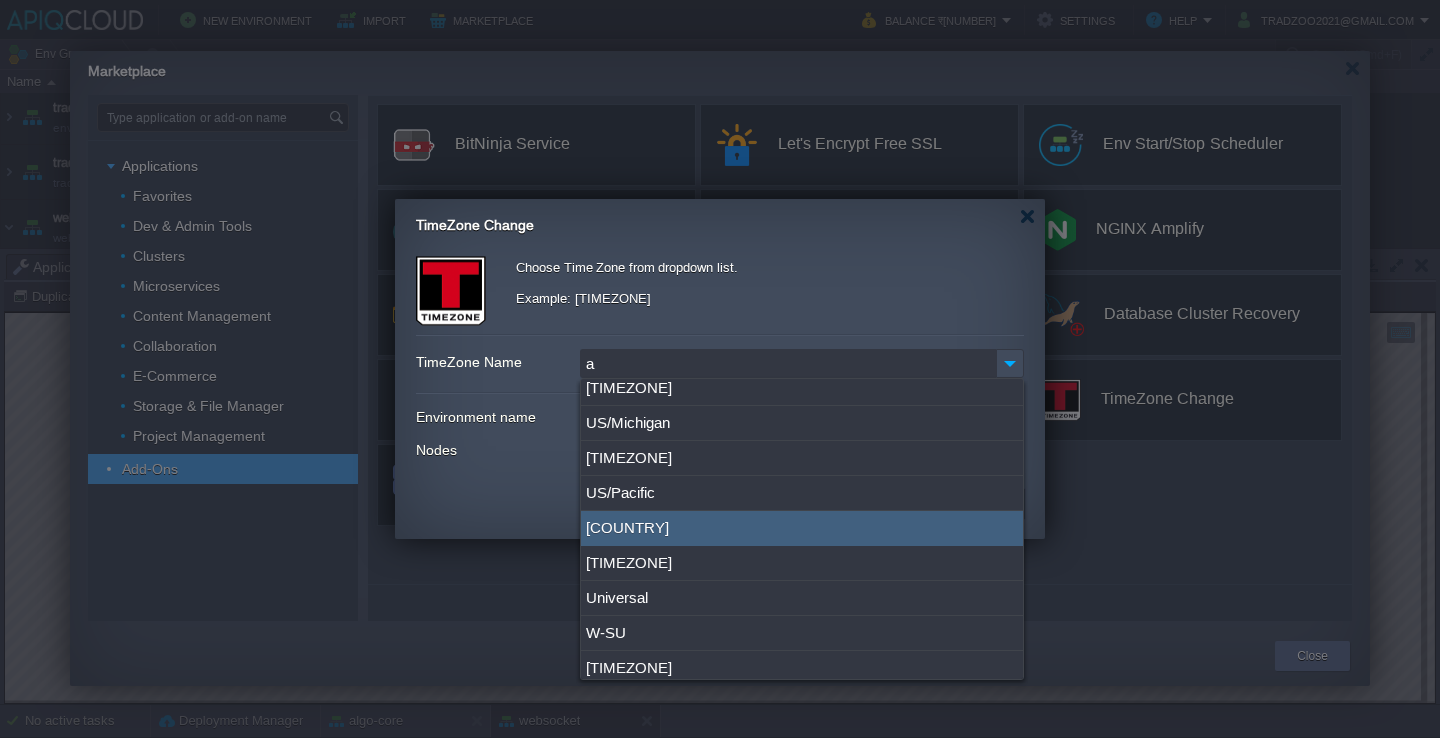 scroll, scrollTop: 0, scrollLeft: 0, axis: both 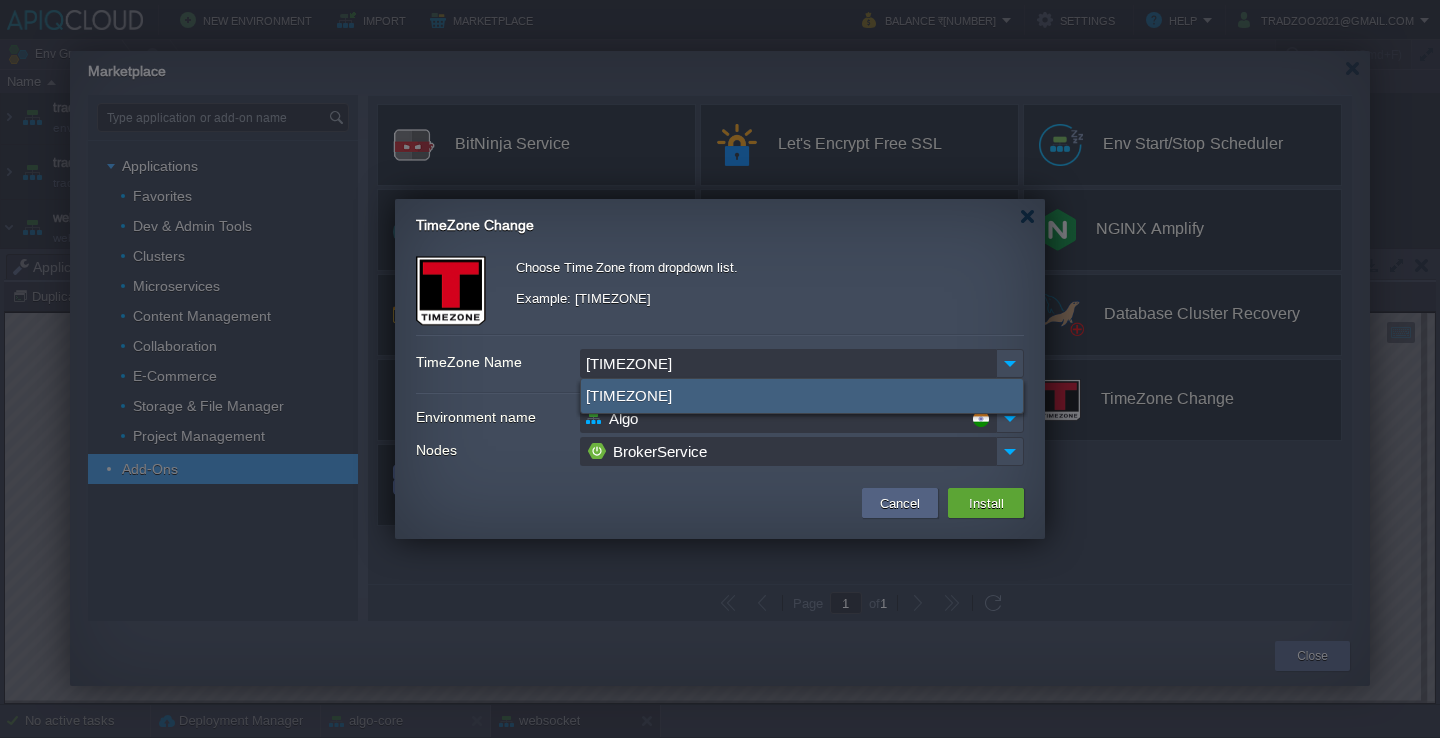 type on "[TIMEZONE]" 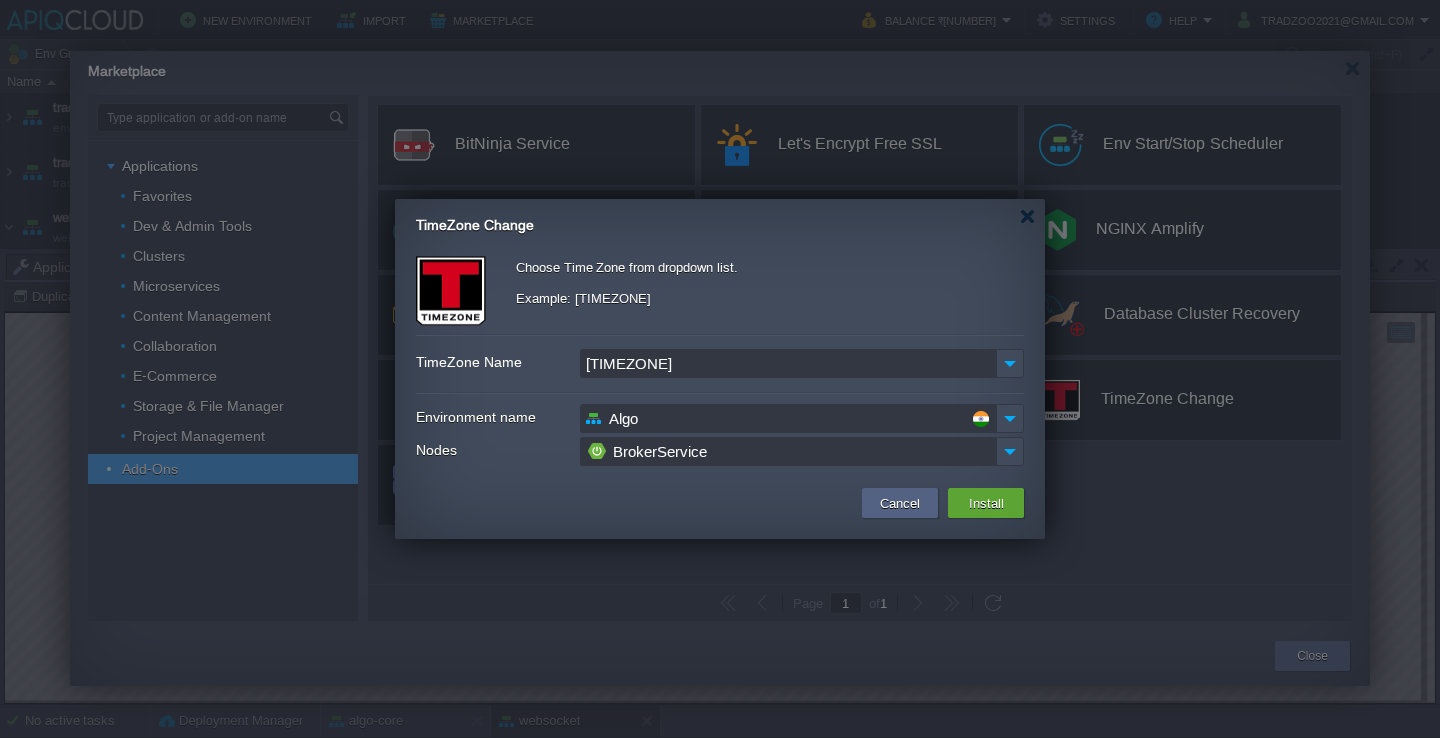 click on "Algo" at bounding box center [788, 418] 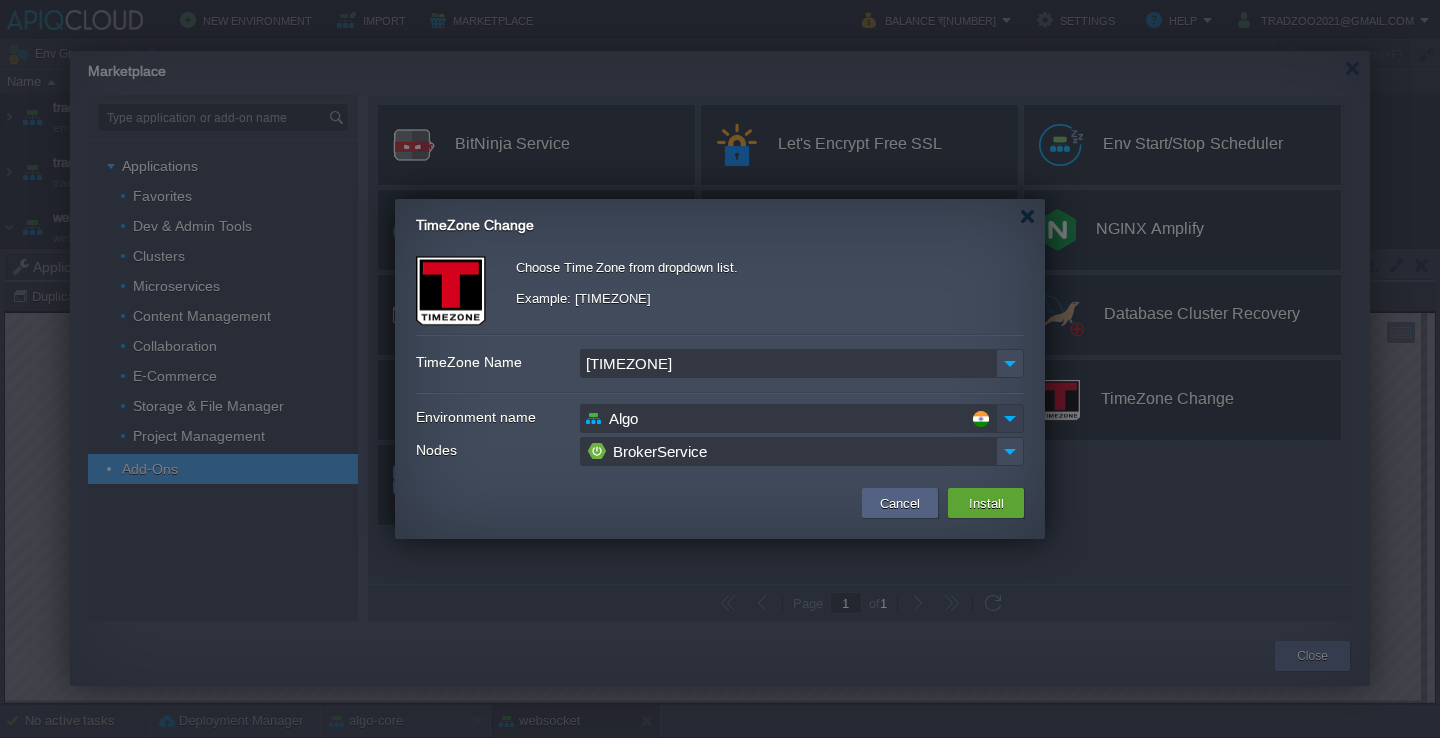 click at bounding box center (1010, 418) 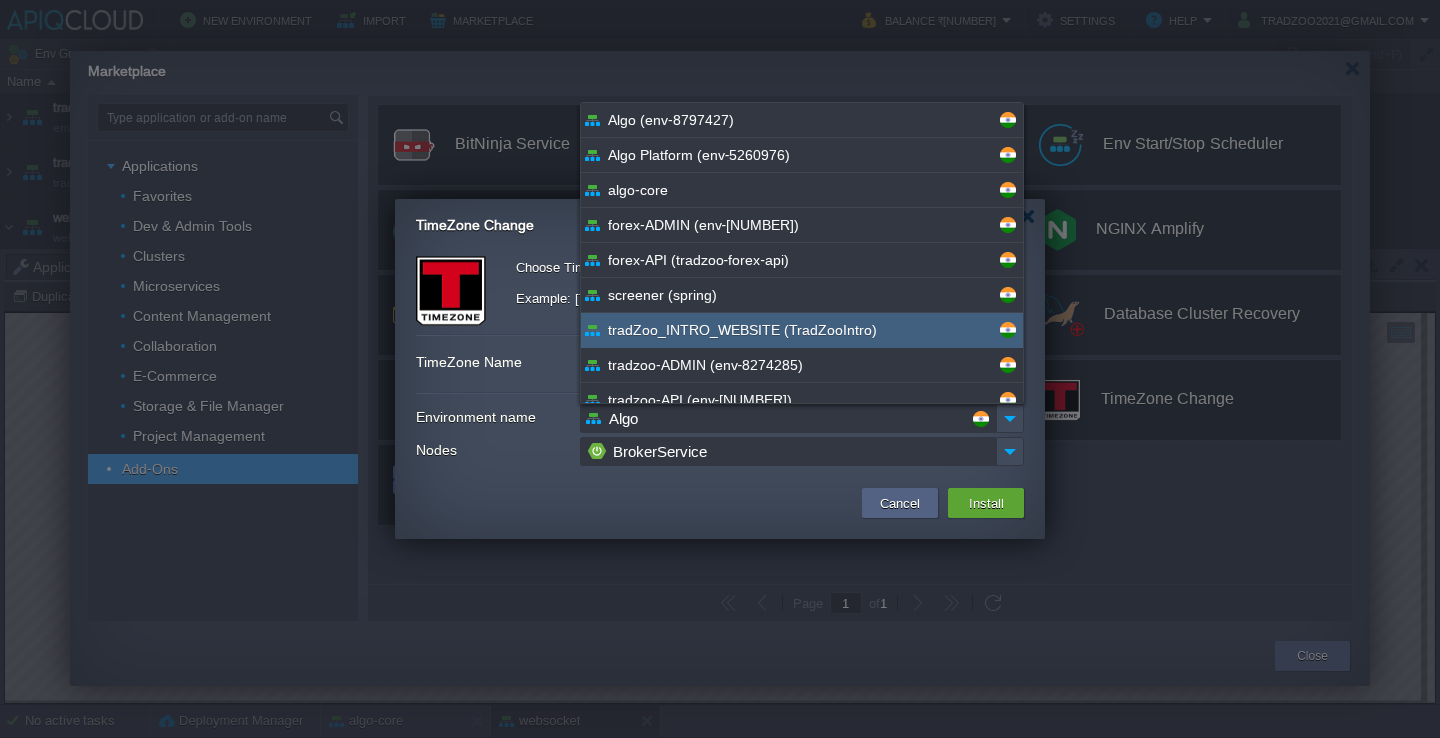 scroll, scrollTop: 364, scrollLeft: 0, axis: vertical 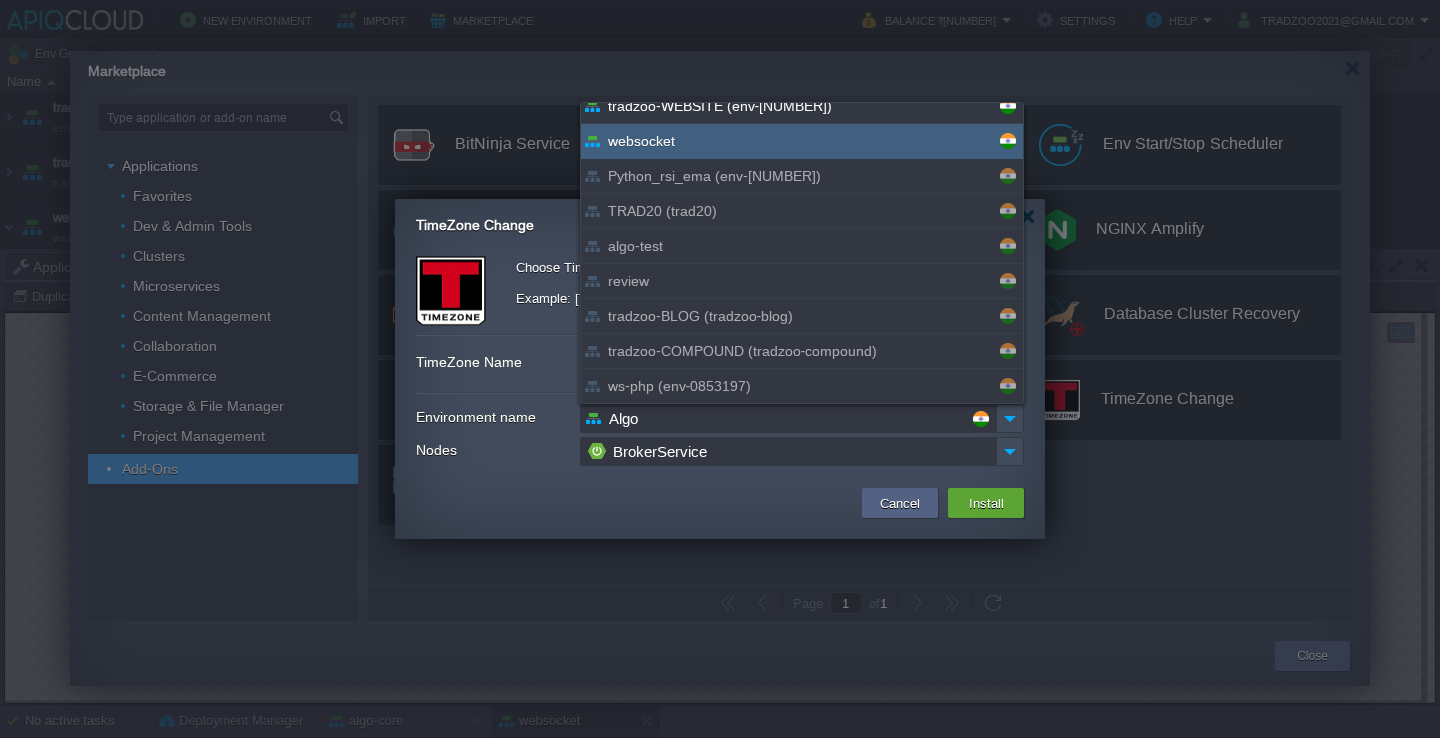 click on "websocket" at bounding box center (802, 141) 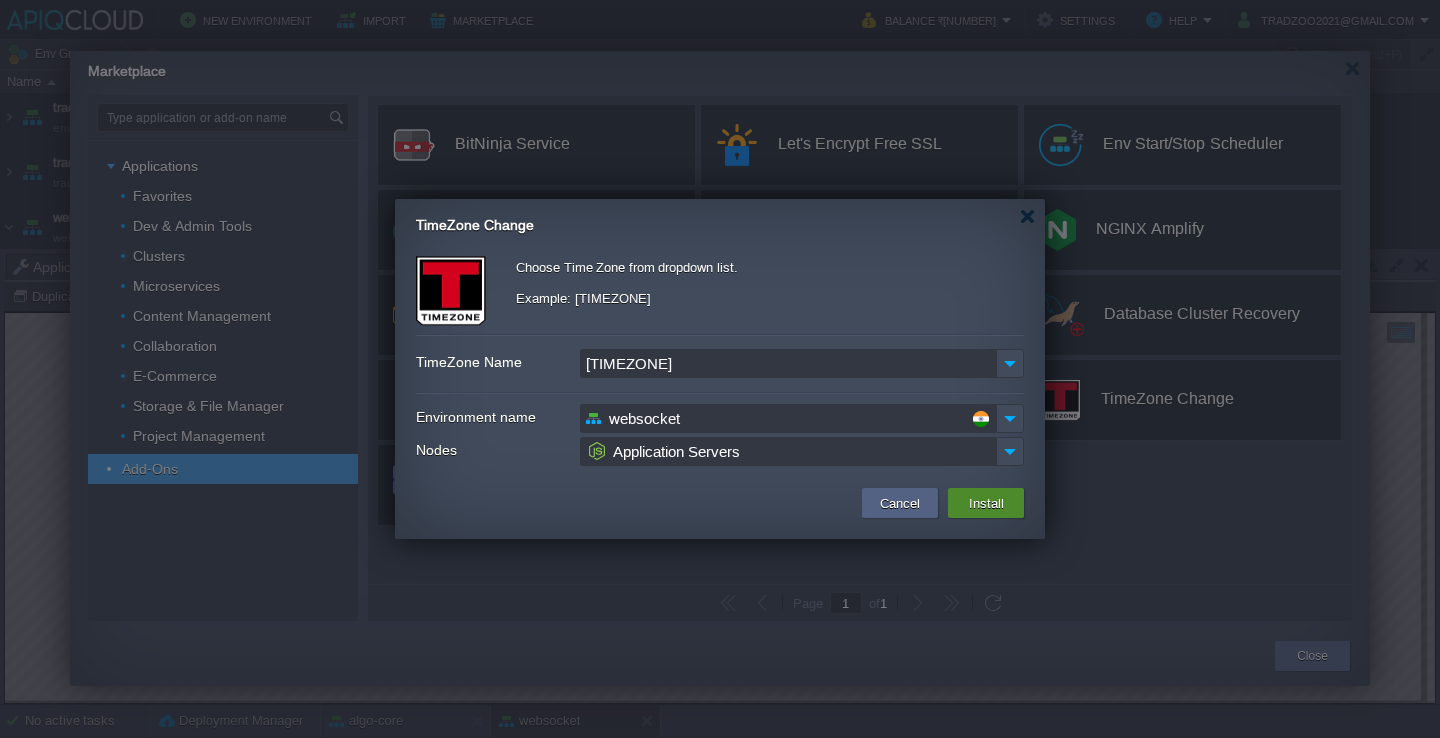 click on "Install" at bounding box center (986, 503) 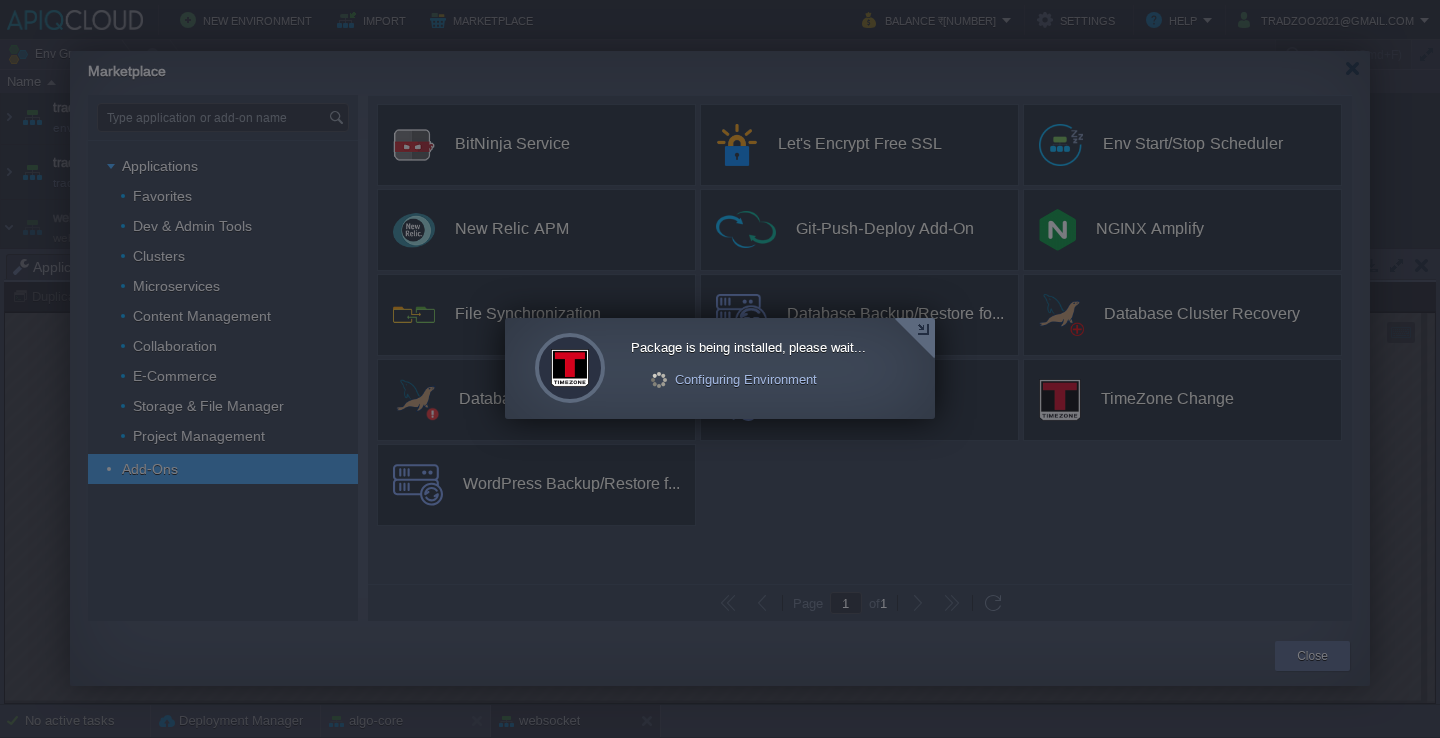 scroll, scrollTop: 1244, scrollLeft: 0, axis: vertical 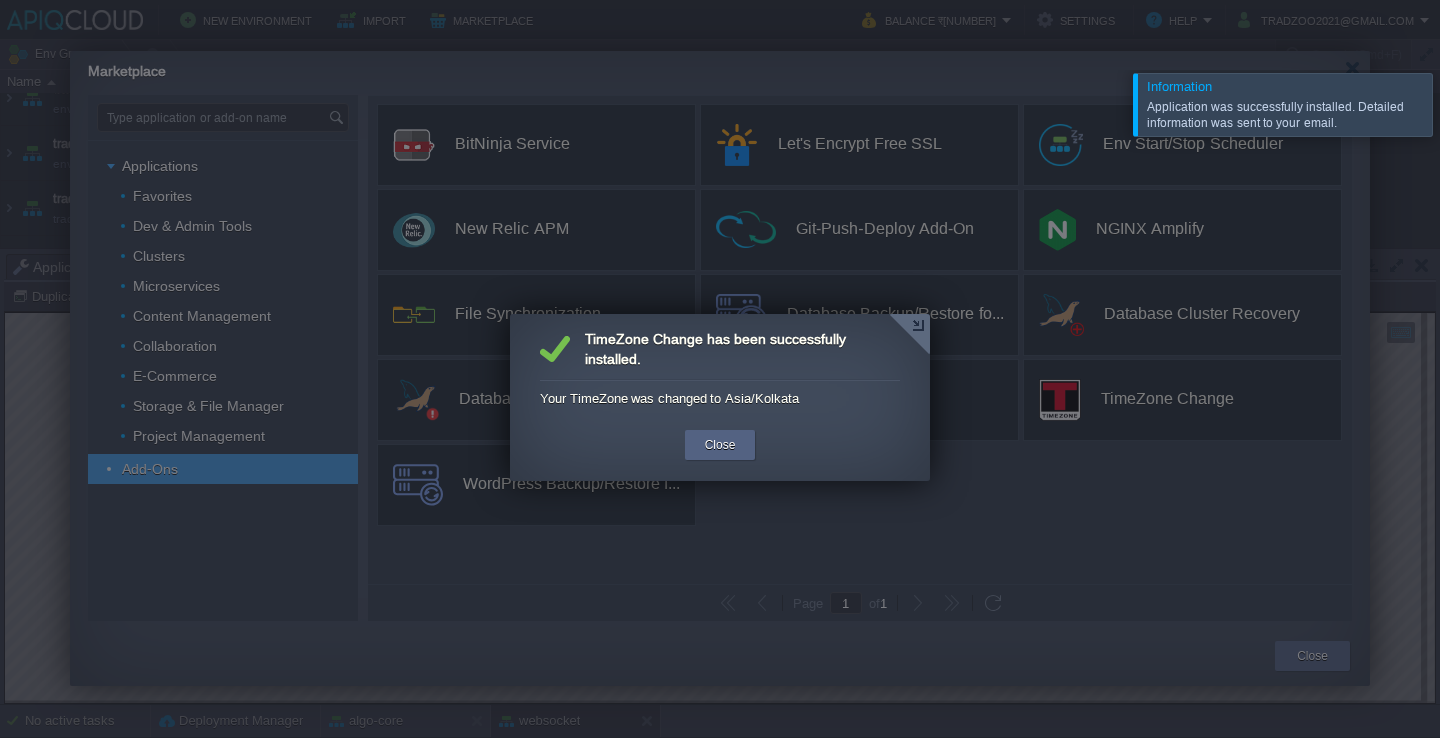 click on "Close" at bounding box center [720, 451] 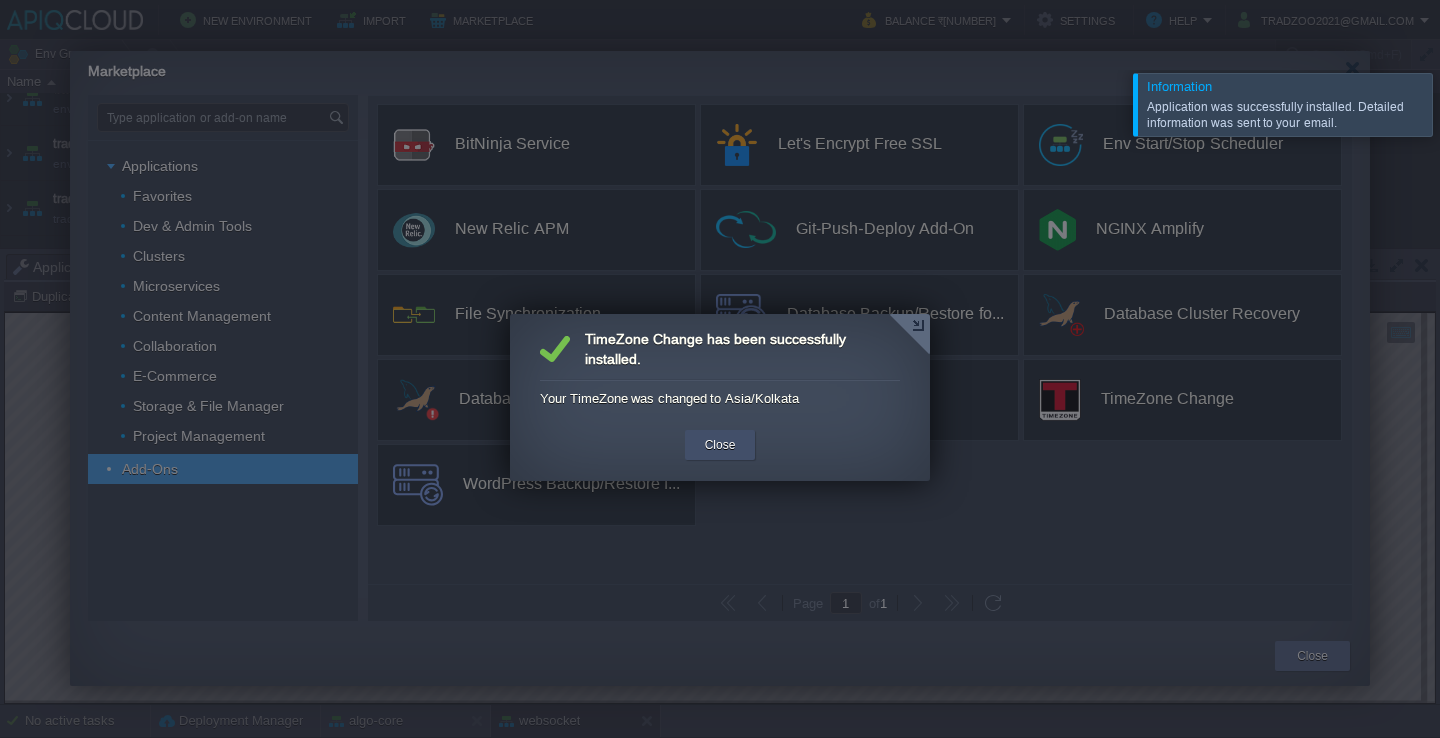 click on "Close" at bounding box center [720, 445] 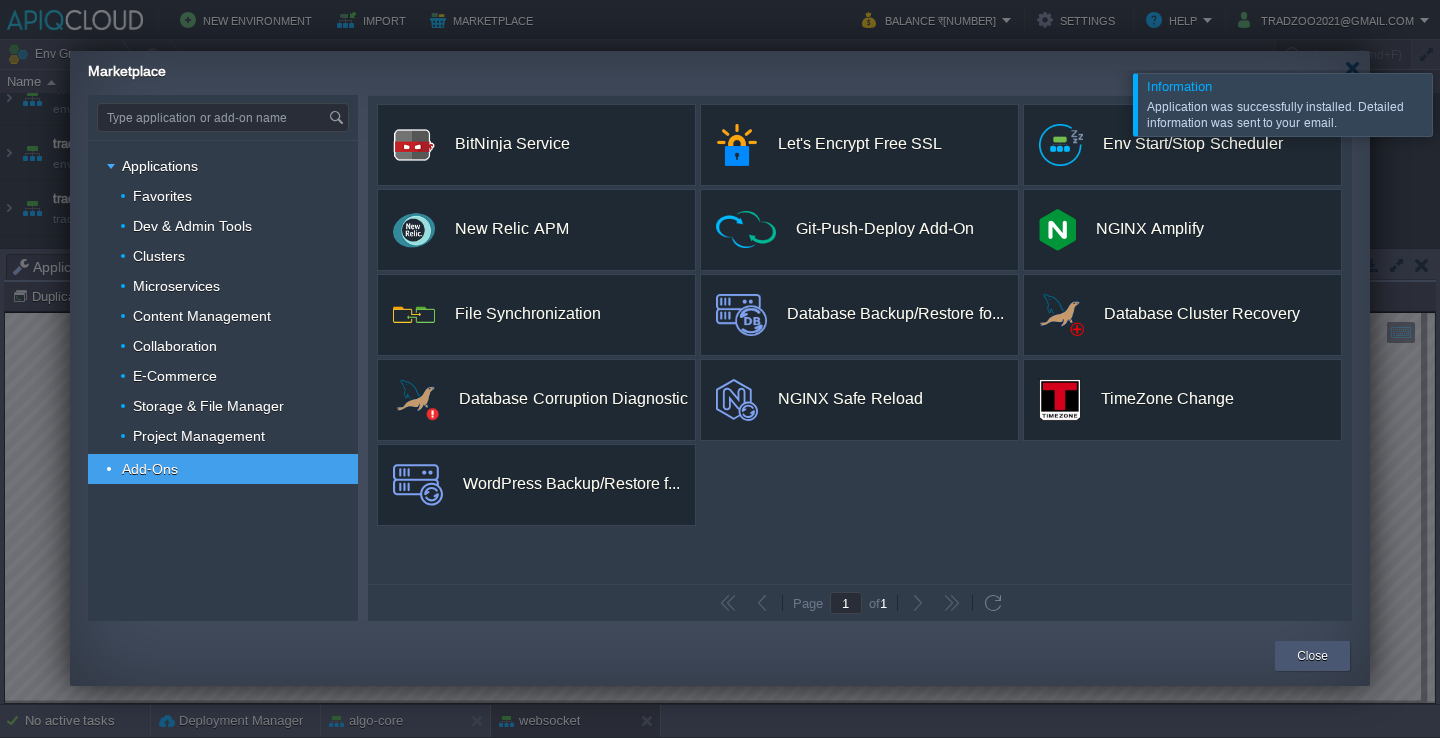 click on "Close" at bounding box center (1312, 656) 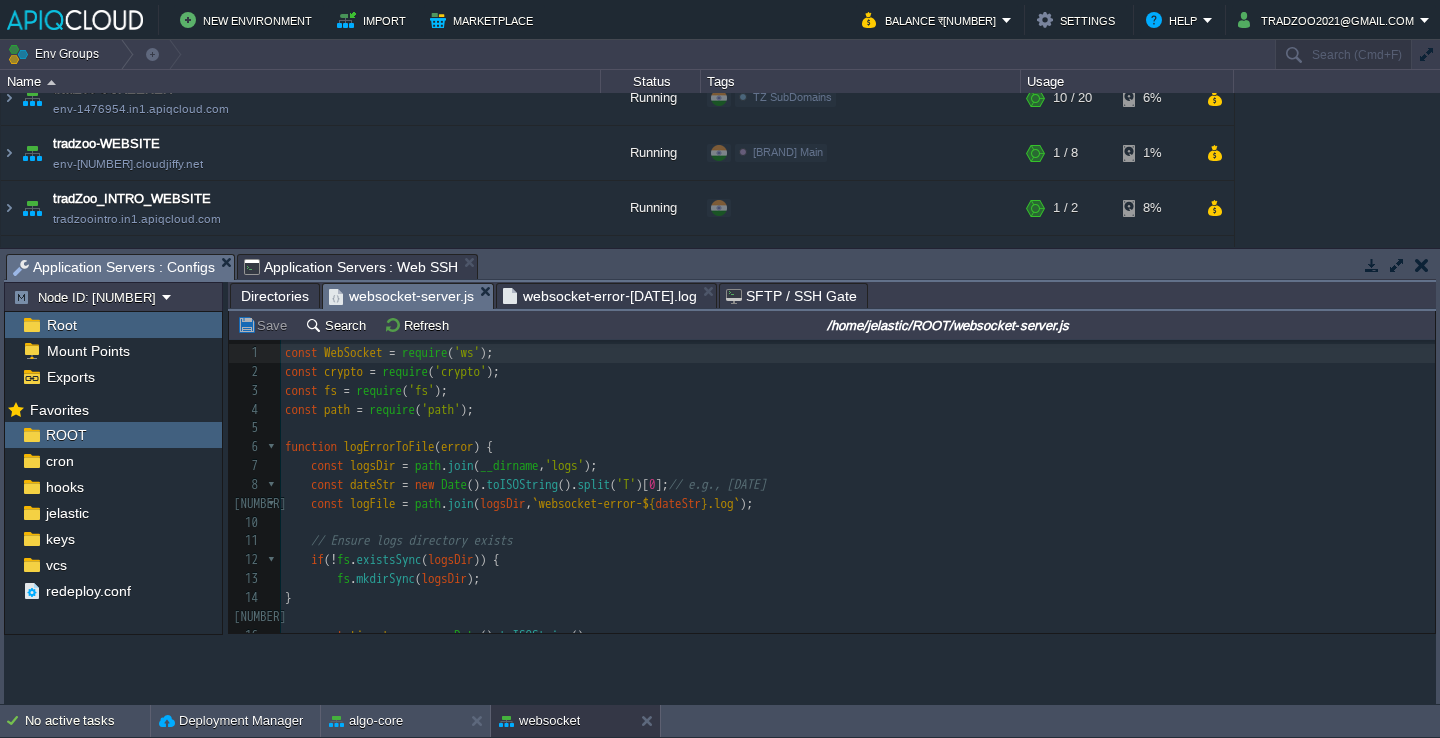 click on "Application Servers : Configs" at bounding box center [114, 267] 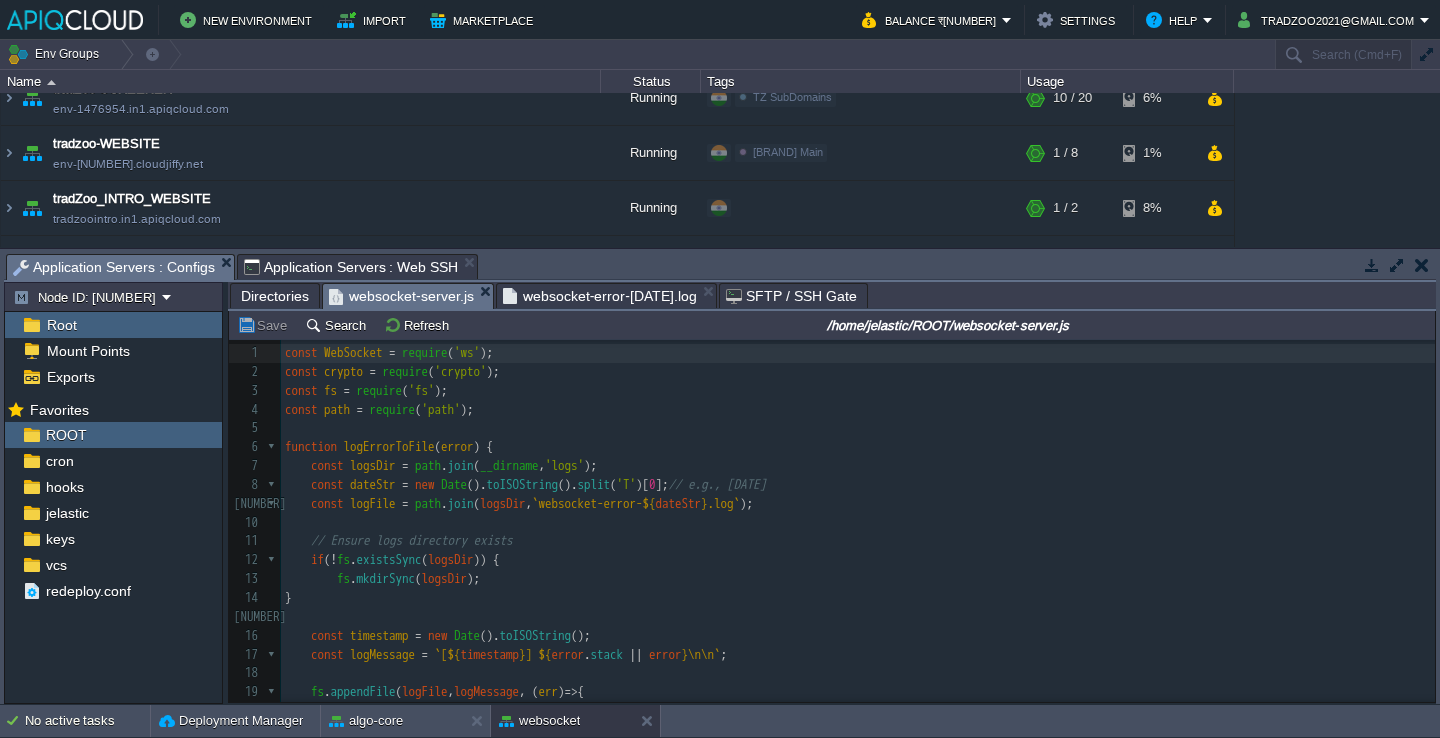 scroll, scrollTop: 373401, scrollLeft: 0, axis: vertical 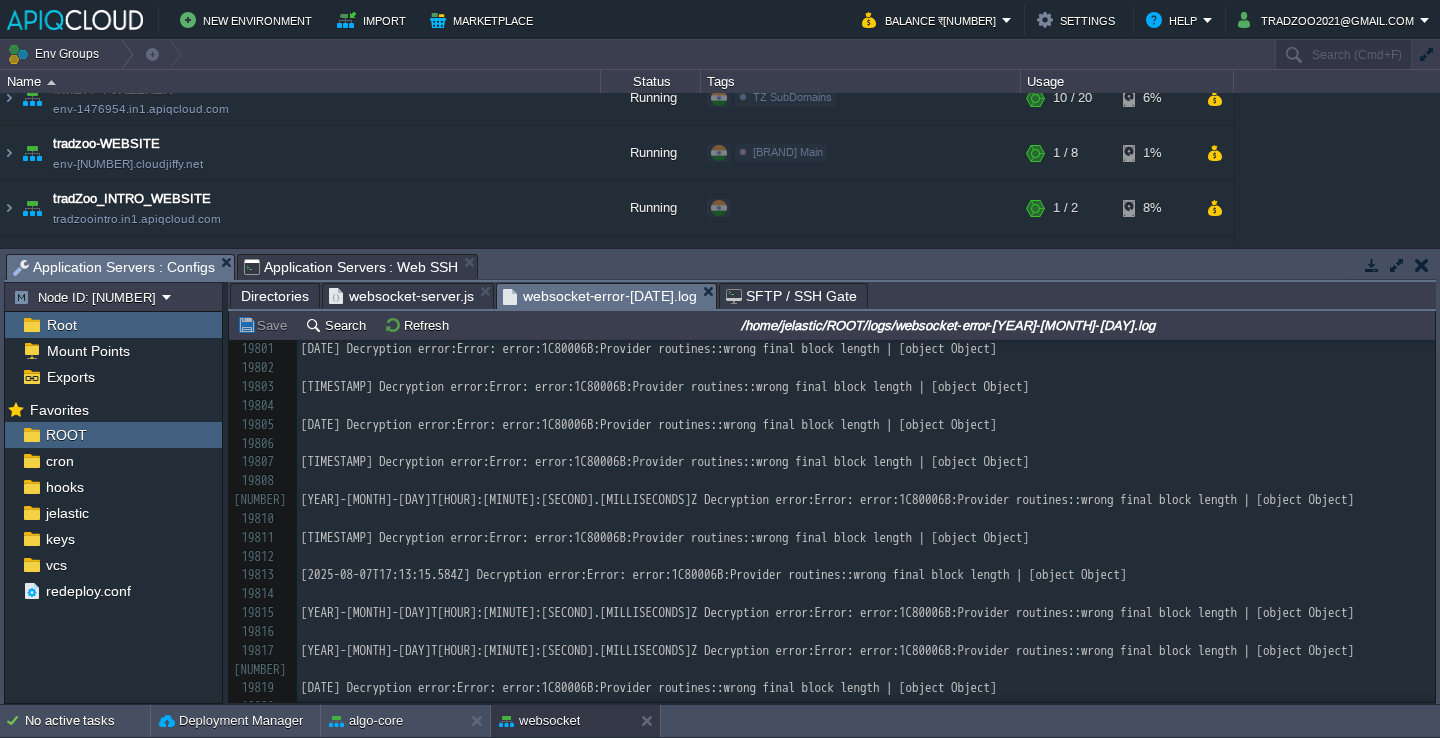 click on "[TIMESTAMP] Decryption error:Error: error:1C80006B:Provider routines::wrong final block length | [object Object]" at bounding box center [665, 461] 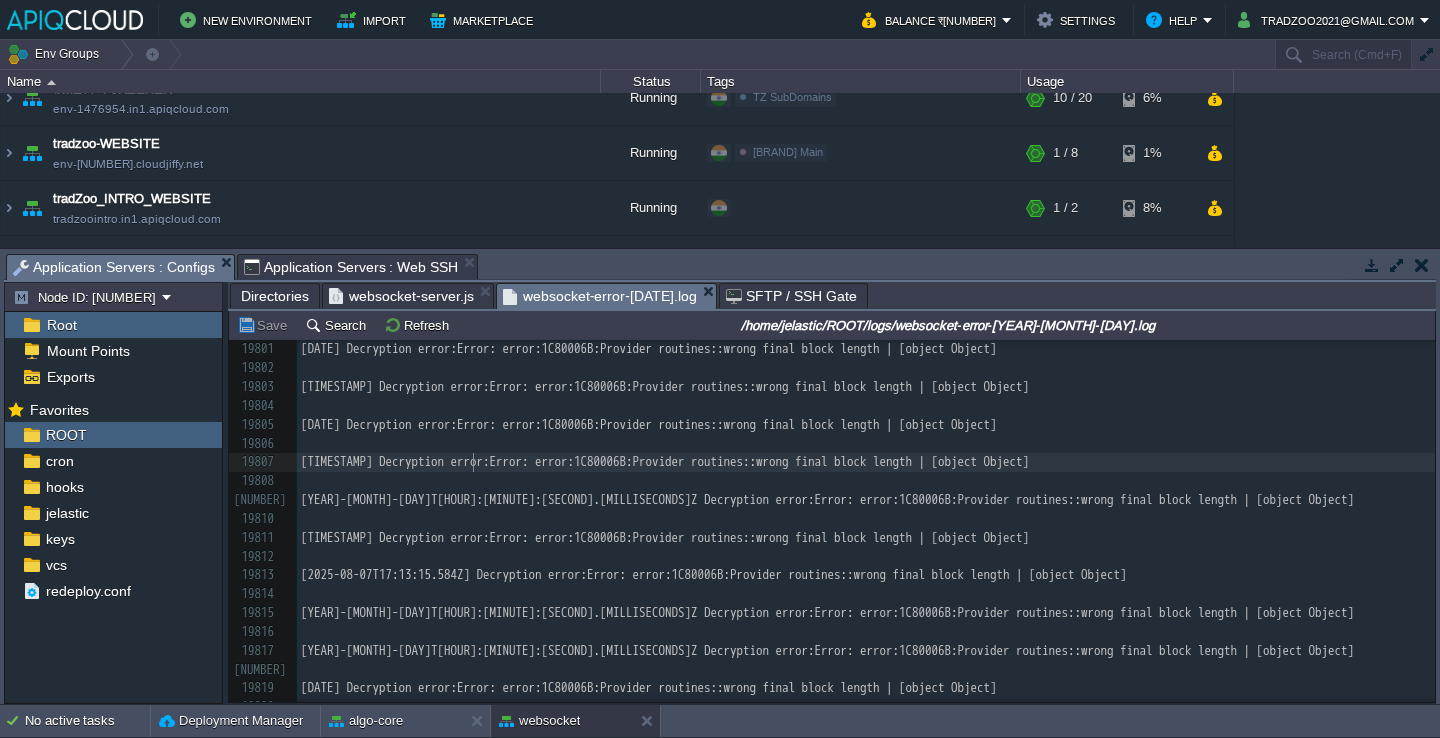 type on "-" 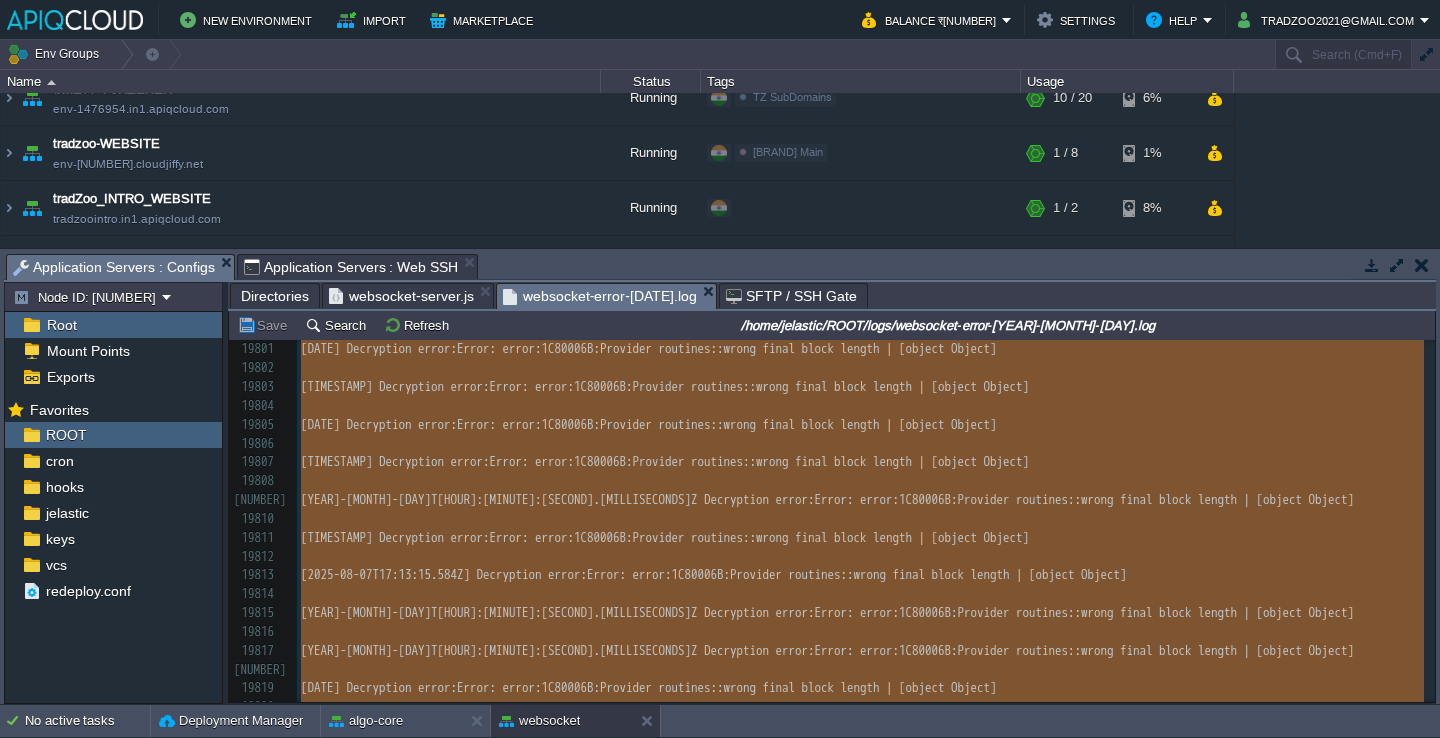 scroll, scrollTop: 0, scrollLeft: 0, axis: both 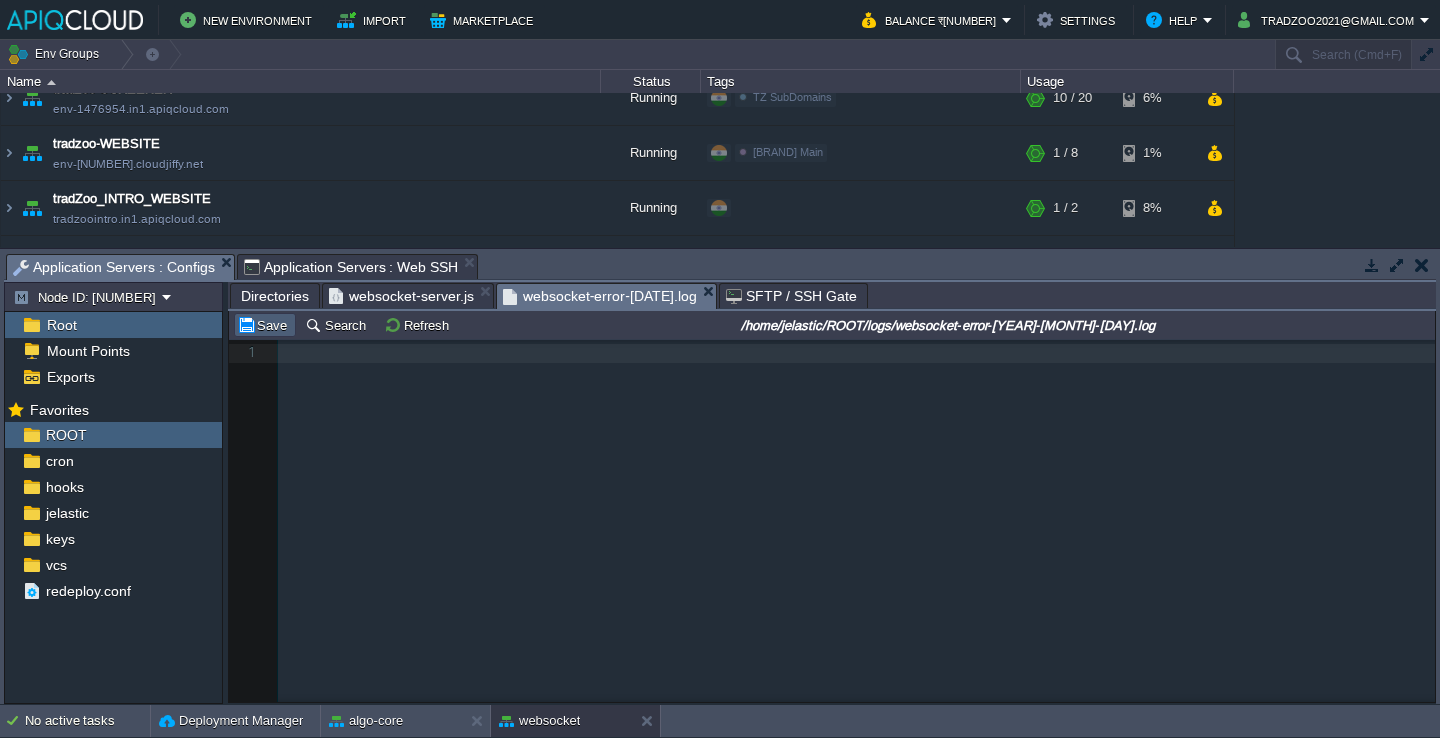 click on "Save" at bounding box center (265, 325) 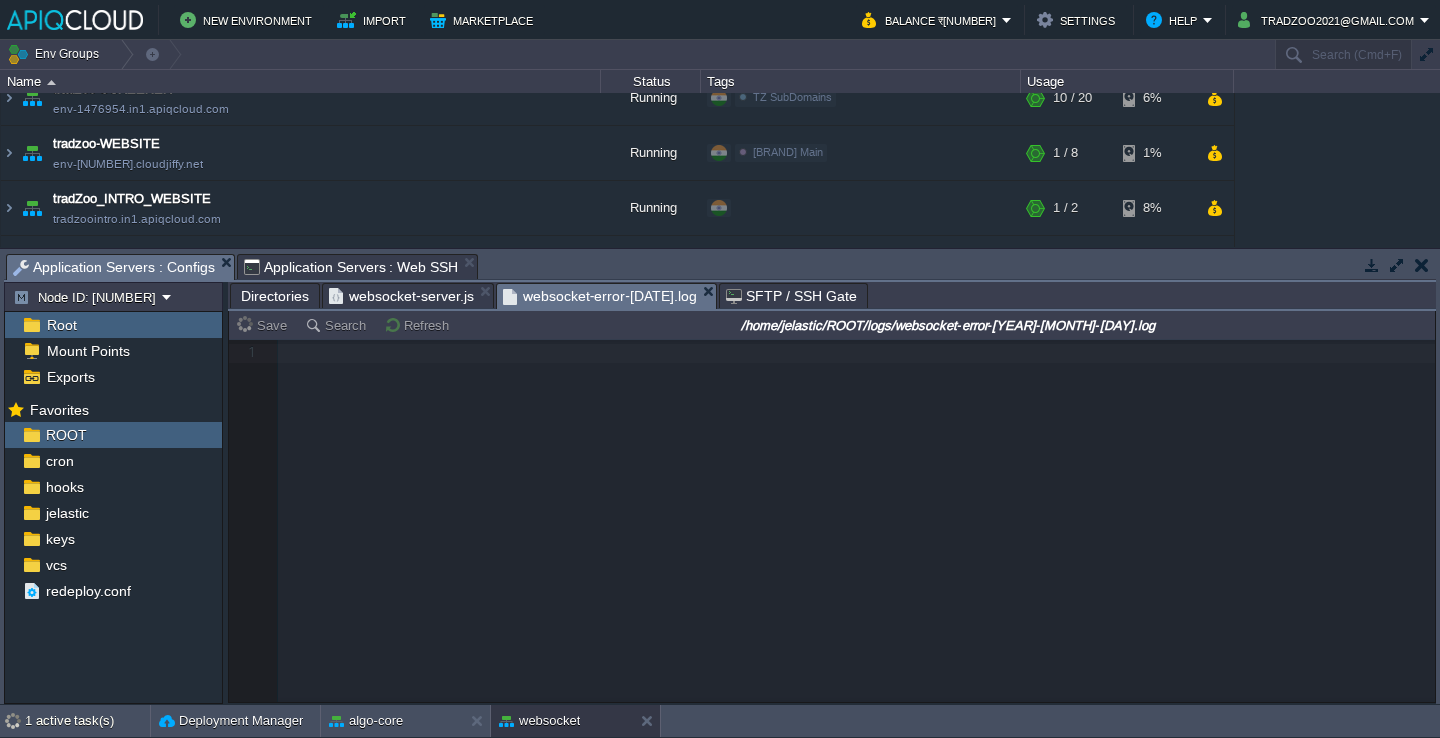 click on "websocket-server.js" at bounding box center (401, 296) 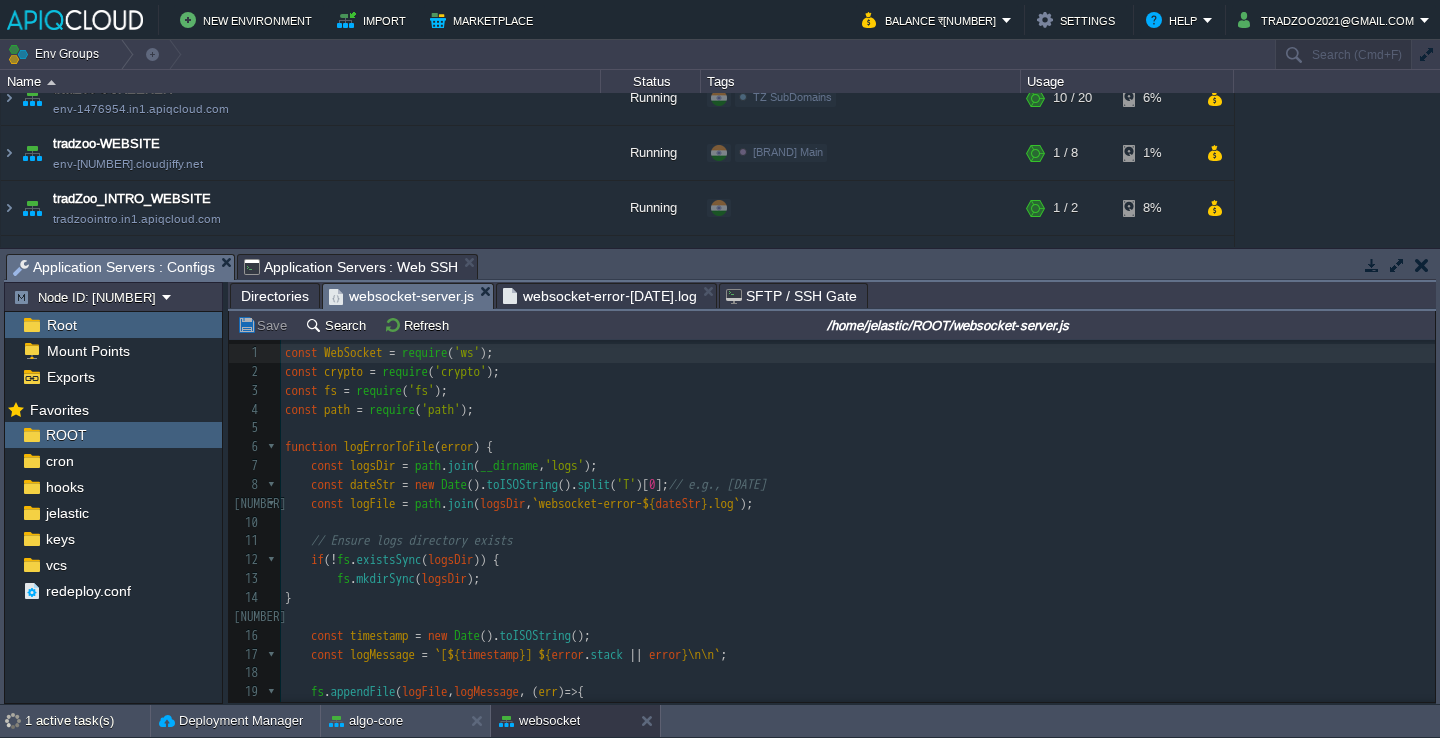 scroll, scrollTop: 43, scrollLeft: 0, axis: vertical 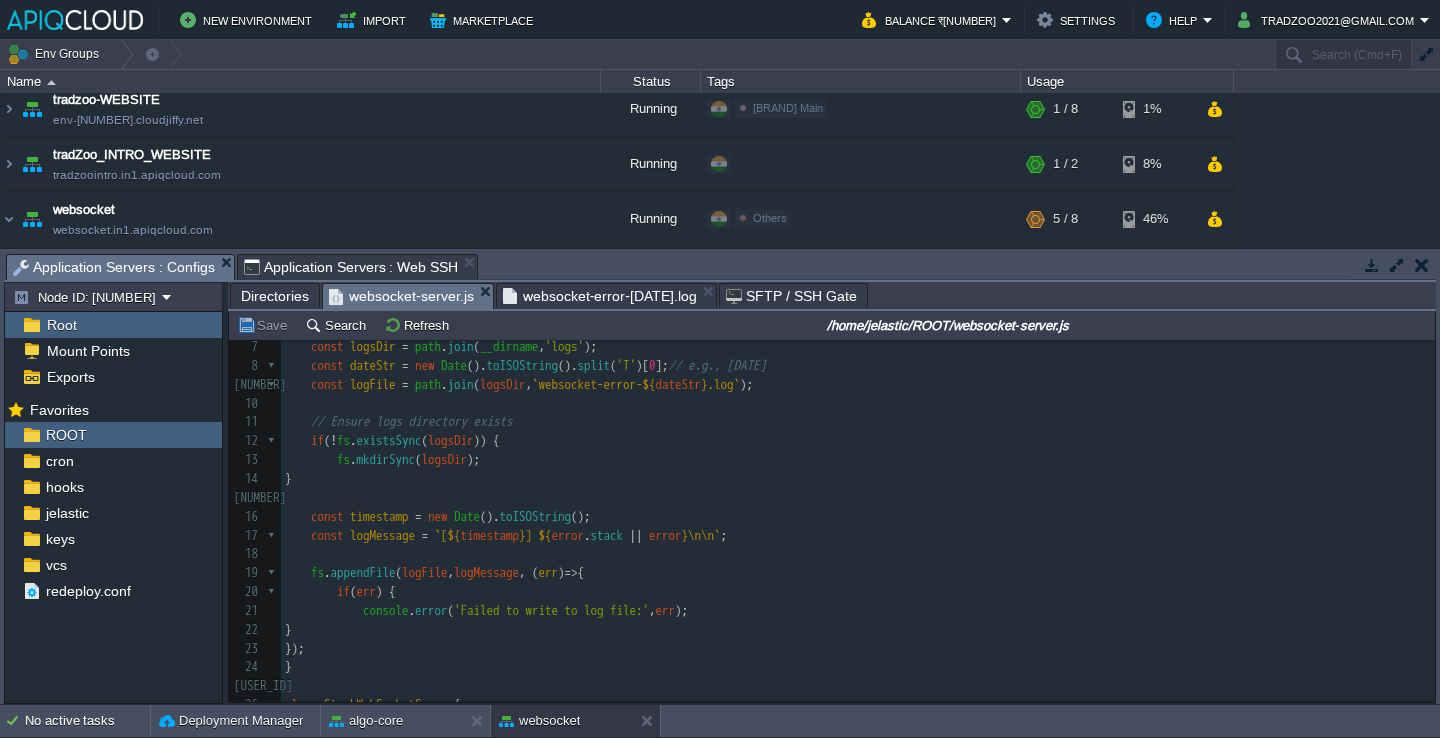 click on "Application Servers : Web SSH" at bounding box center (351, 267) 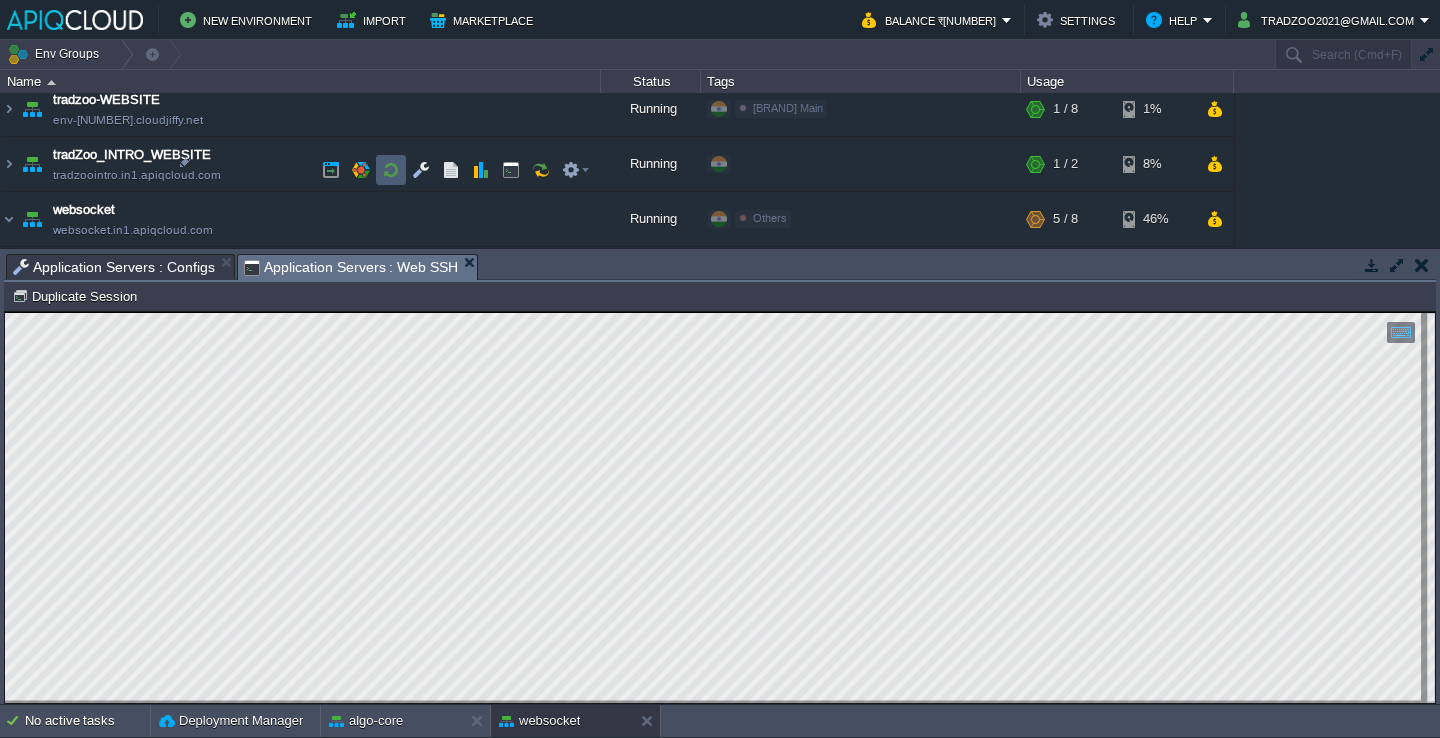 click at bounding box center (391, 170) 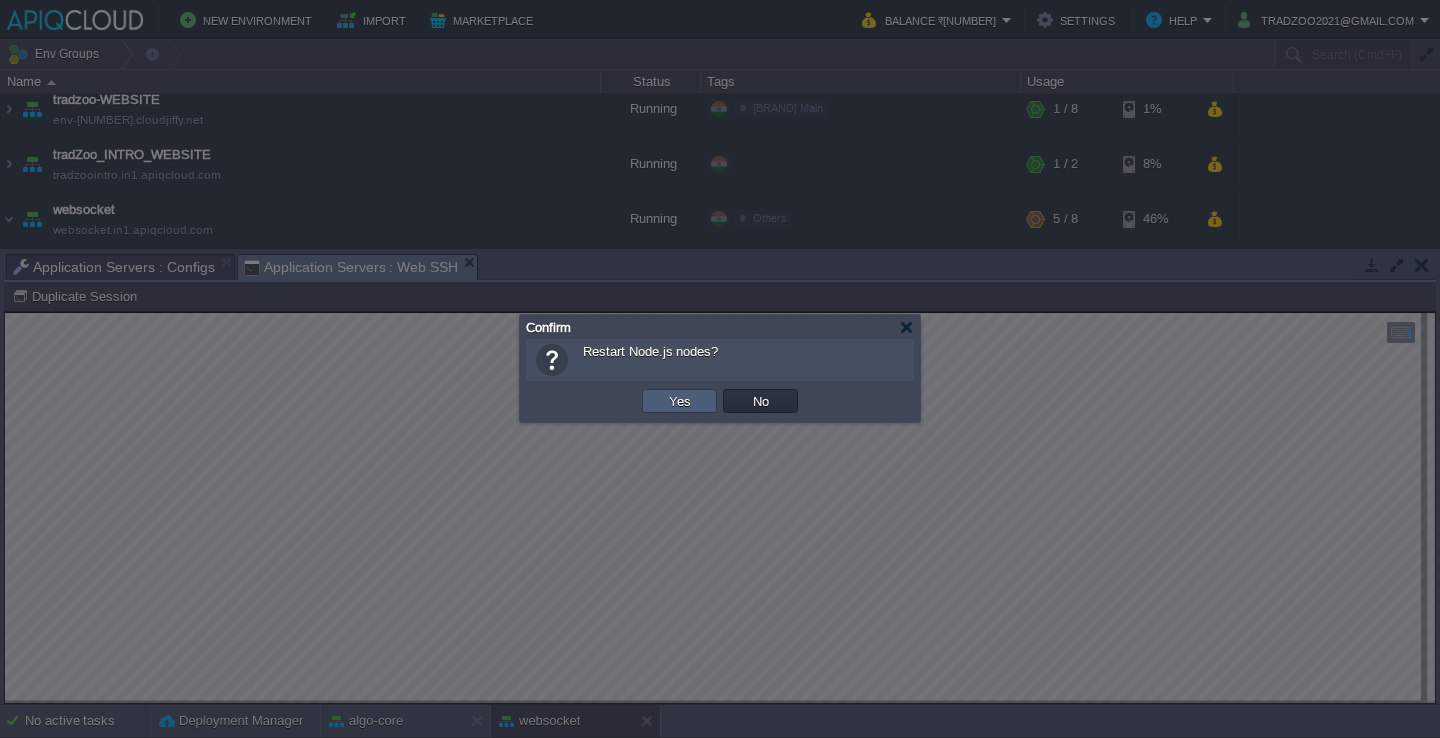 click on "Yes" at bounding box center [680, 401] 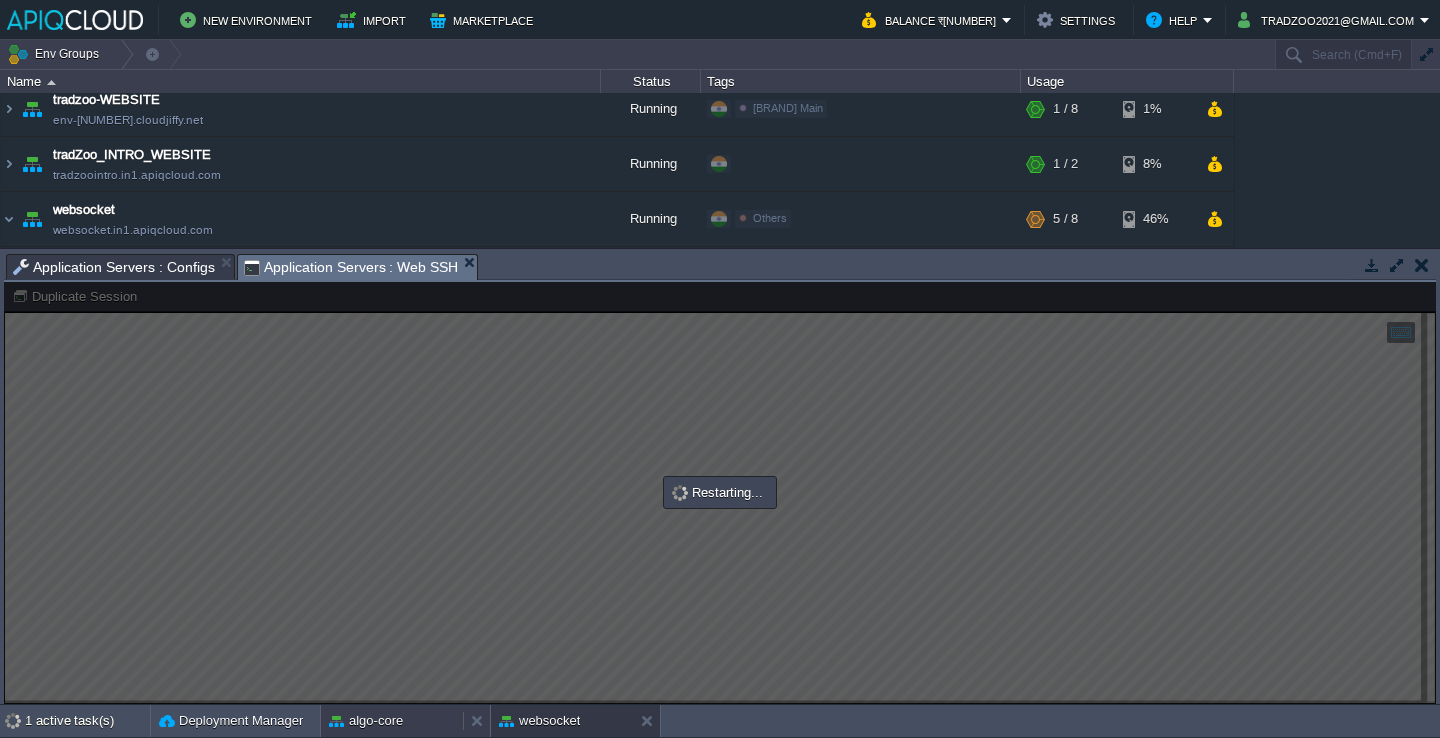 click on "algo-core" at bounding box center [366, 721] 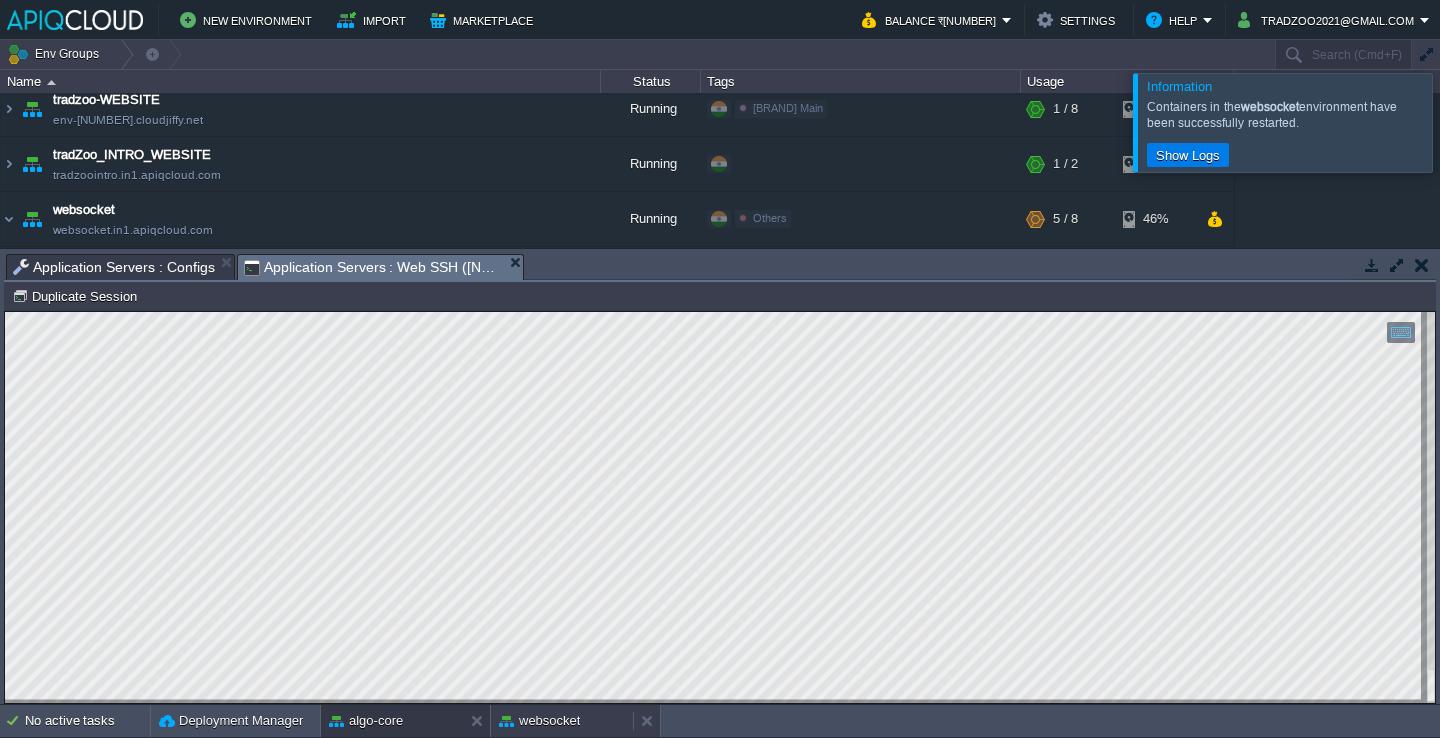 click on "websocket" at bounding box center (539, 721) 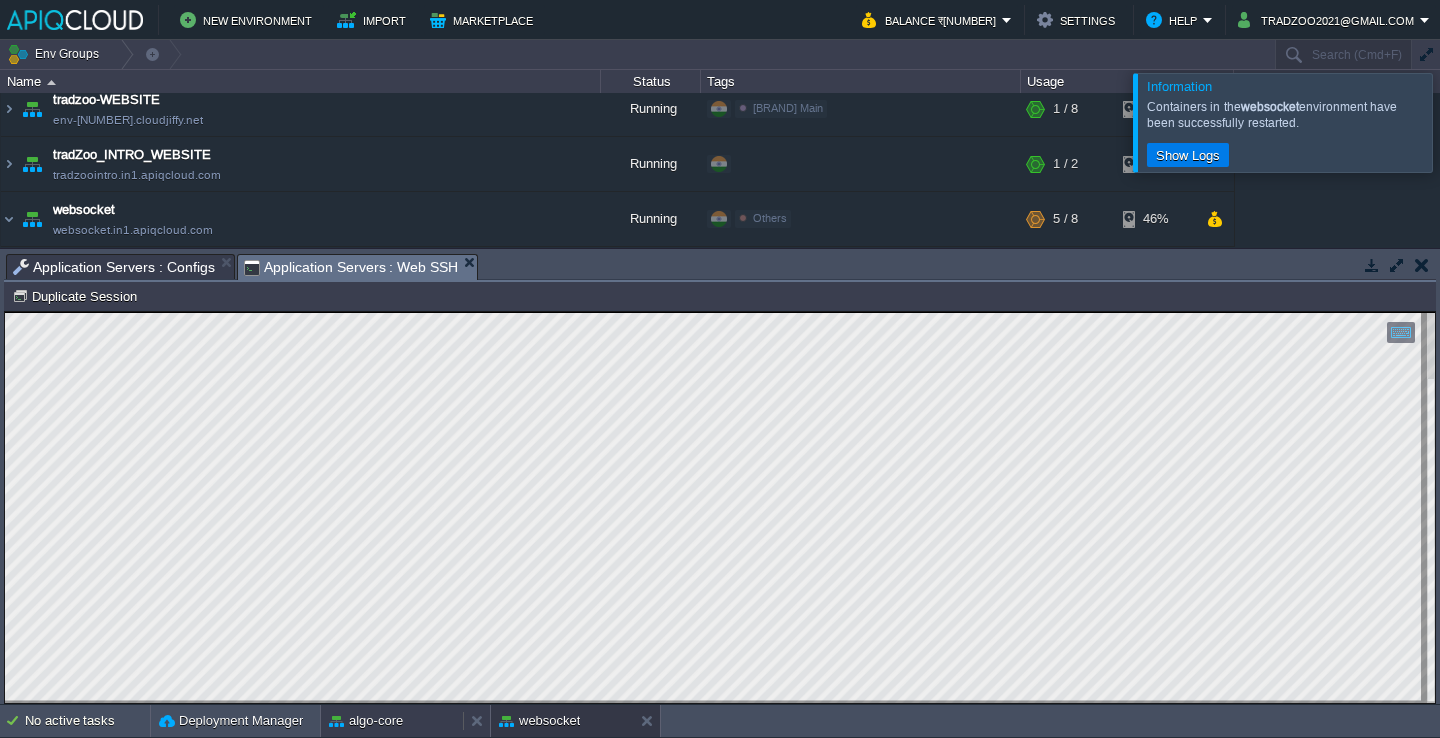 click on "algo-core" at bounding box center (392, 721) 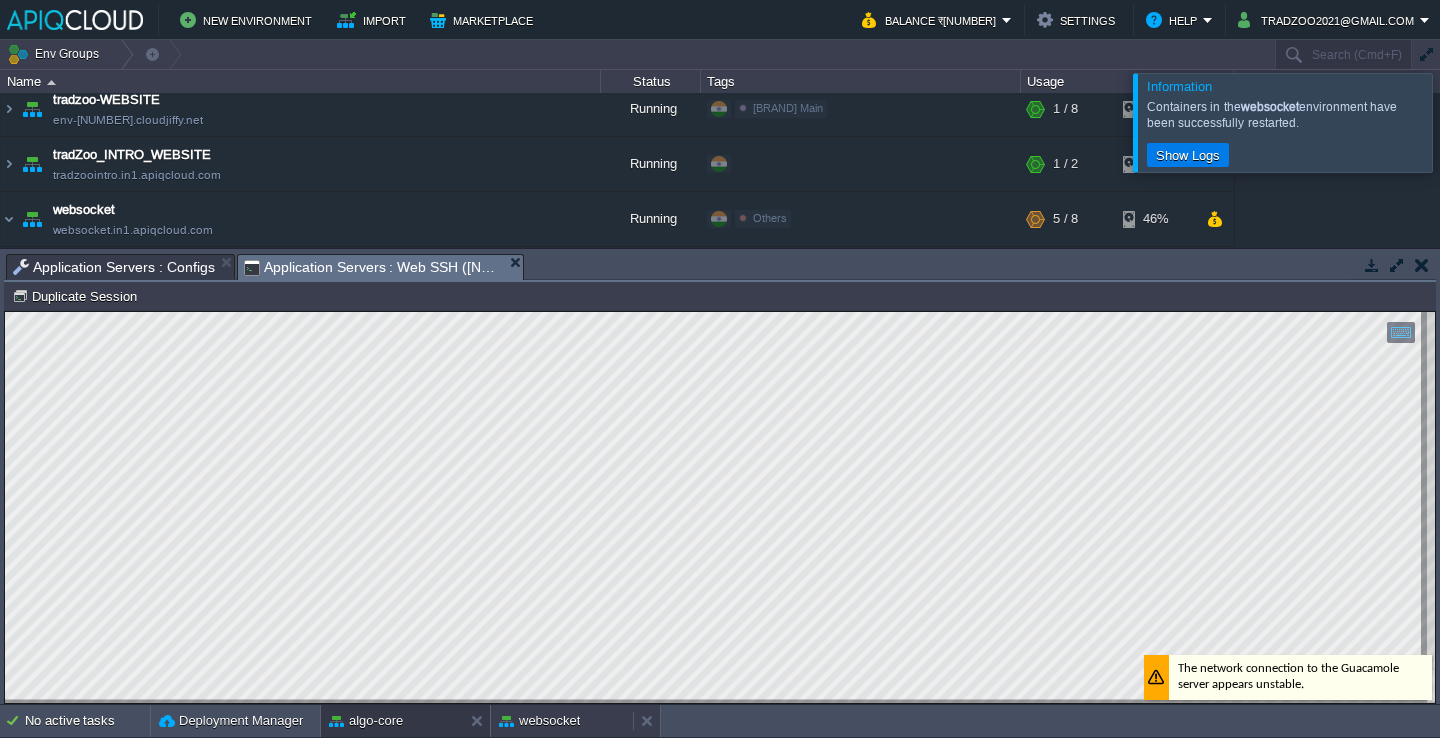 click on "websocket" at bounding box center [562, 721] 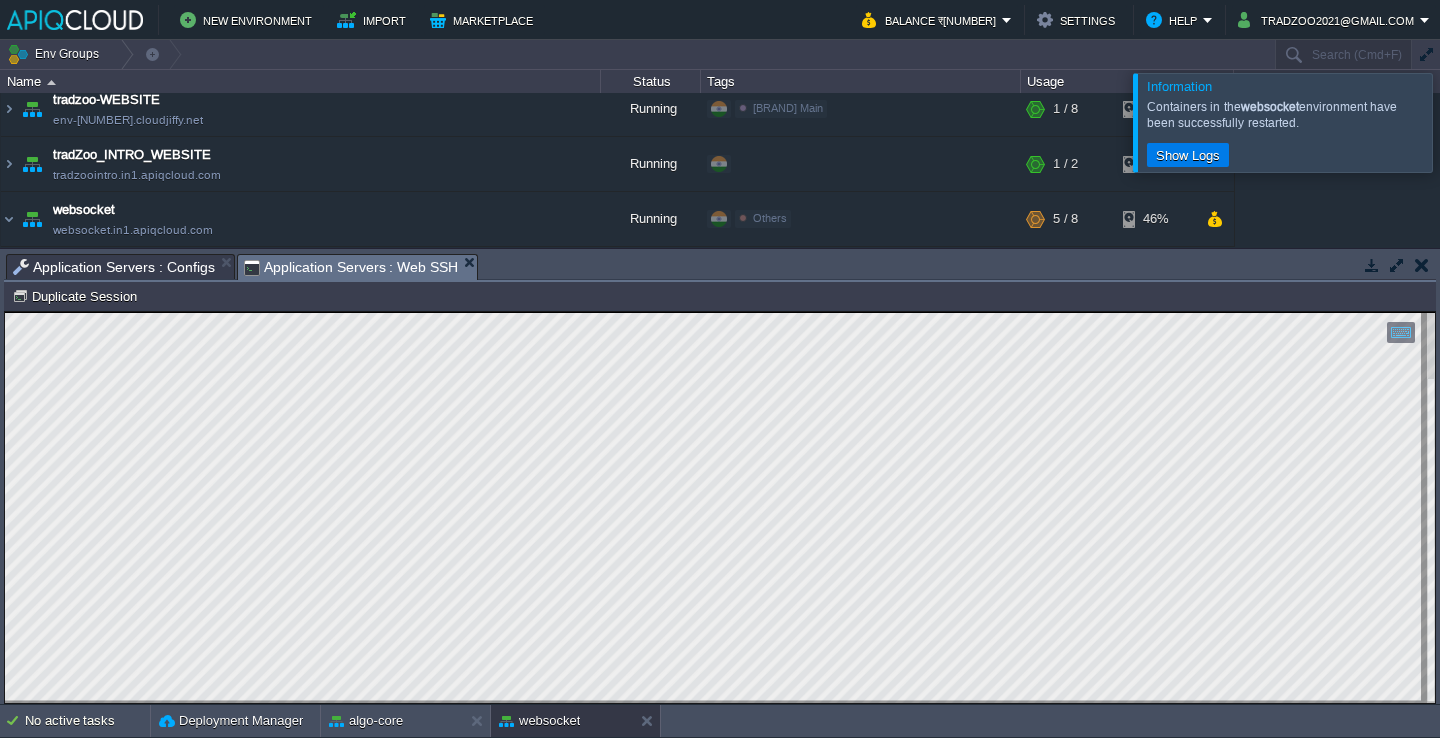 click on "Application Servers : Configs" at bounding box center [114, 267] 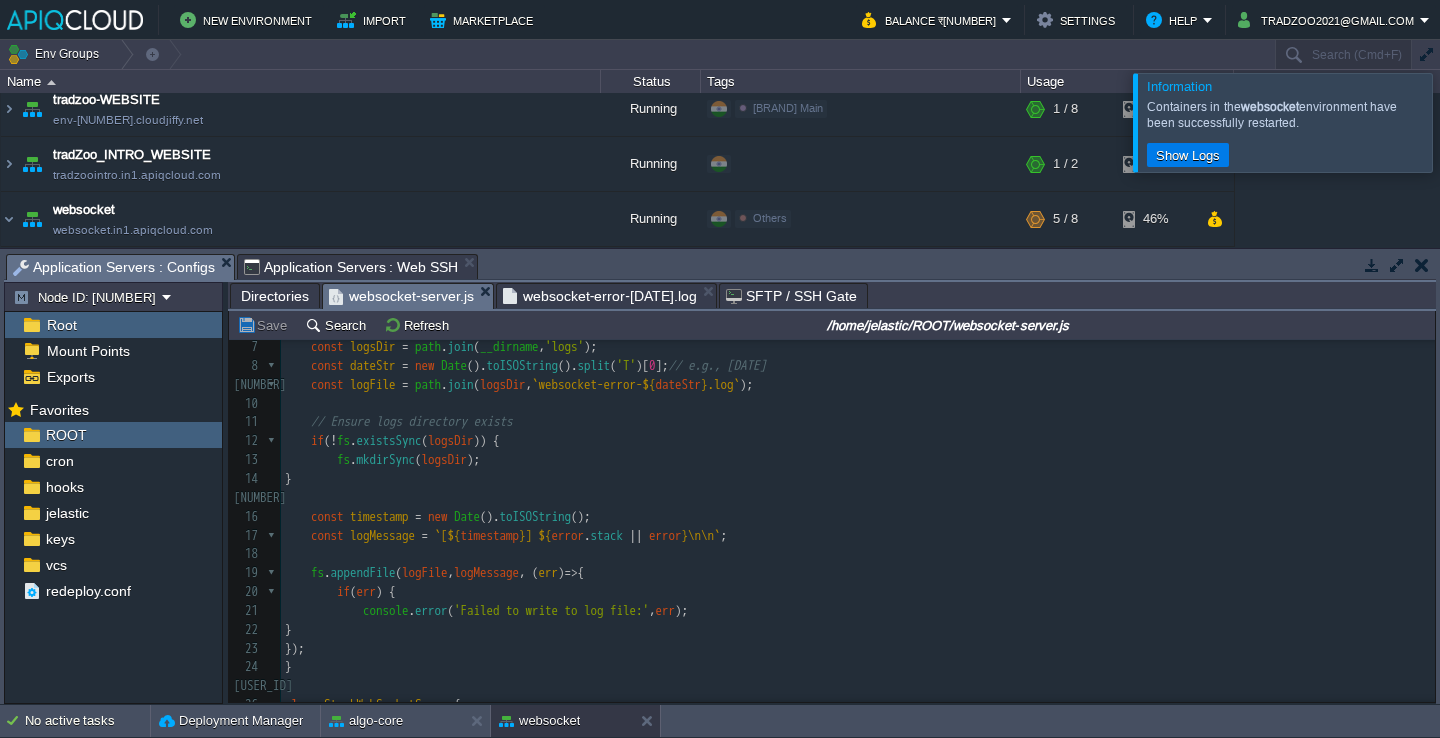 click on "websocket-error-[DATE].log" at bounding box center (600, 296) 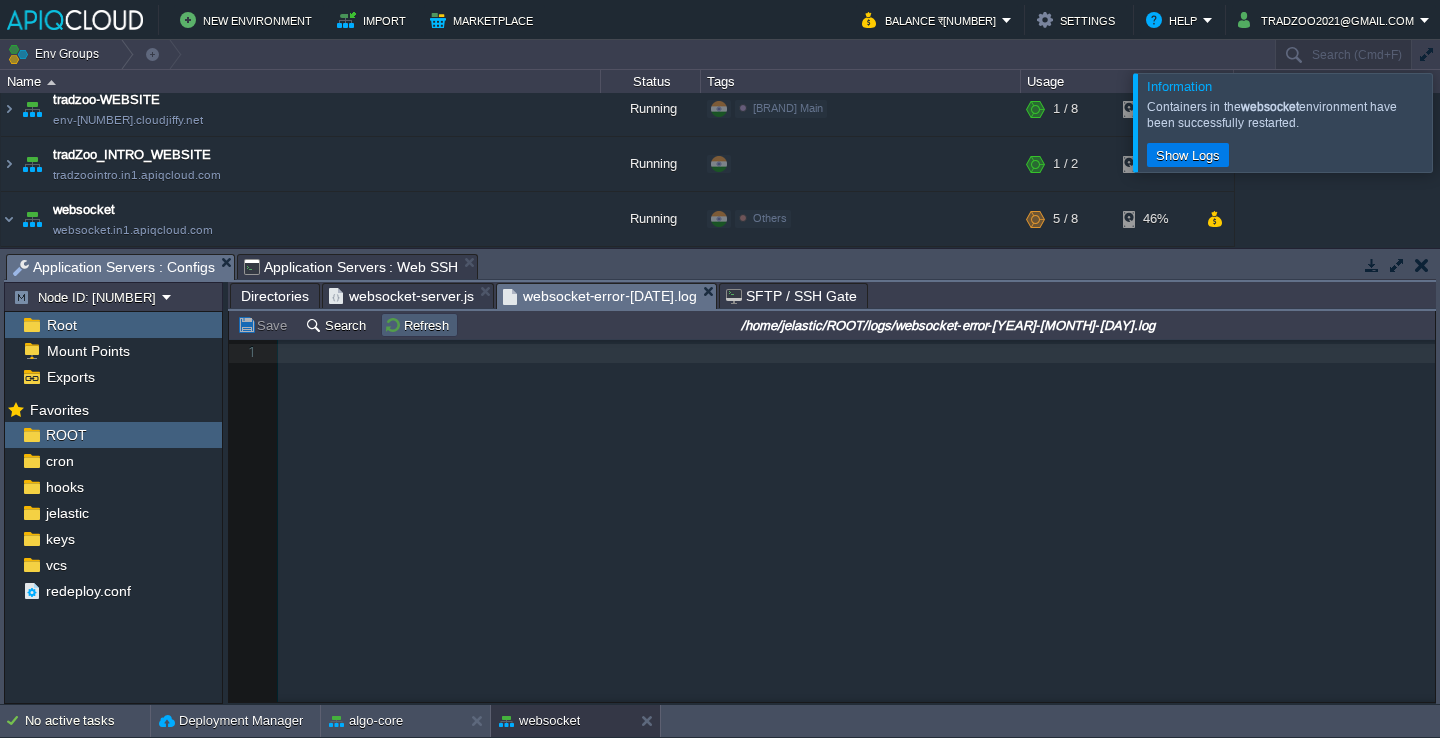 click on "Refresh" at bounding box center (419, 325) 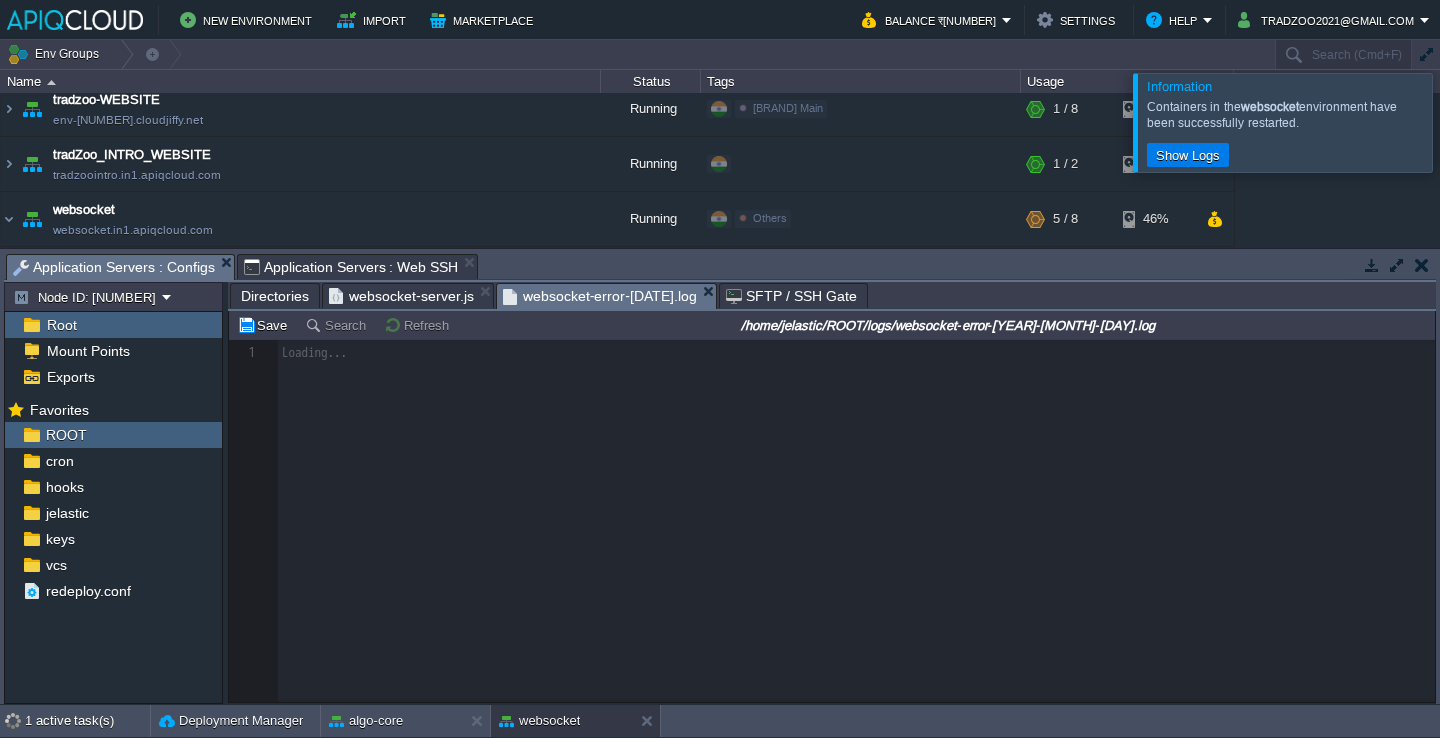 click at bounding box center [1464, 122] 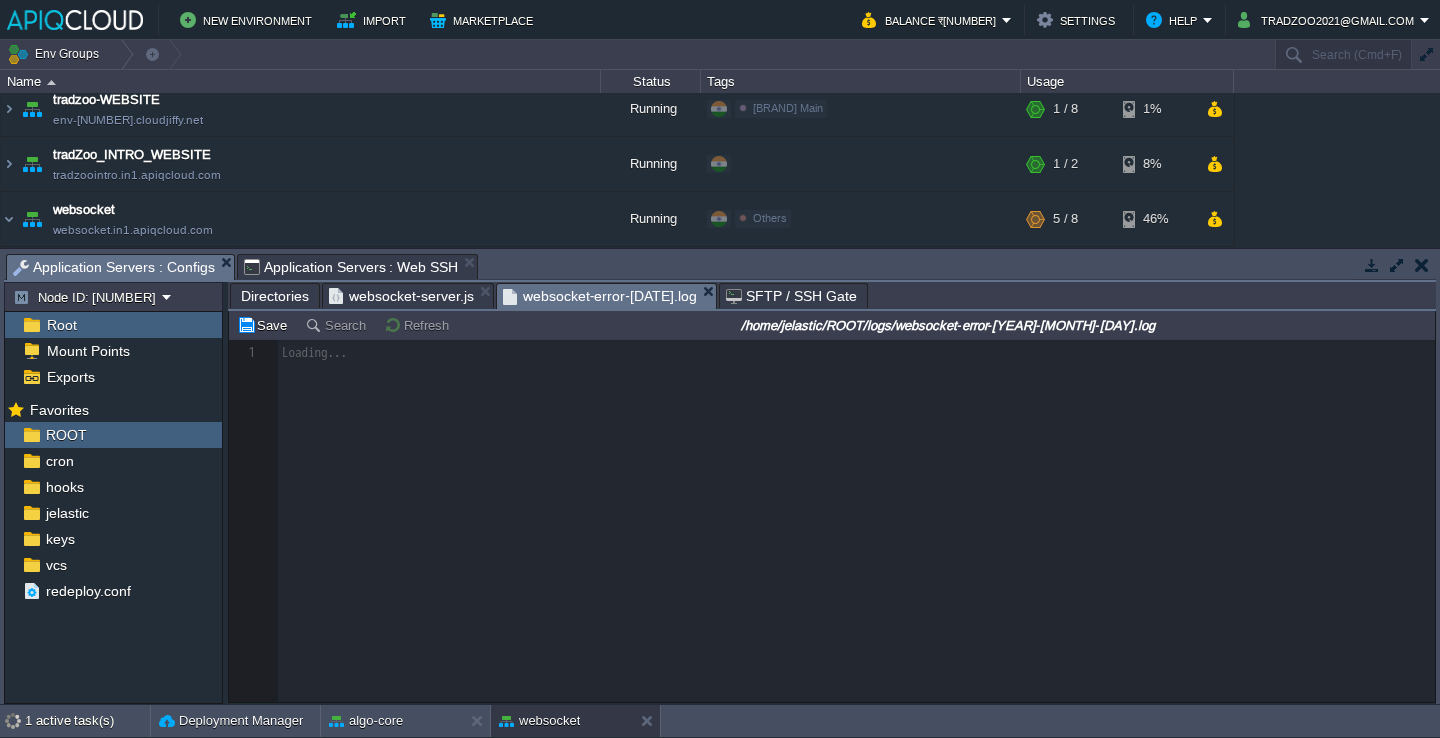scroll, scrollTop: 475, scrollLeft: 0, axis: vertical 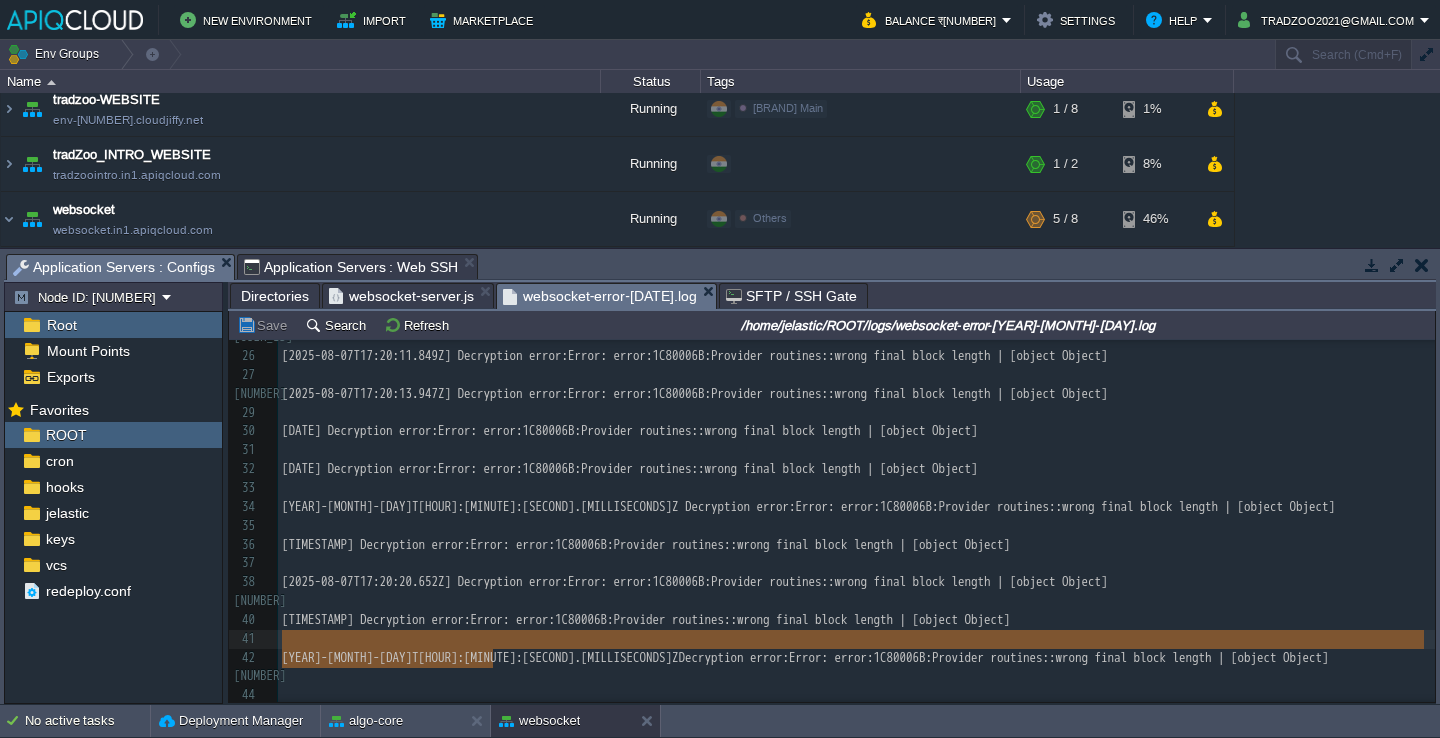 type on "Decryption error:Error: error:1C80006B:Provider routines::wrong final block length | [object Object]" 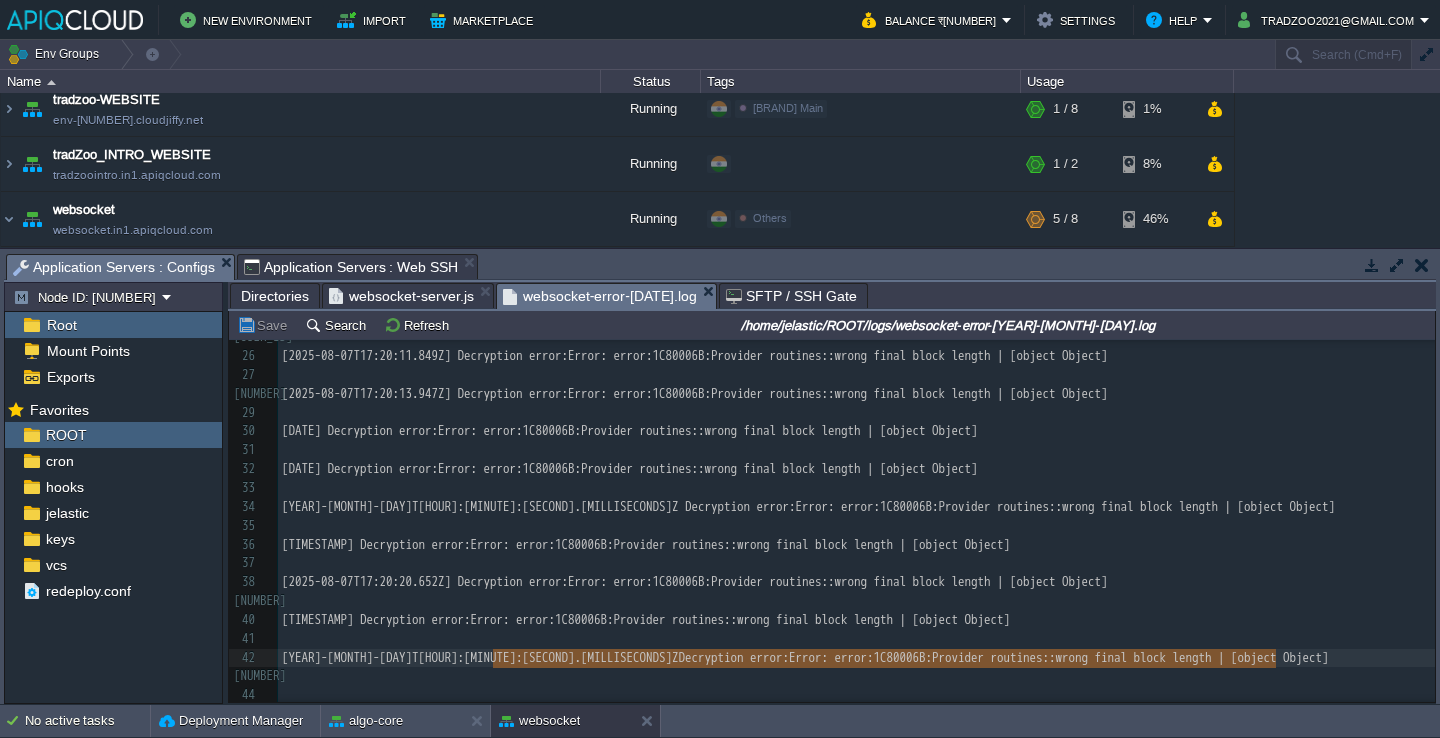 drag, startPoint x: 492, startPoint y: 651, endPoint x: 1304, endPoint y: 644, distance: 812.03015 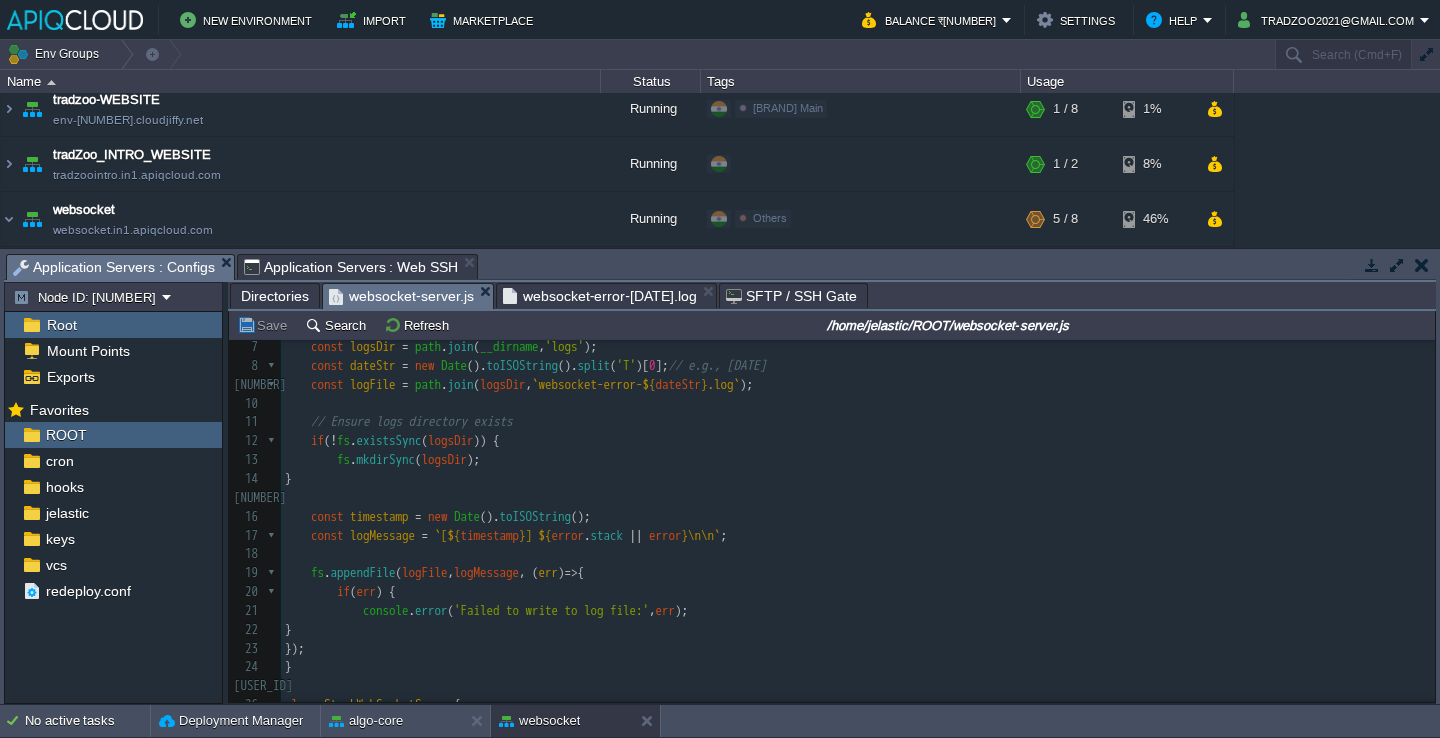 scroll, scrollTop: 103, scrollLeft: 0, axis: vertical 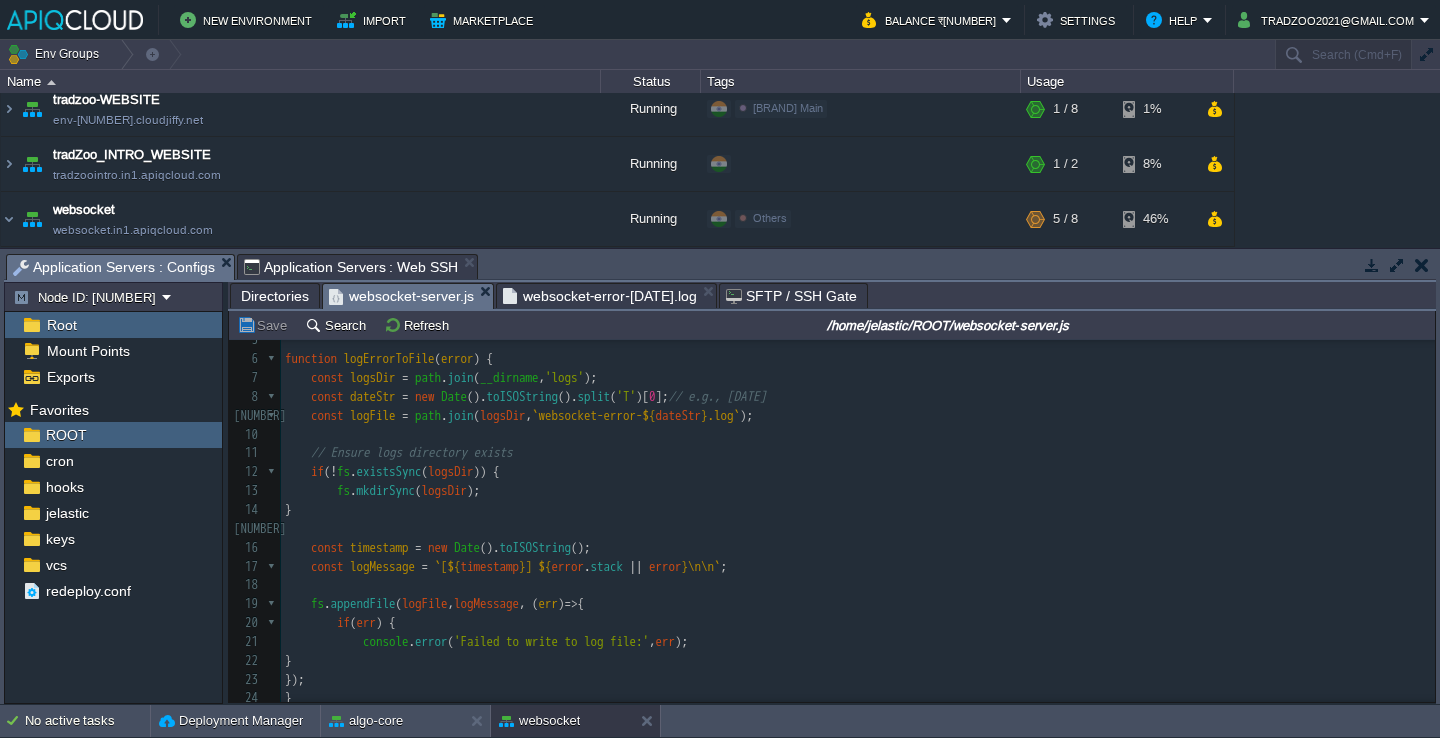 click on "error" at bounding box center (665, 566) 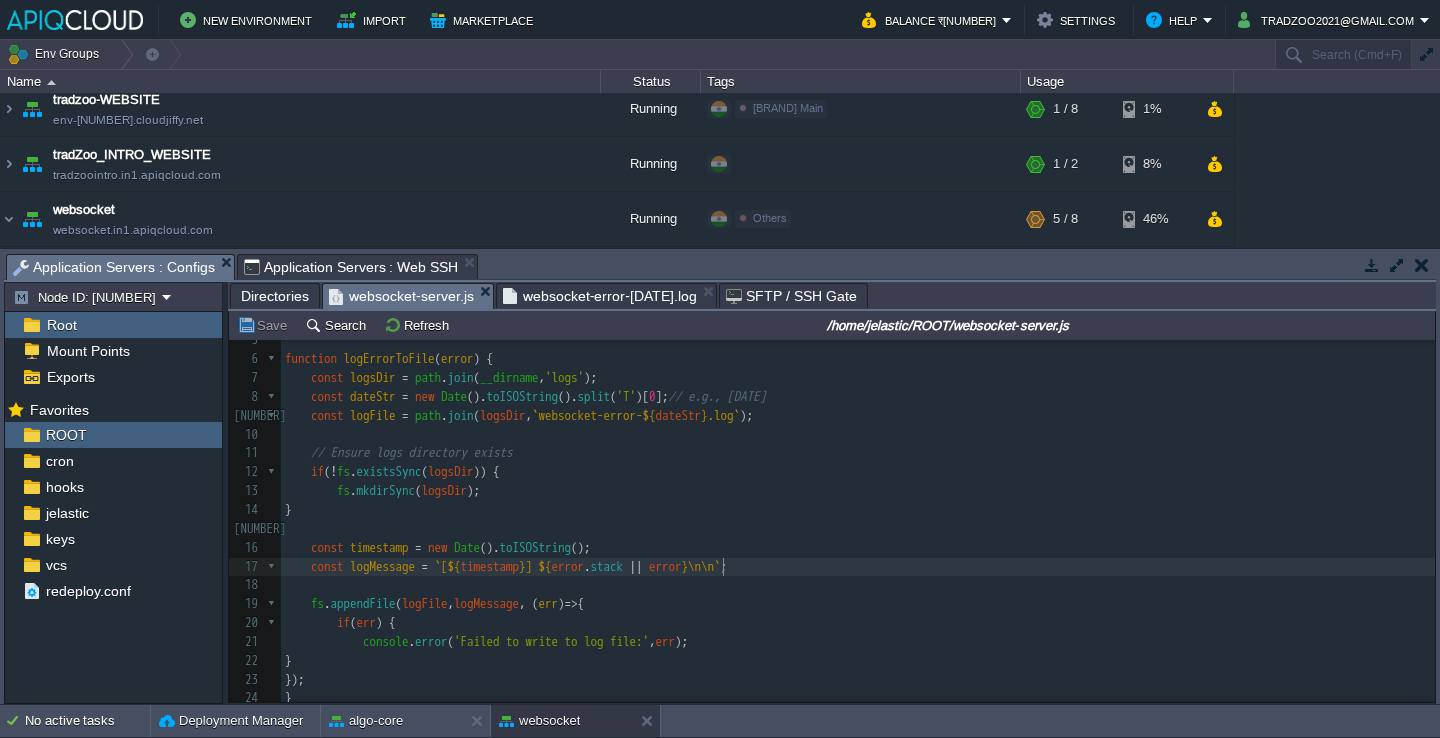 type on "error" 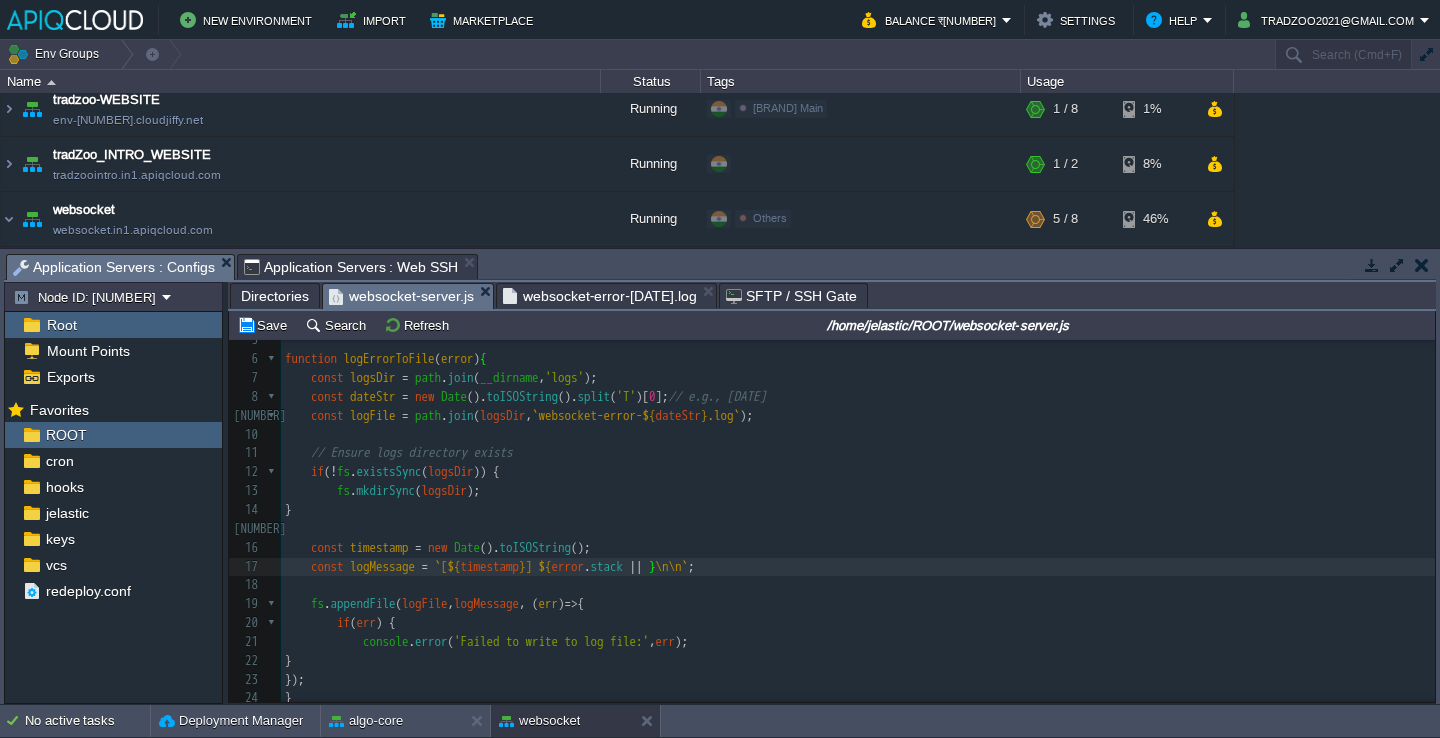 type on "j" 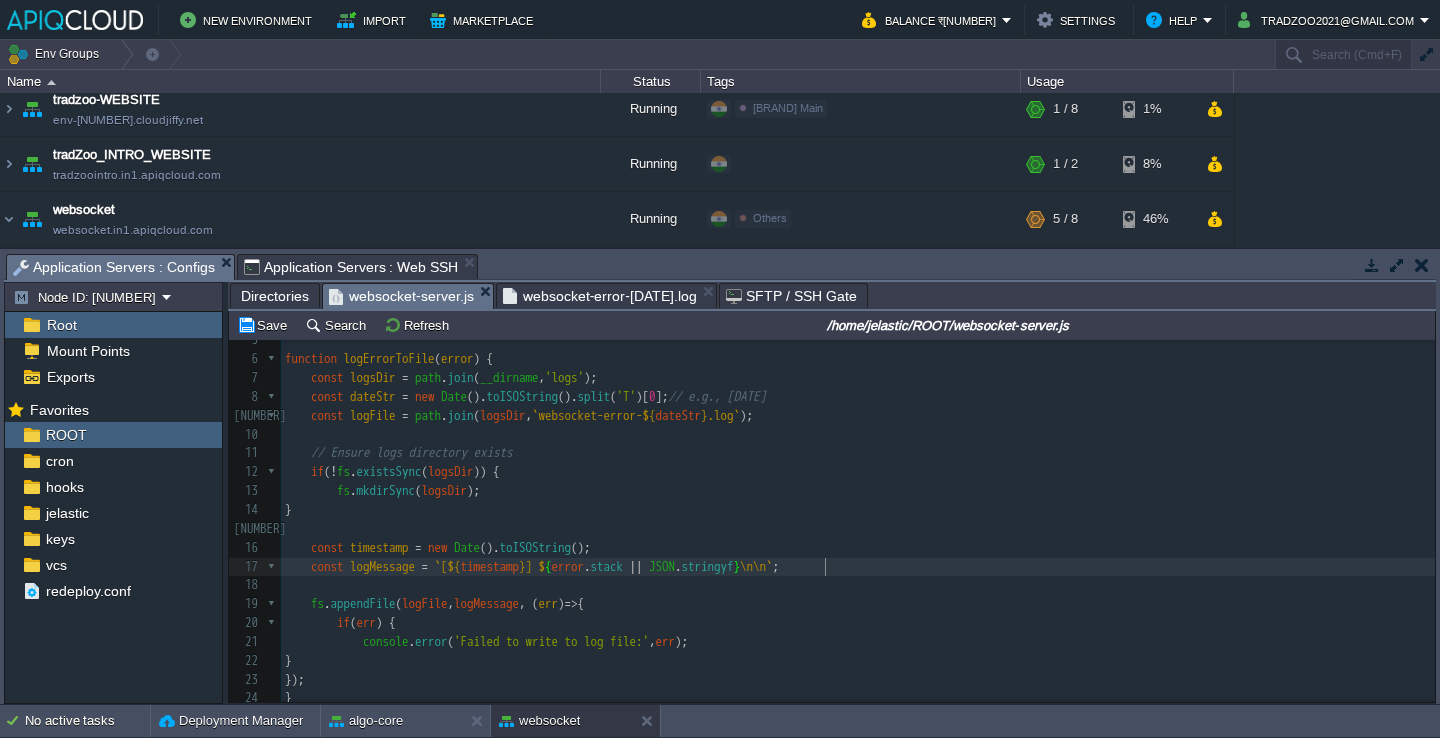 scroll, scrollTop: 6, scrollLeft: 111, axis: both 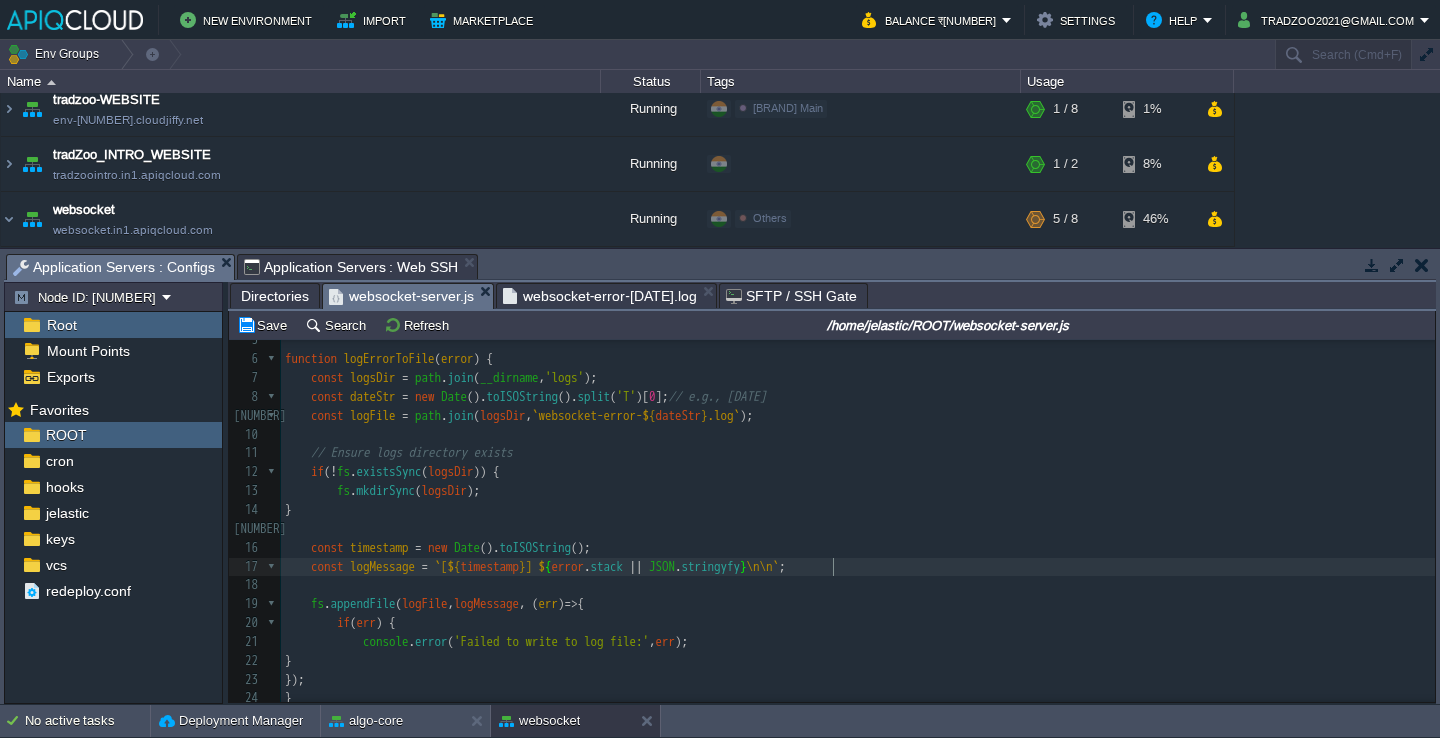 type on "JSON.stringyfy" 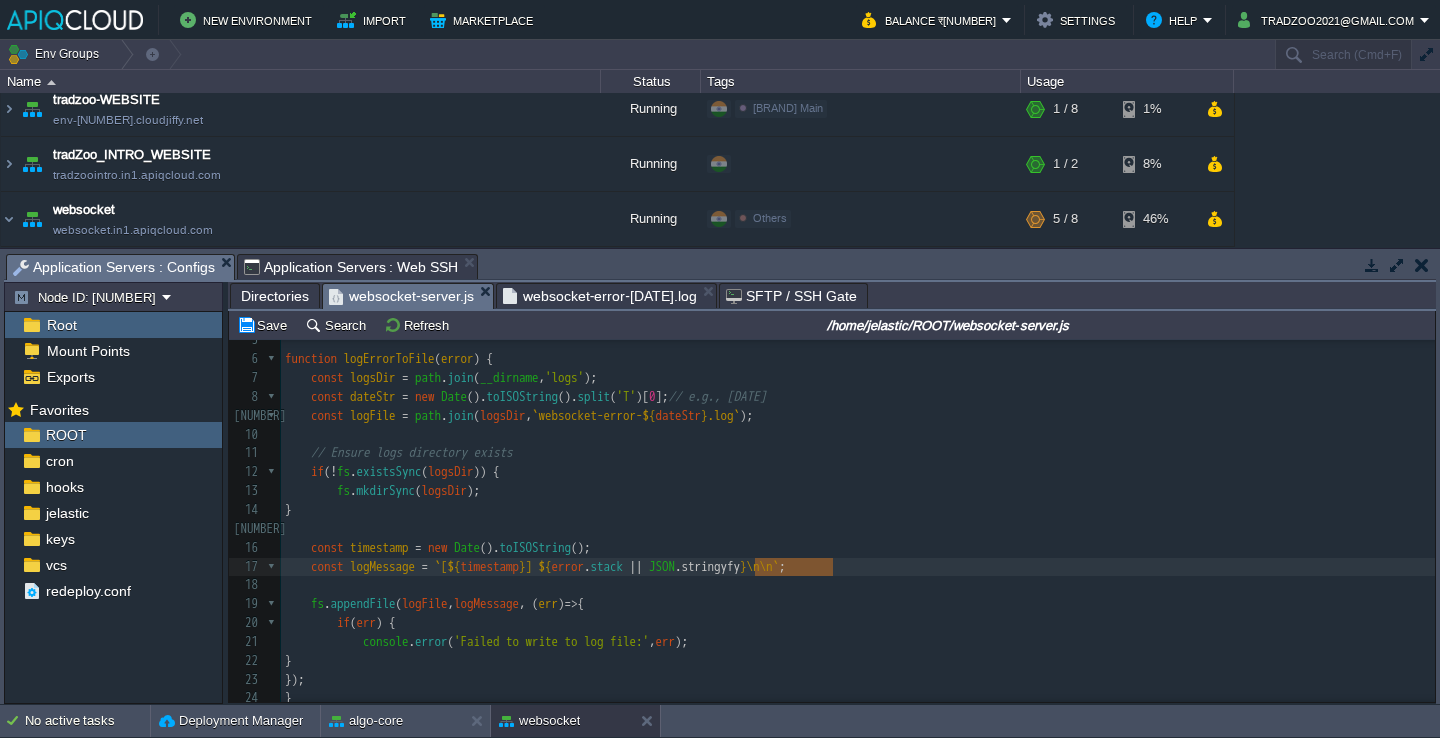 type on "JSON.stringyfy" 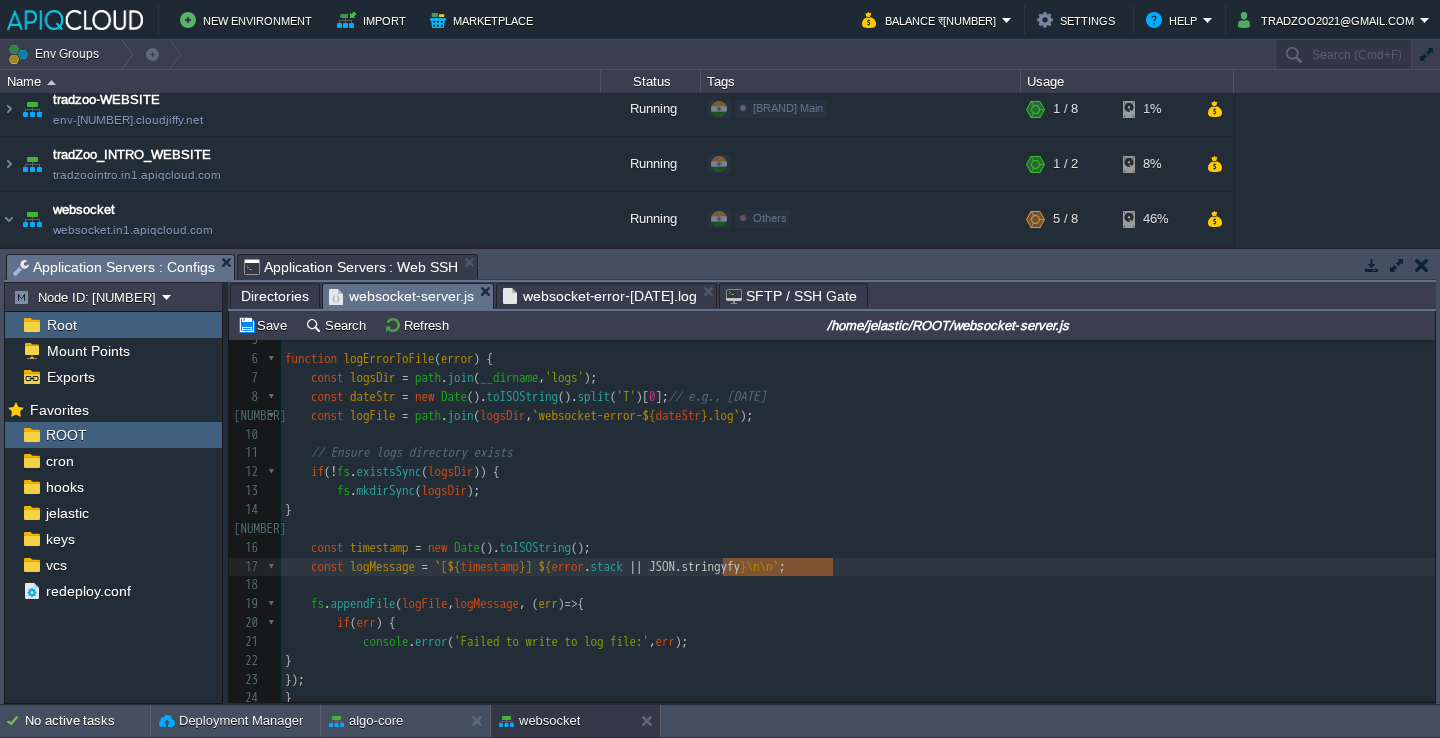 paste 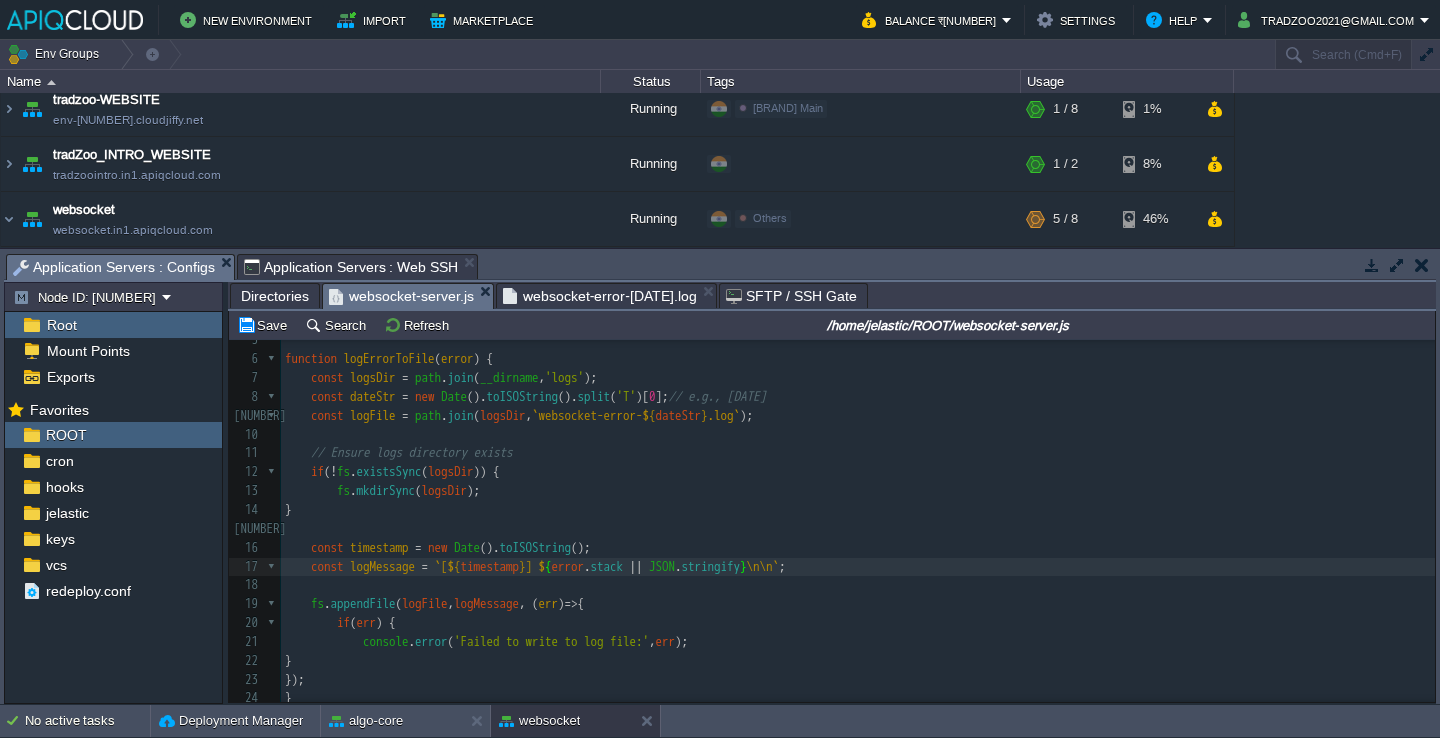 scroll, scrollTop: 6, scrollLeft: 8, axis: both 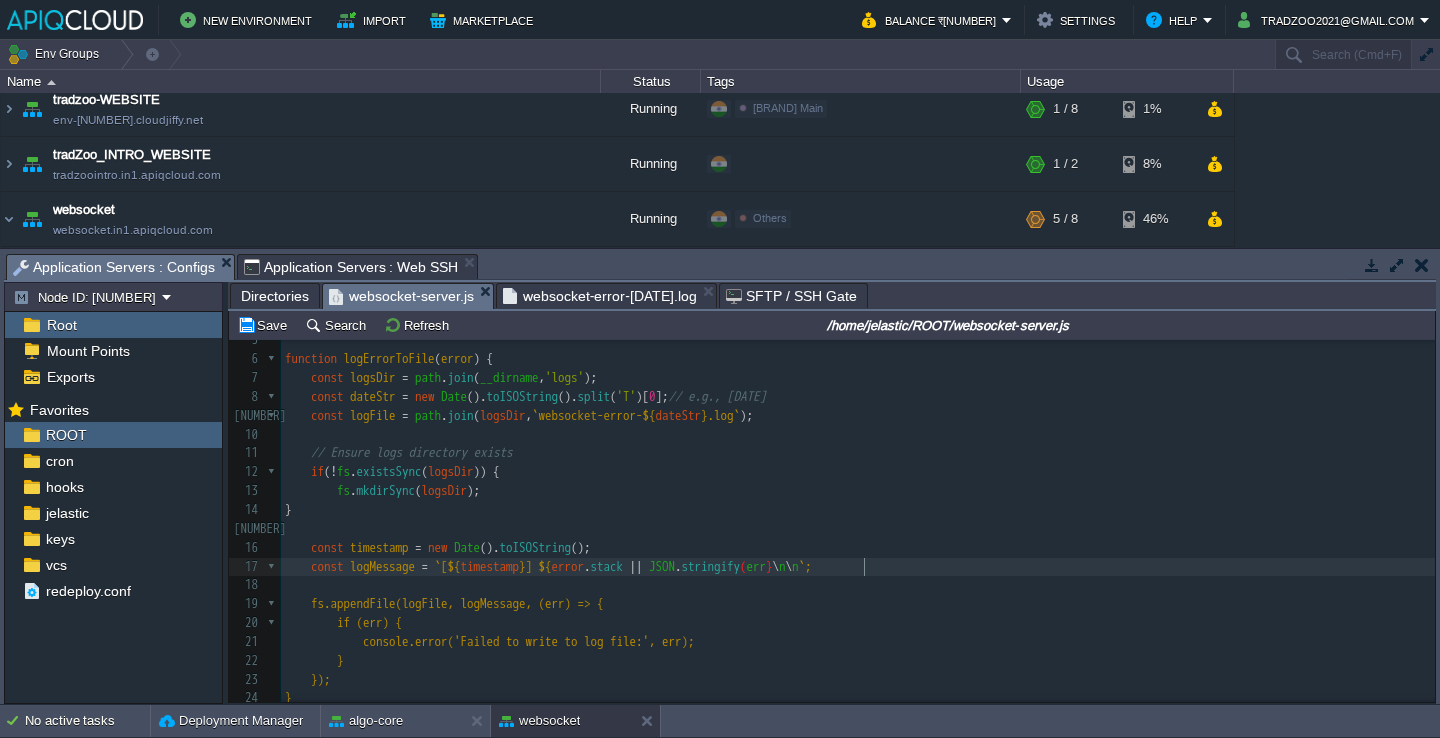 type on "(error" 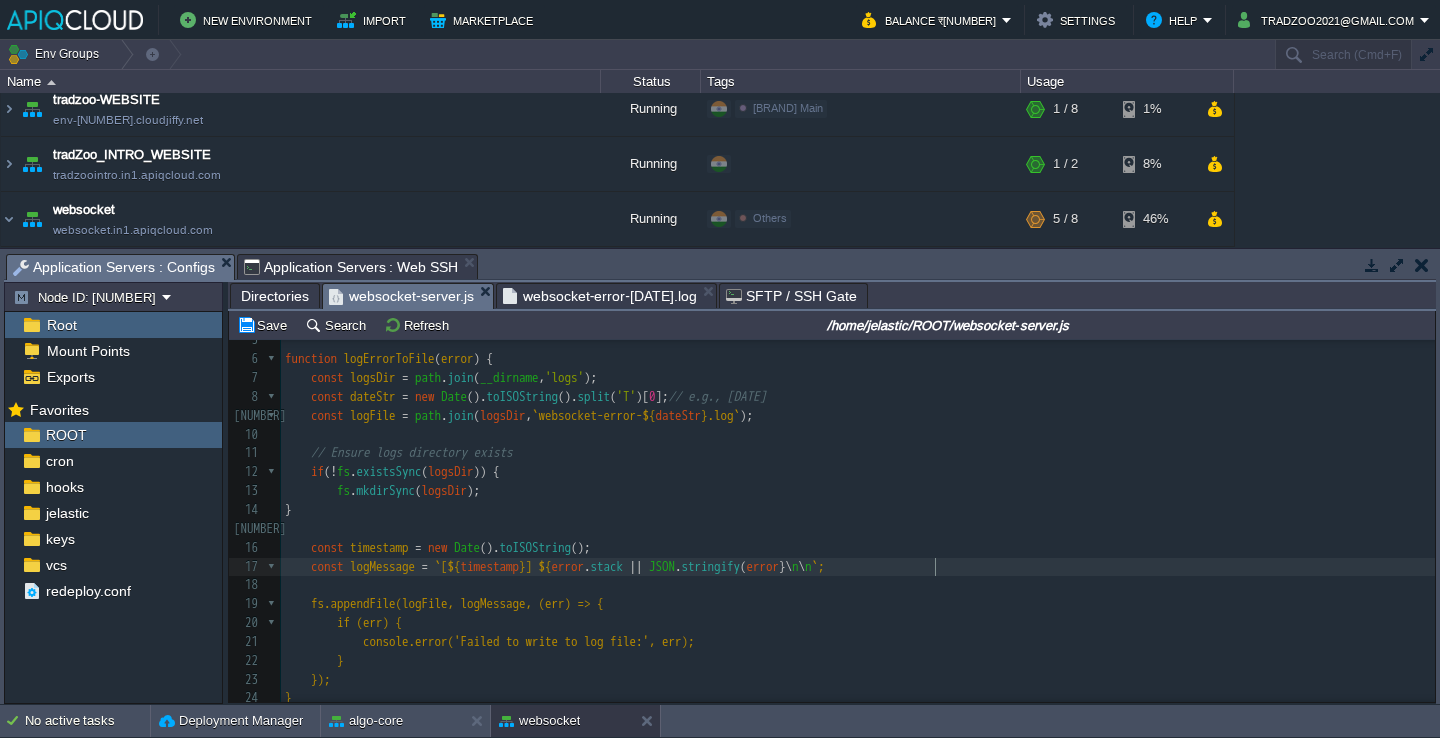 scroll, scrollTop: 146, scrollLeft: 0, axis: vertical 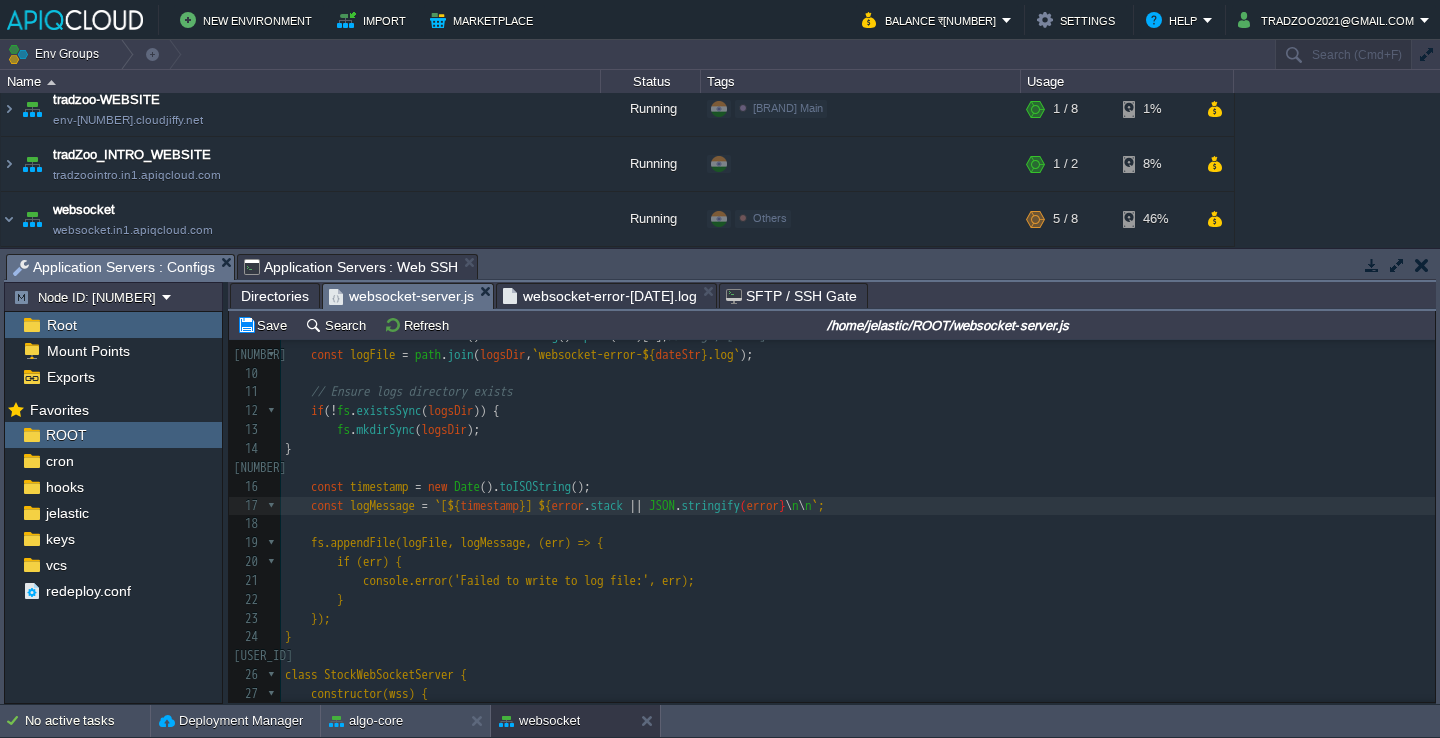 type on ")" 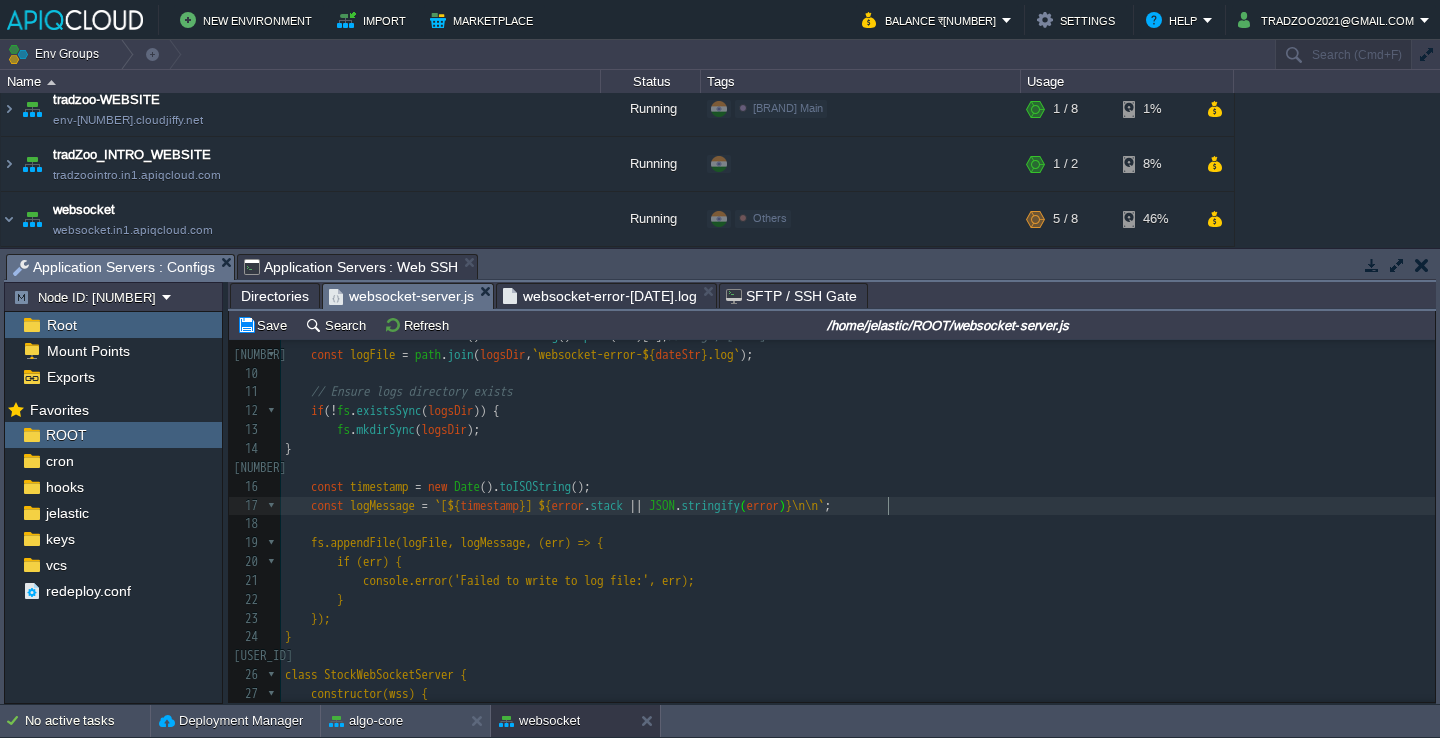 scroll, scrollTop: 6, scrollLeft: 8, axis: both 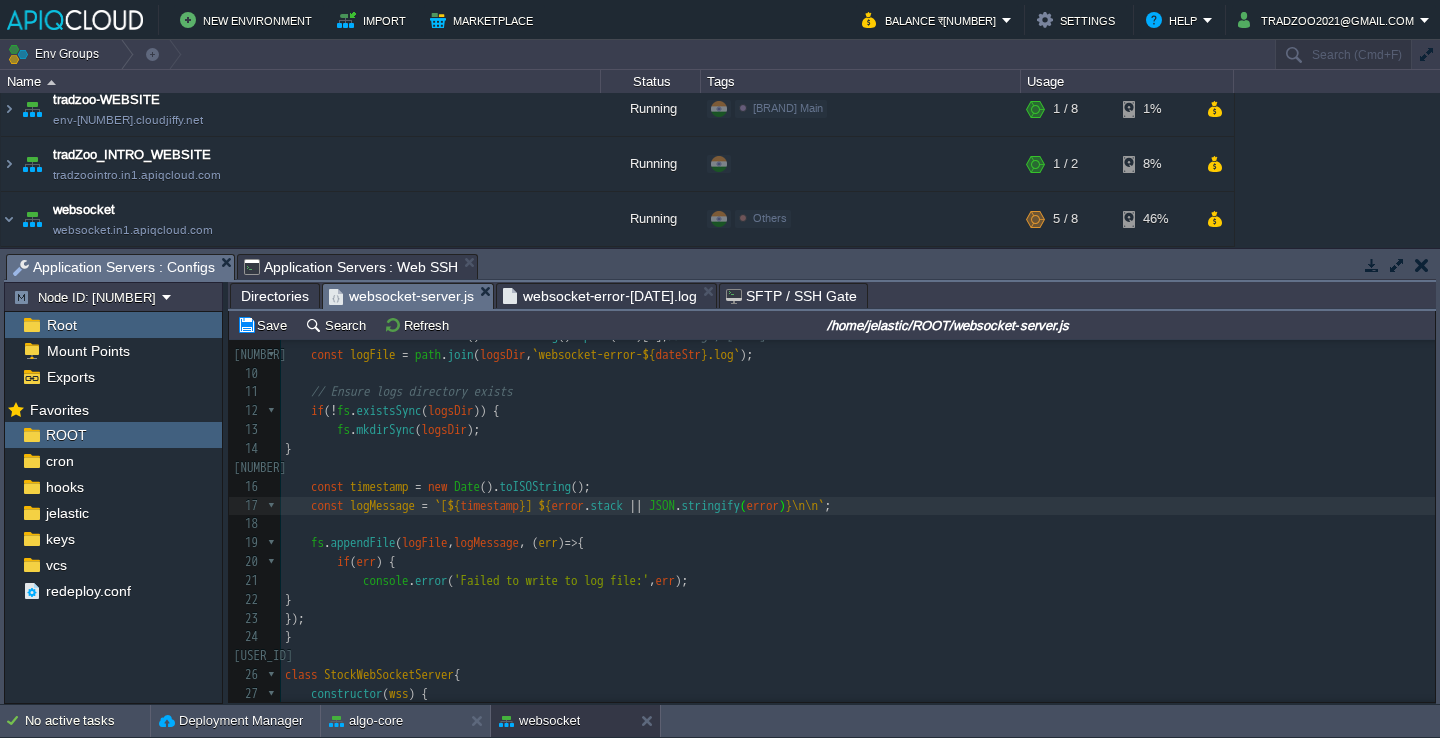 type 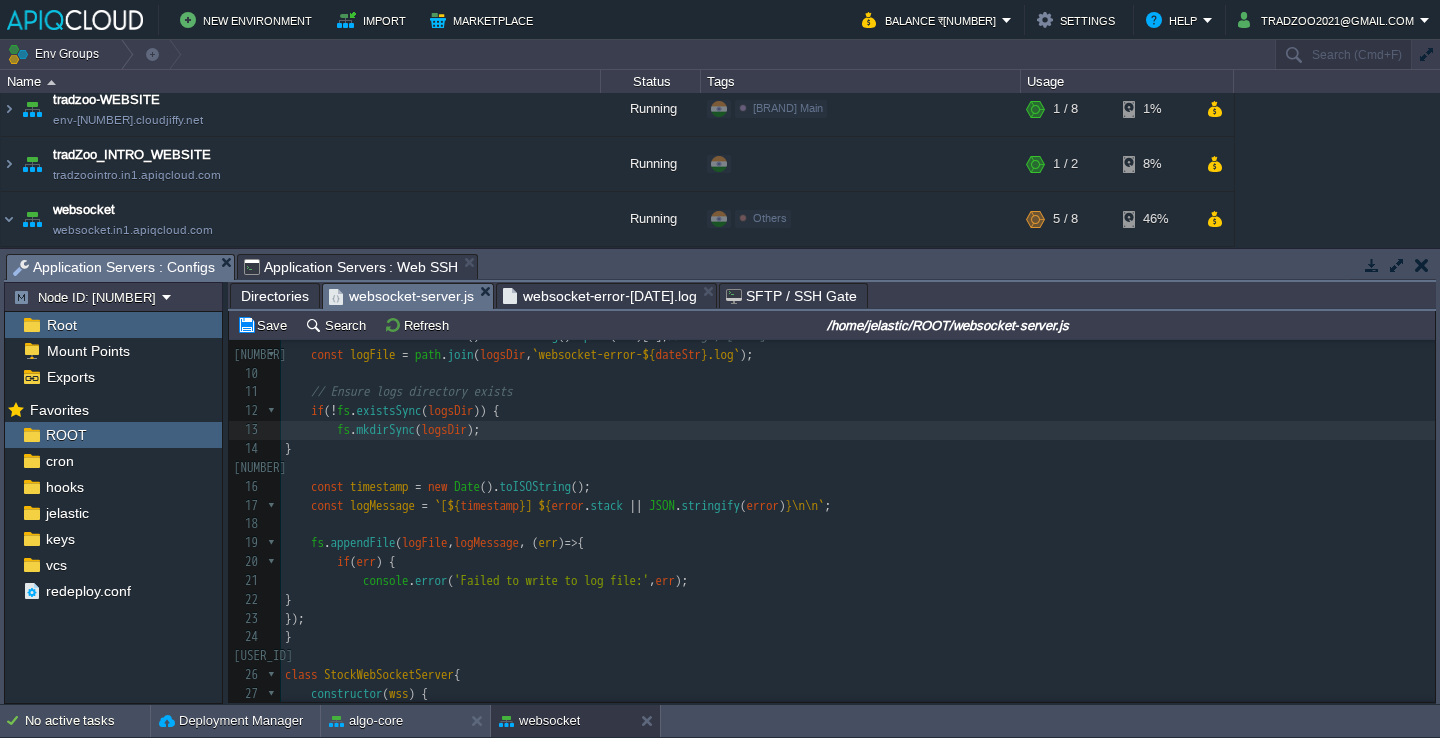 scroll, scrollTop: 169, scrollLeft: 0, axis: vertical 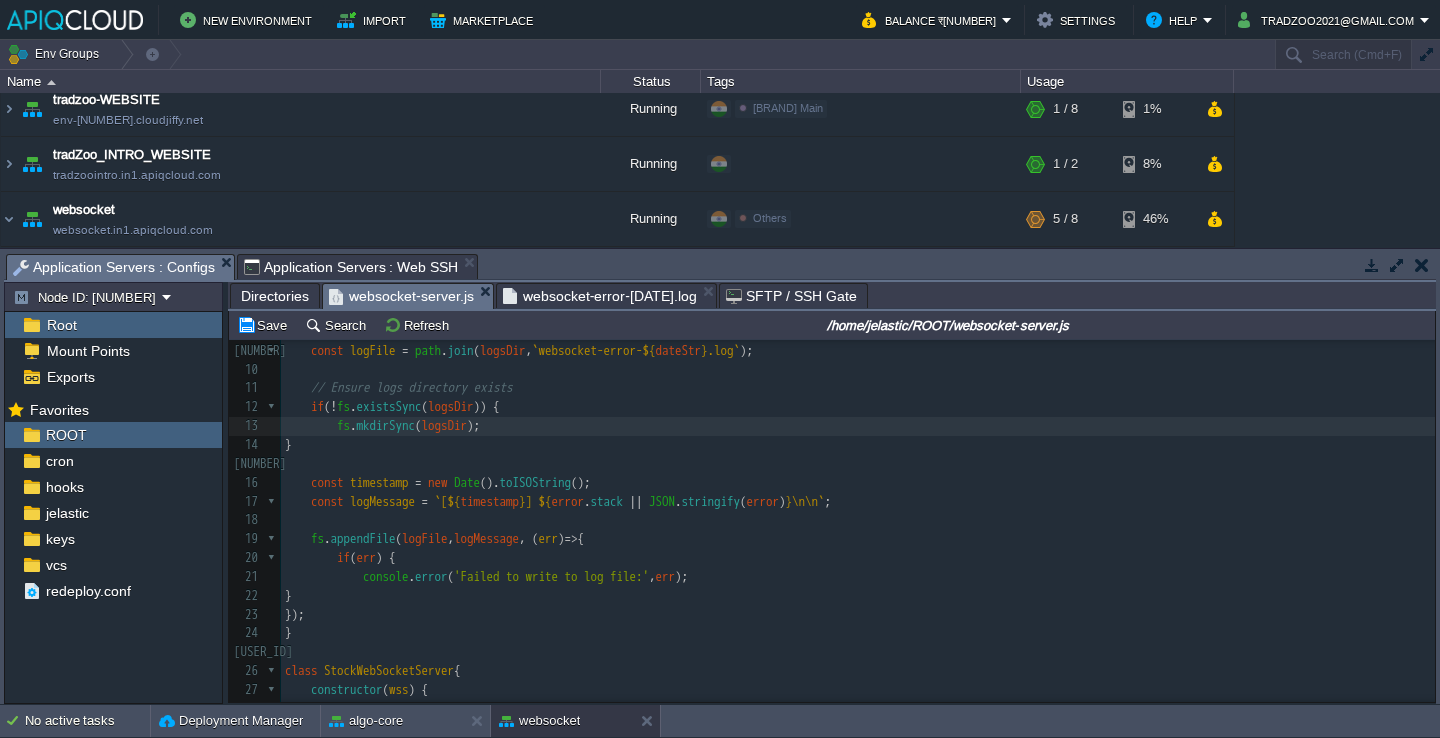click on "websocket-error-[DATE].log" at bounding box center [600, 296] 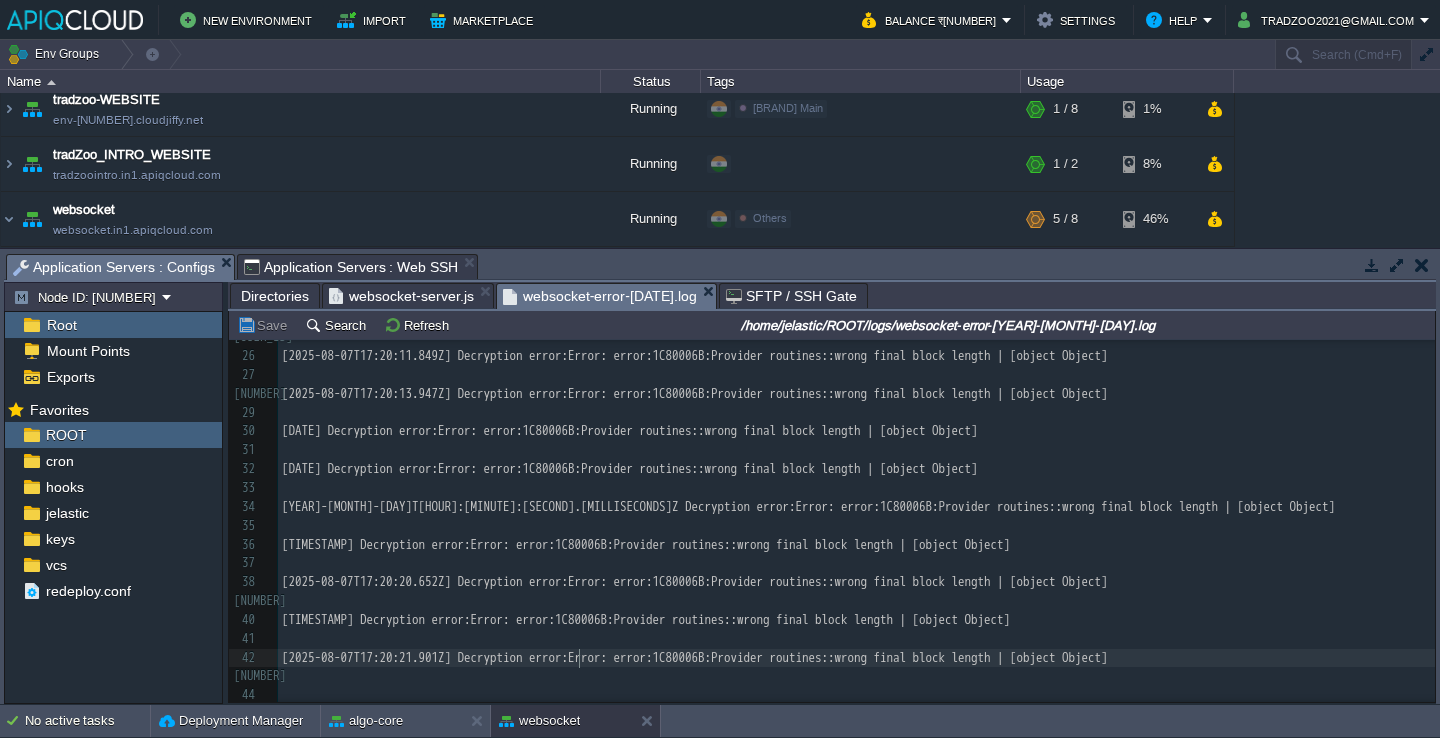 type on "[2025-08-07T17:20:21.901Z] Decryption error:Error: error:1C80006B:Provider routines::wrong final block length | [object Object]" 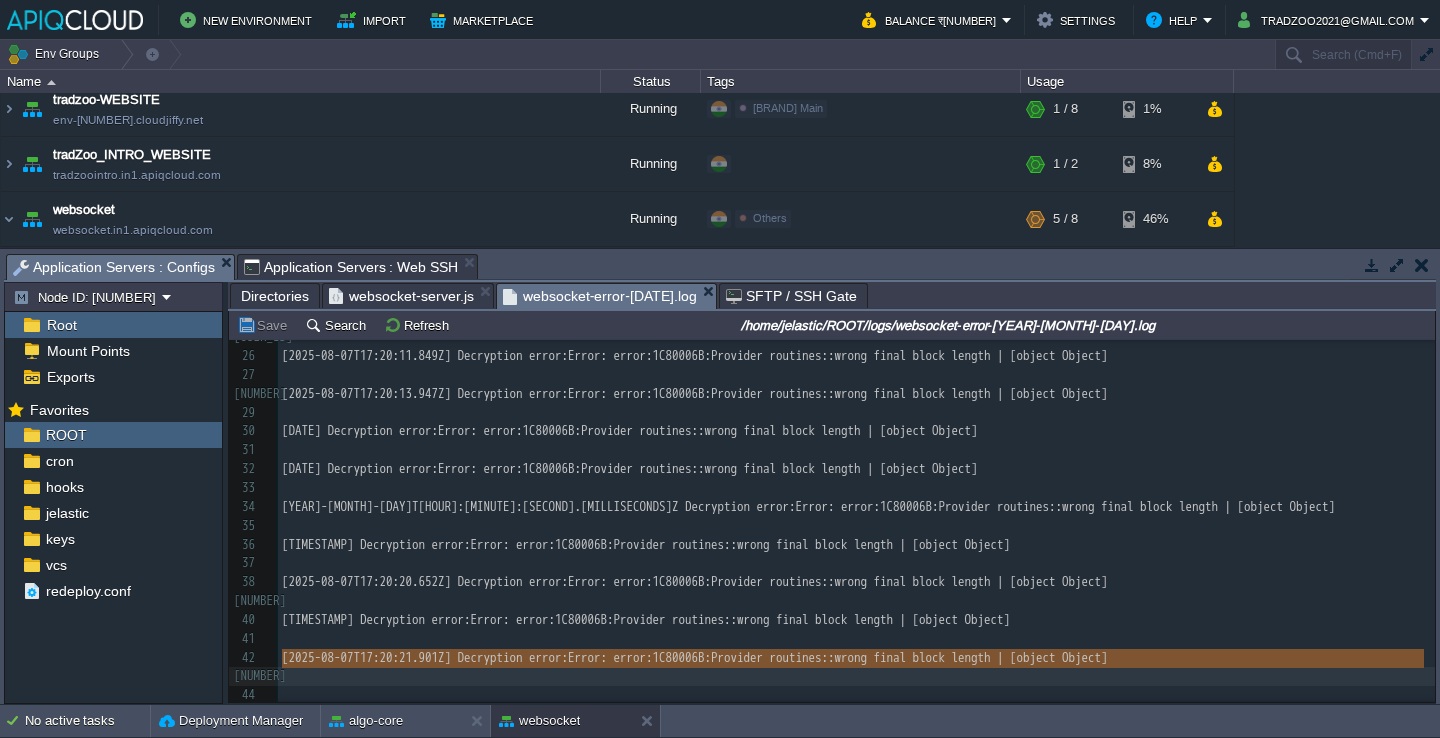 click on "[2025-08-07T17:20:21.901Z] Decryption error:Error: error:1C80006B:Provider routines::wrong final block length | [object Object]" at bounding box center (695, 657) 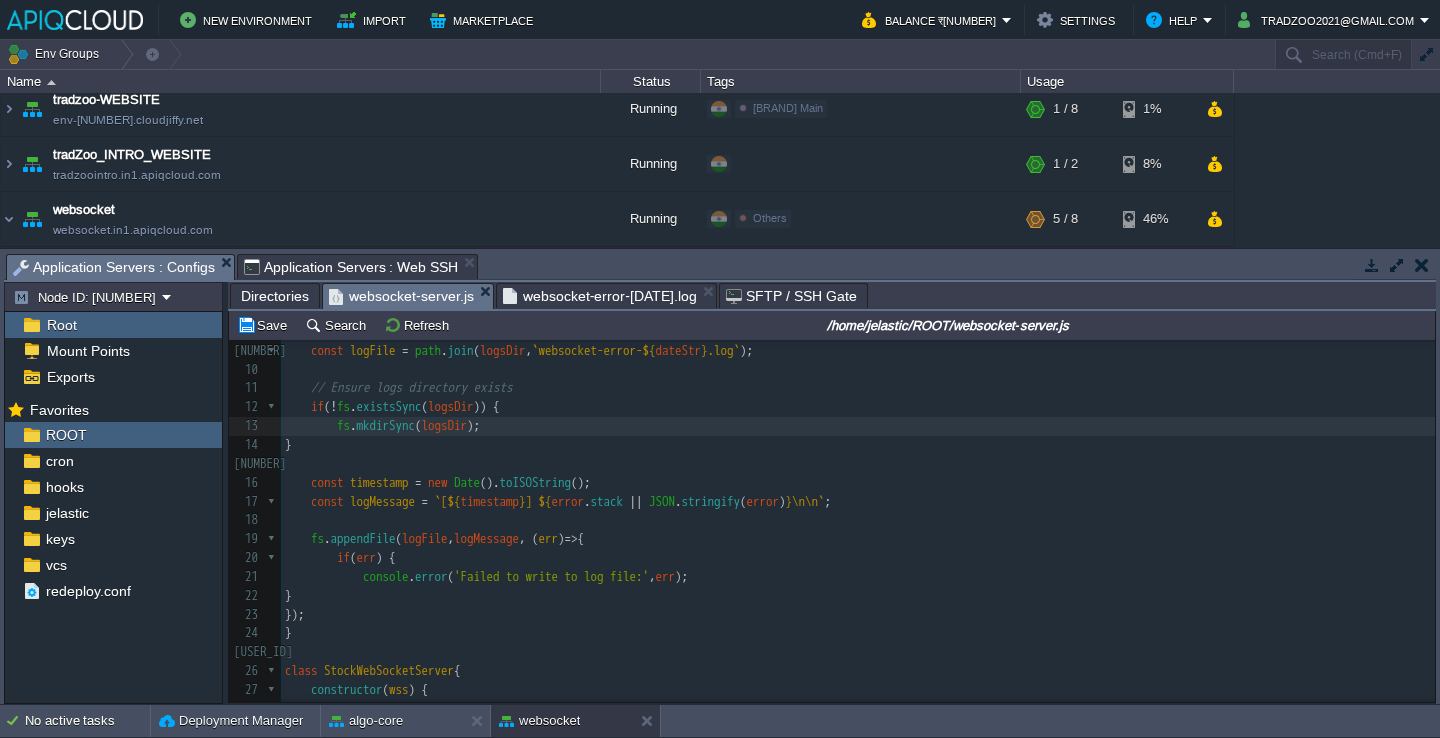 scroll, scrollTop: 90, scrollLeft: 0, axis: vertical 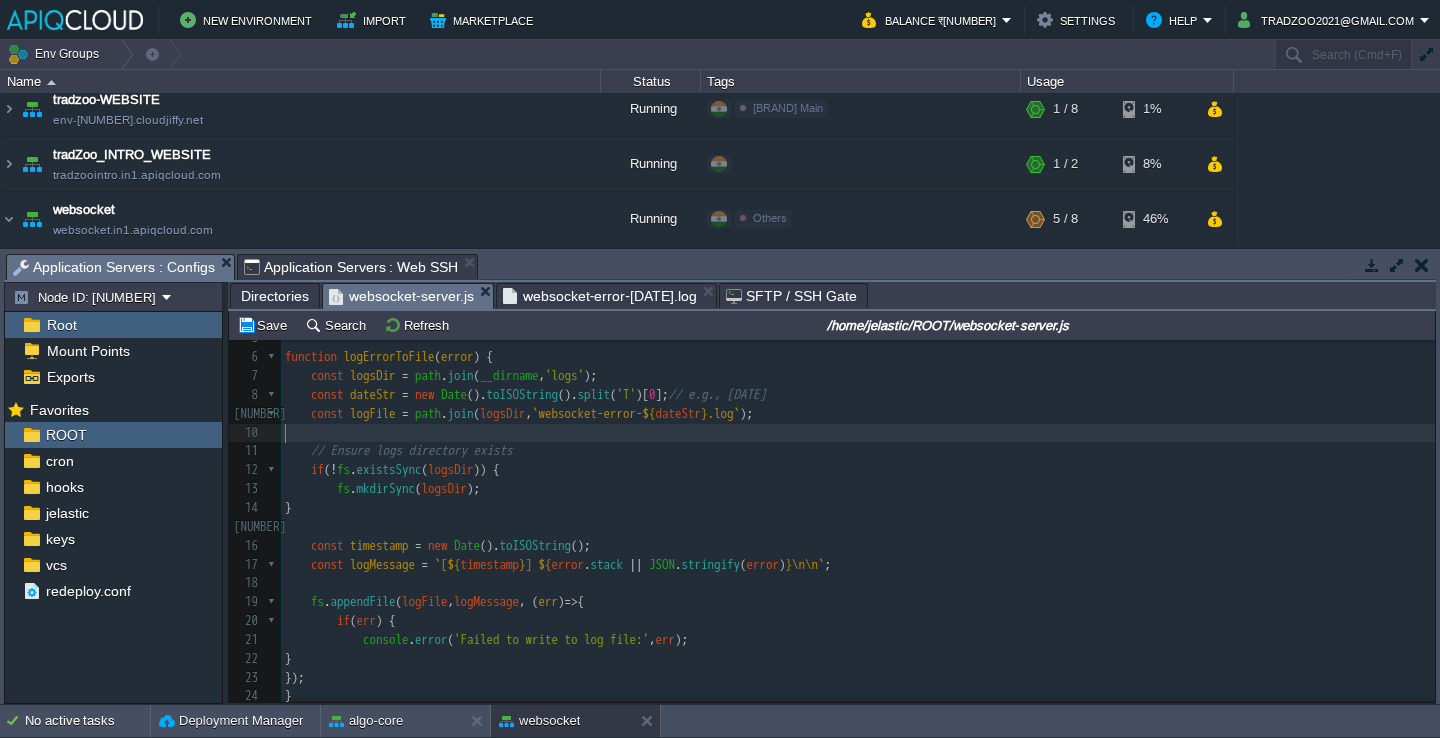 click on "​" at bounding box center [858, 433] 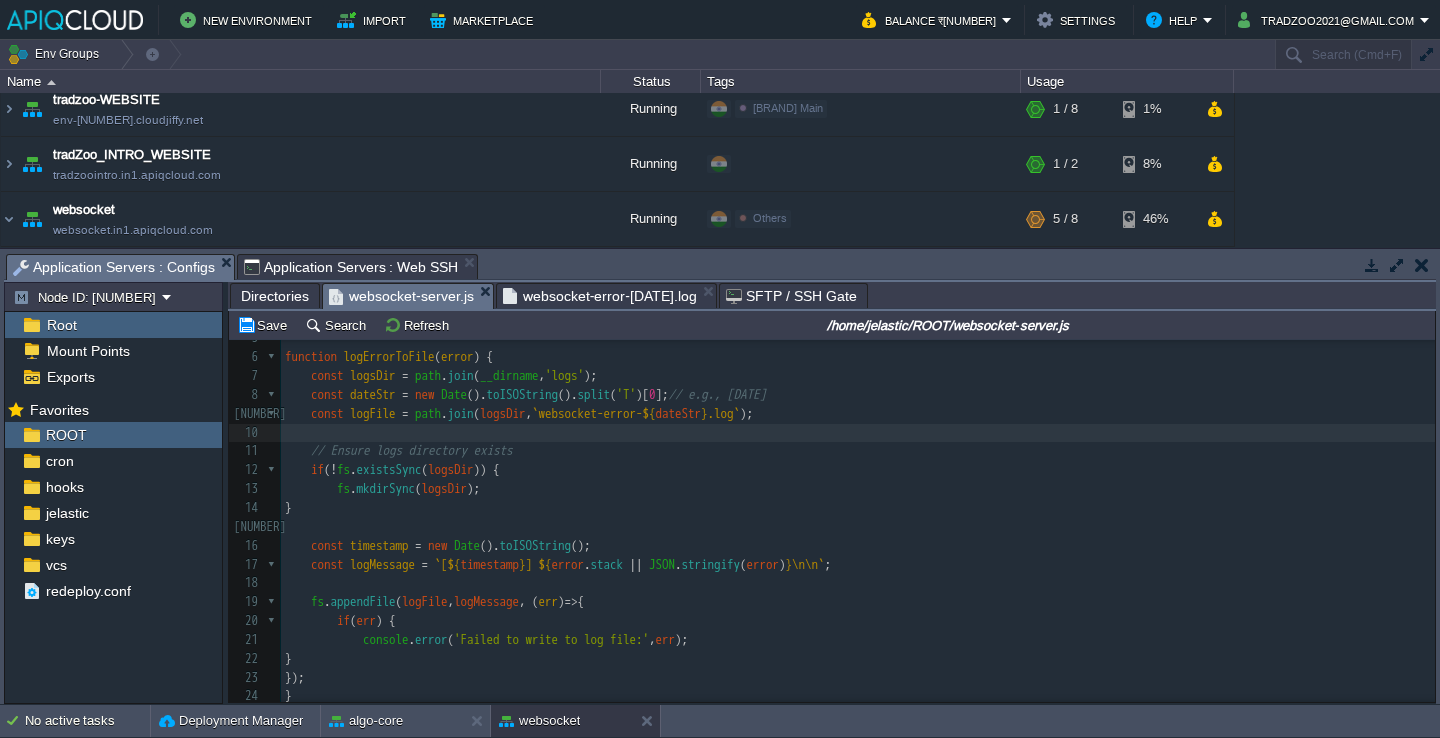 scroll, scrollTop: 130, scrollLeft: 0, axis: vertical 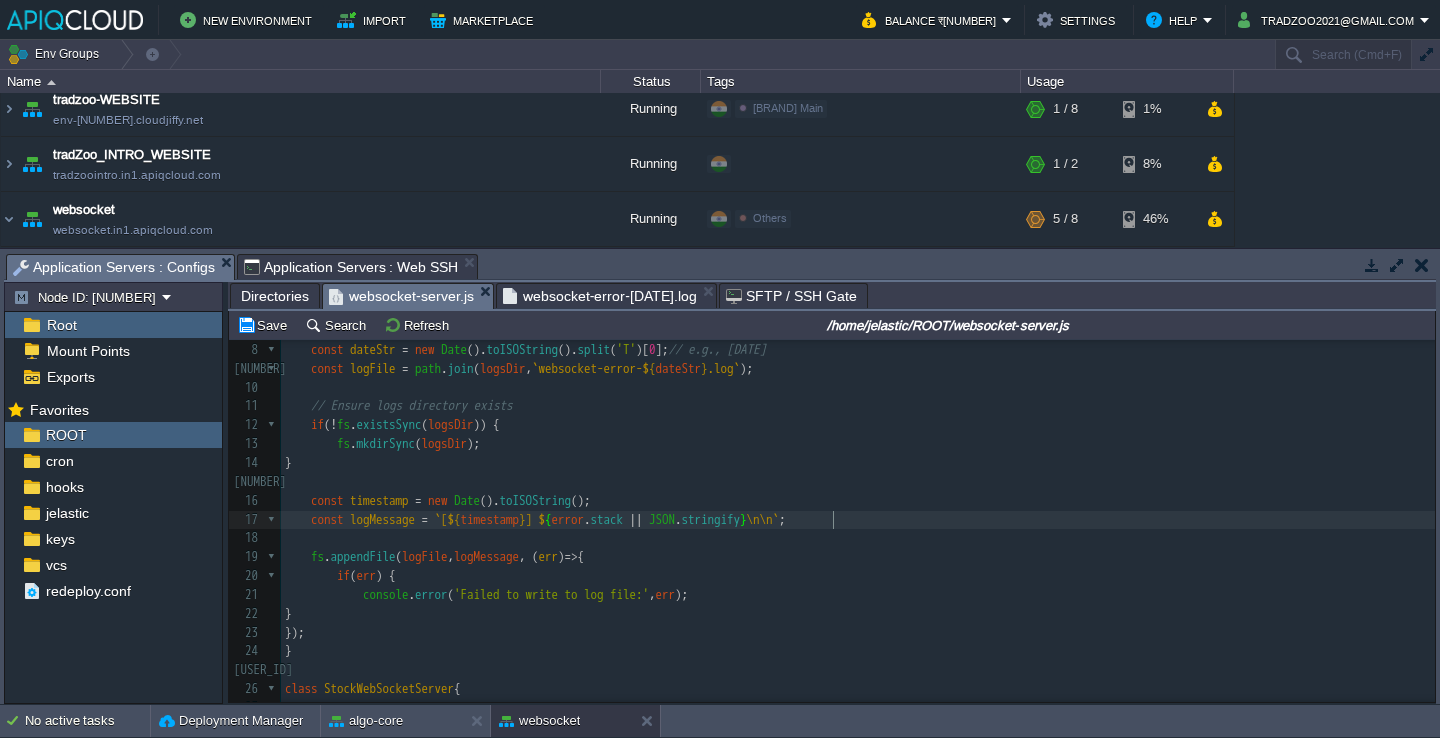 type on "JSON.stringyfy" 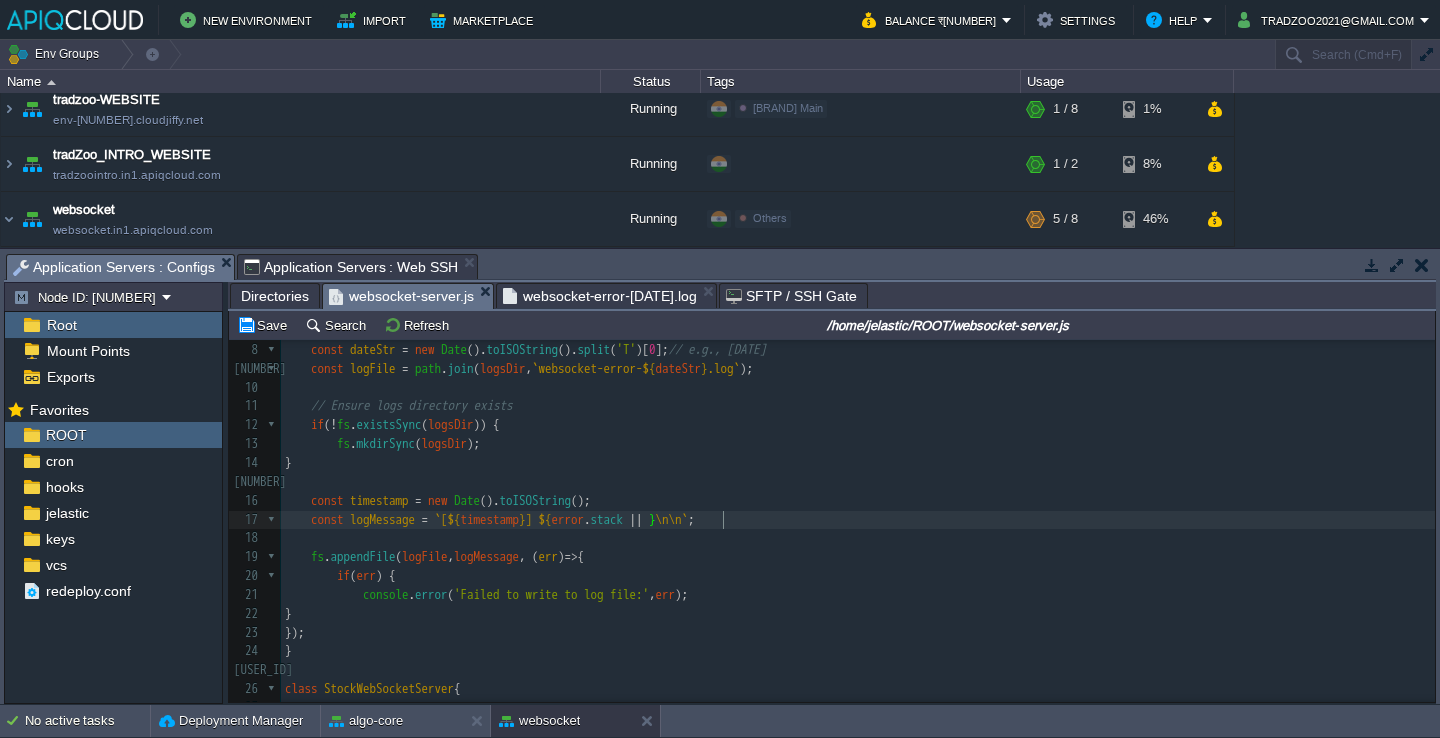 type on "error" 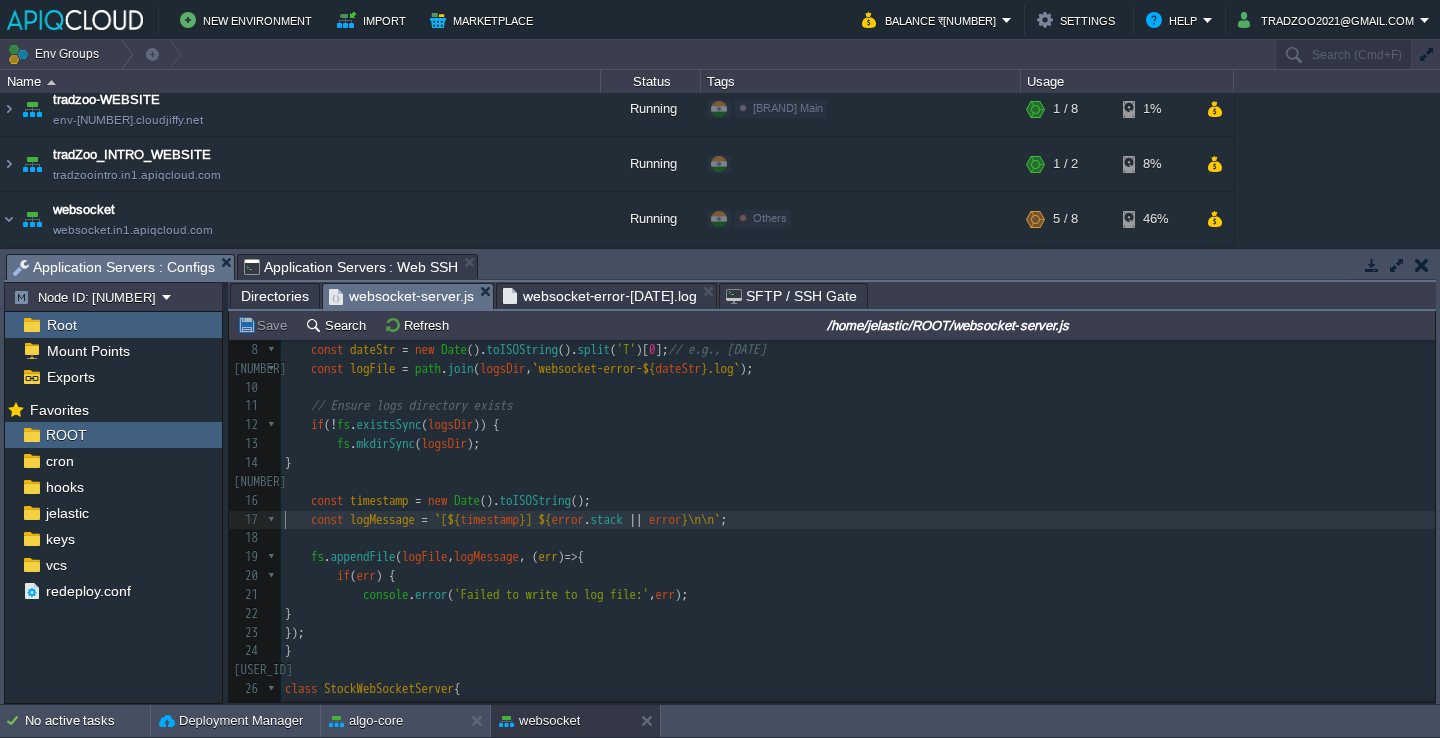type on "const logMessage = `[${timestamp}] ${error.stack || error}\n\n`;" 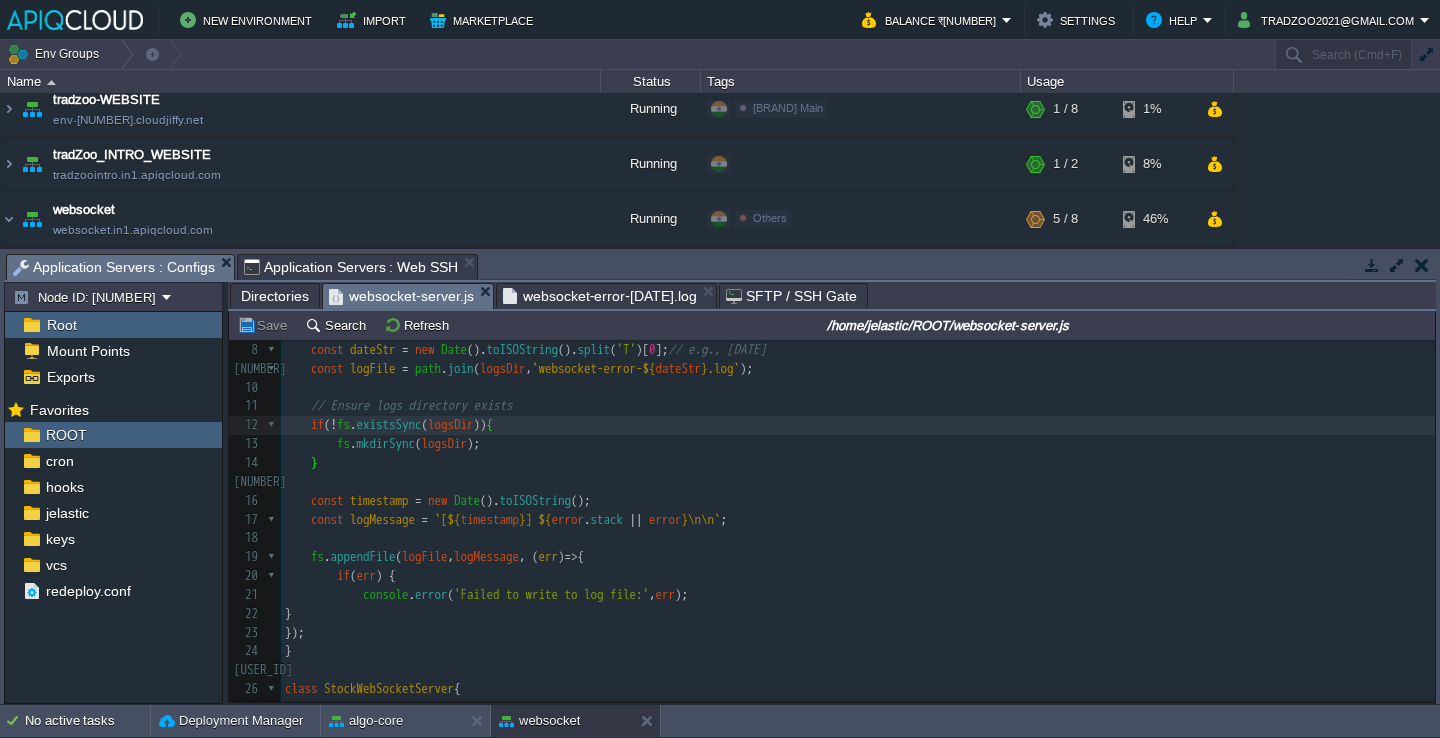 scroll, scrollTop: 73, scrollLeft: 0, axis: vertical 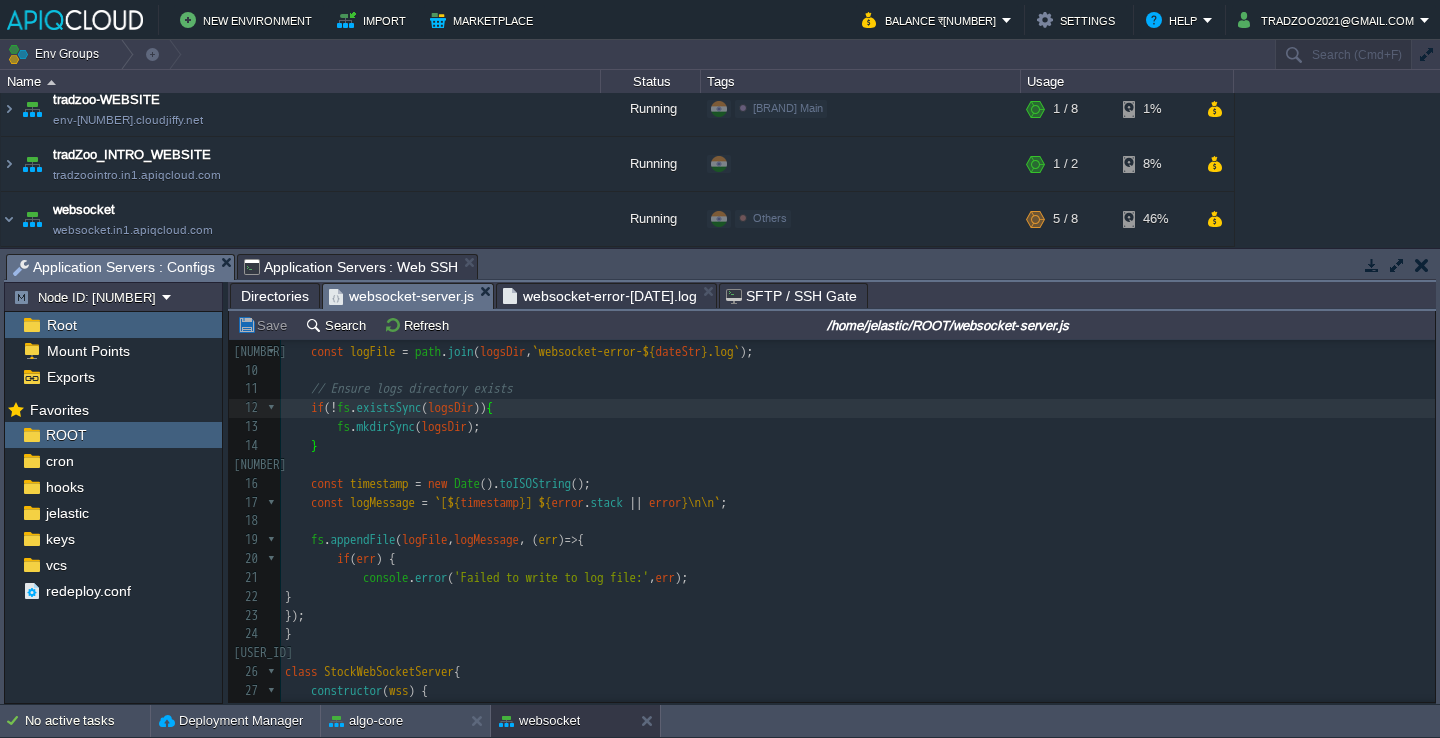 click on "xxxxxxxxxx   1 const   WebSocket   =   require ( 'ws' ); 2 const   crypto   =   require ( 'crypto' ); 3 const   fs   =   require ( 'fs' ); 4 const   path   =   require ( 'path' ); 5 ​ 6 function   logErrorToFile ( error ) { 7      const   logsDir   =   path . join ( __dirname ,  'logs' ); 8      const   dateStr   =   new   Date (). toISOString (). split ( 'T' )[ 0 ];  // e.g., 2025-07-19 9      const   logFile   =   path . join ( logsDir ,  `websocket-error-${ dateStr }.log` ); 10 ​ 11      // Ensure logs directory exists 12      if  ( ! fs . existsSync ( logsDir ))  { 13          fs . mkdirSync ( logsDir ); 14      } 15 ​ 16      const   timestamp   =   new   Date (). toISOString (); 17      const   logMessage   =   `[${ timestamp }] ${ error . stack   ||   error }\n\n` ; 18 ​ 19      fs . appendFile ( logFile ,  logMessage , ( err )  =>  { 20          if  ( err ) { 21              console . error ( 'Failed to write to log file:' ,  err ); 22         } 23     }); 24 } 25 ​" at bounding box center (858, 569) 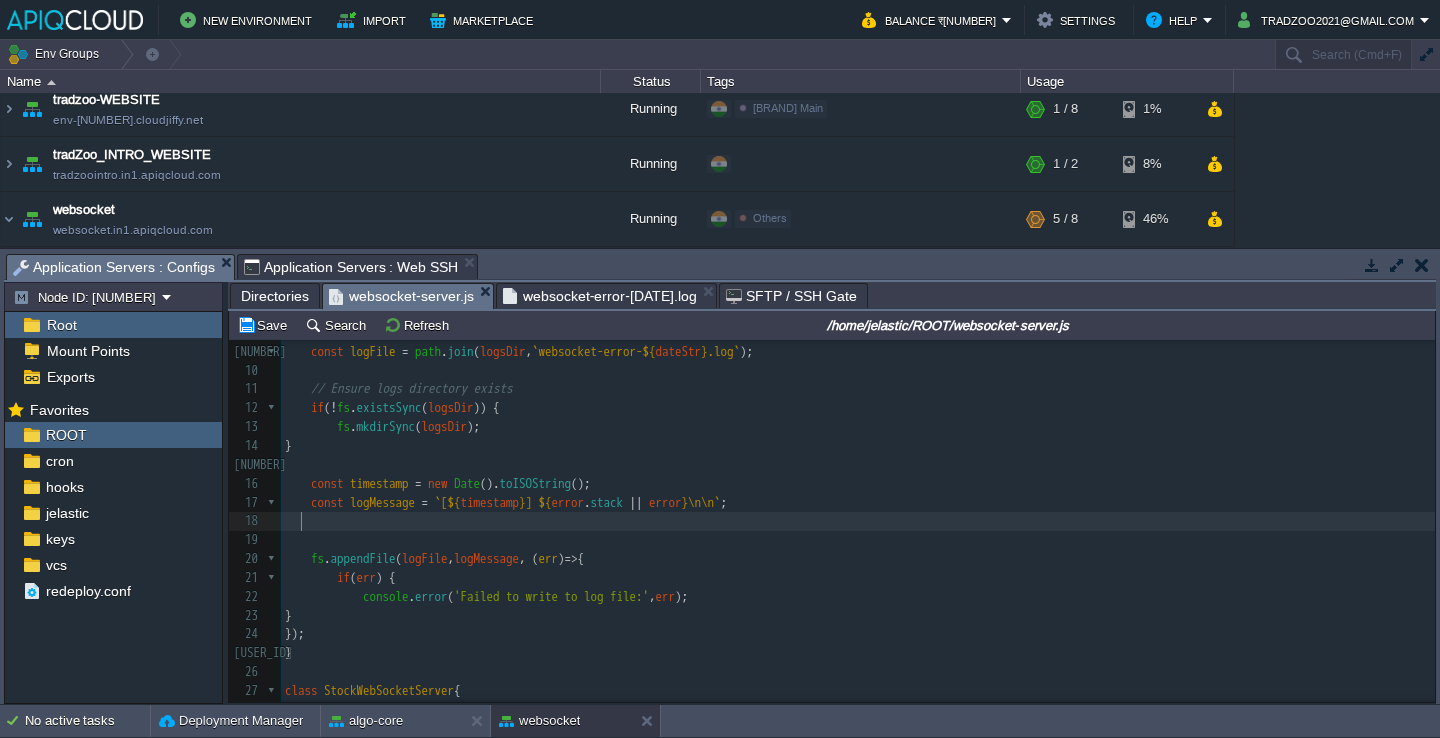 paste on "\n\n`;" 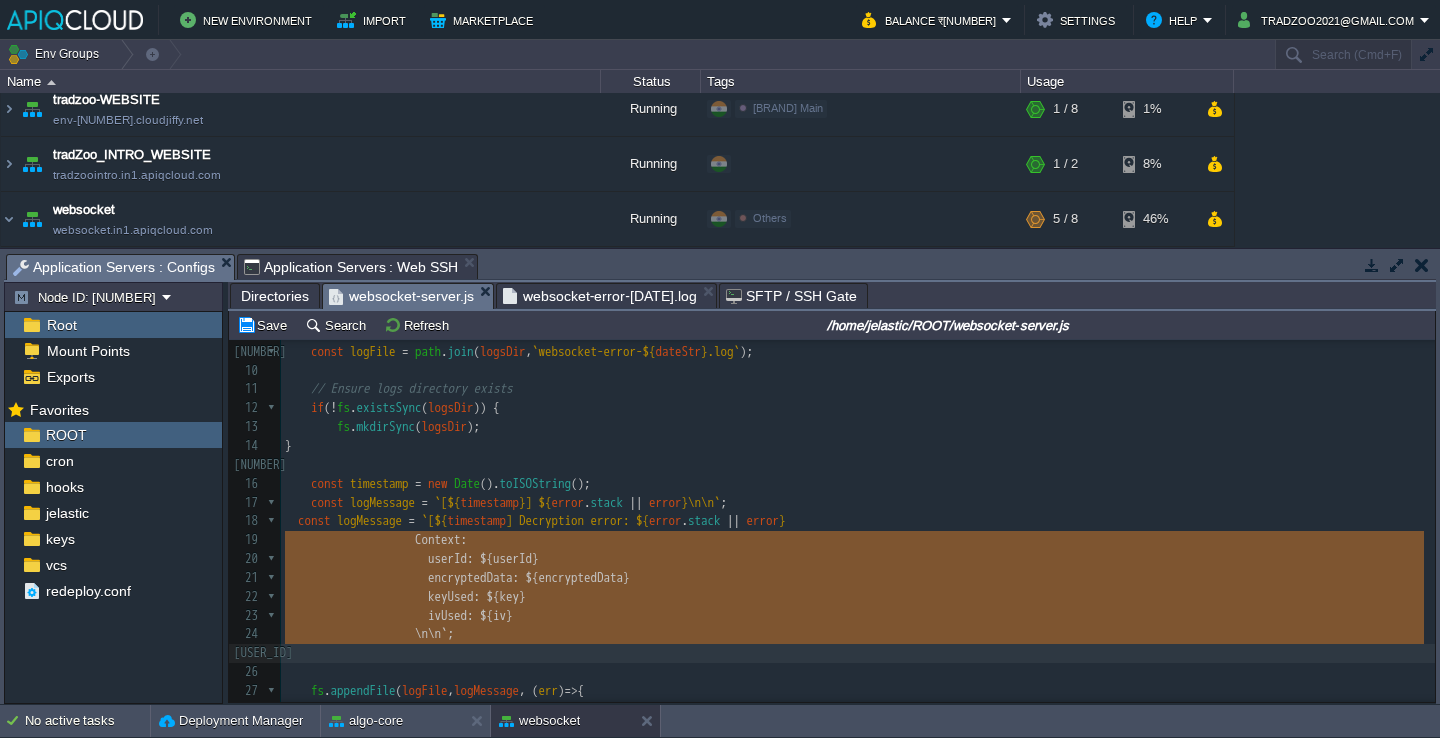 type on "Context:
userId: ${userId}
encryptedData: ${encryptedData}
keyUsed: ${key}
ivUsed: ${iv}
\n\n`;" 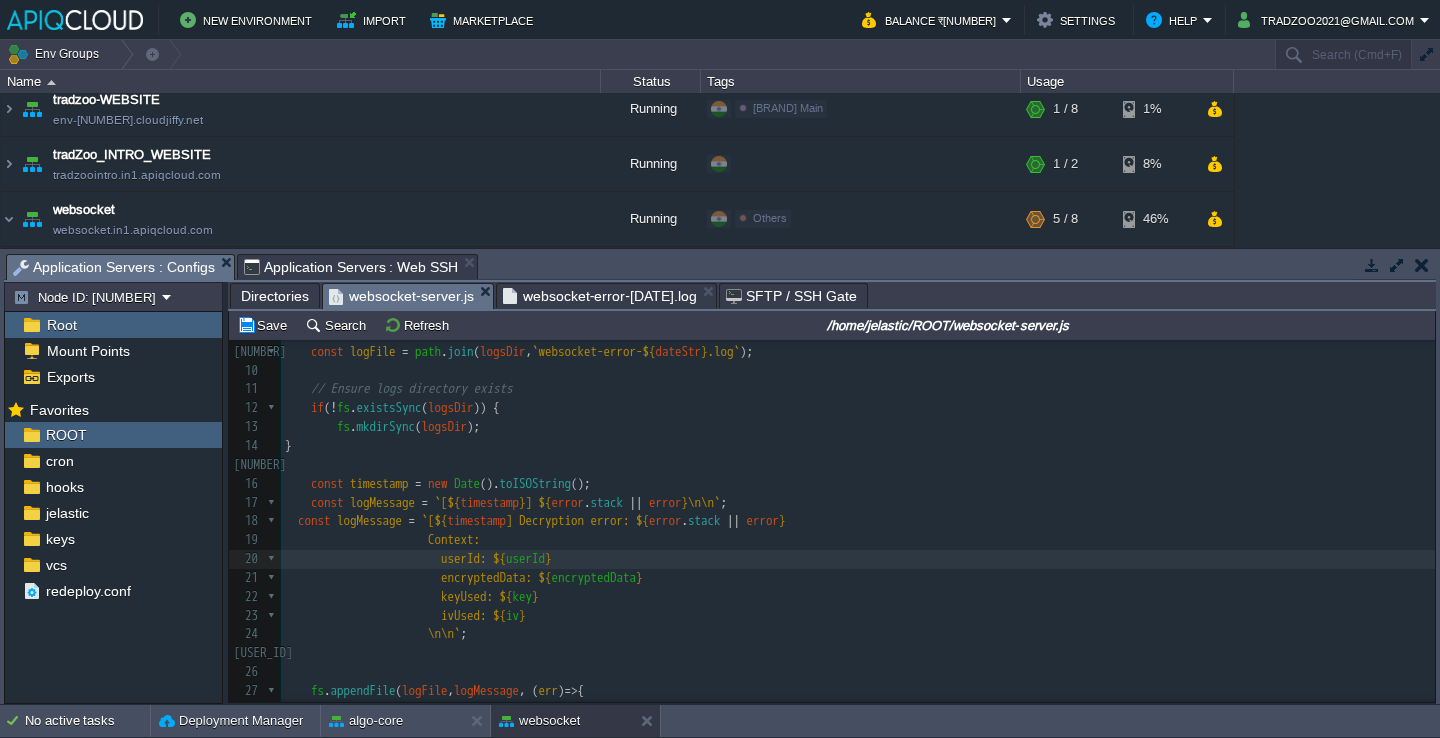 scroll, scrollTop: 184, scrollLeft: 0, axis: vertical 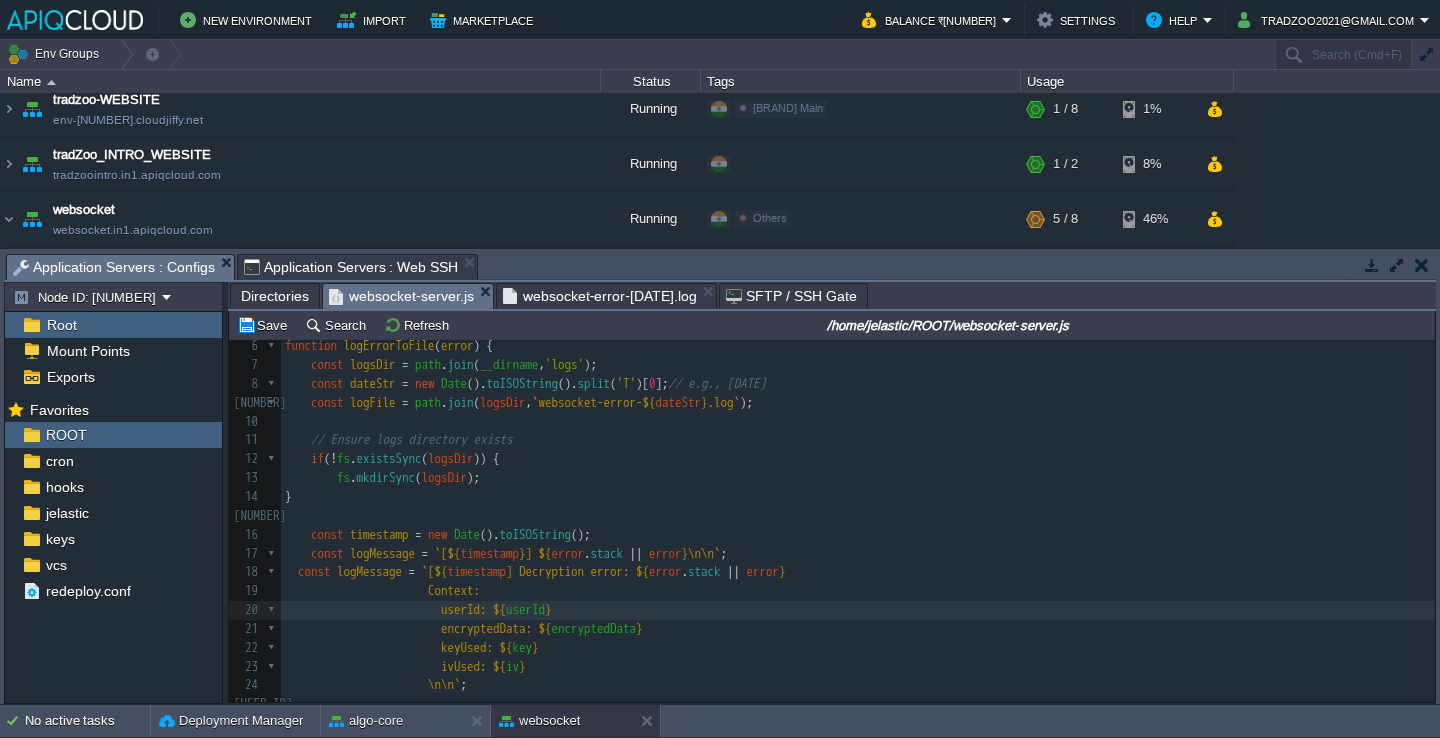 click on "Directories" at bounding box center [275, 296] 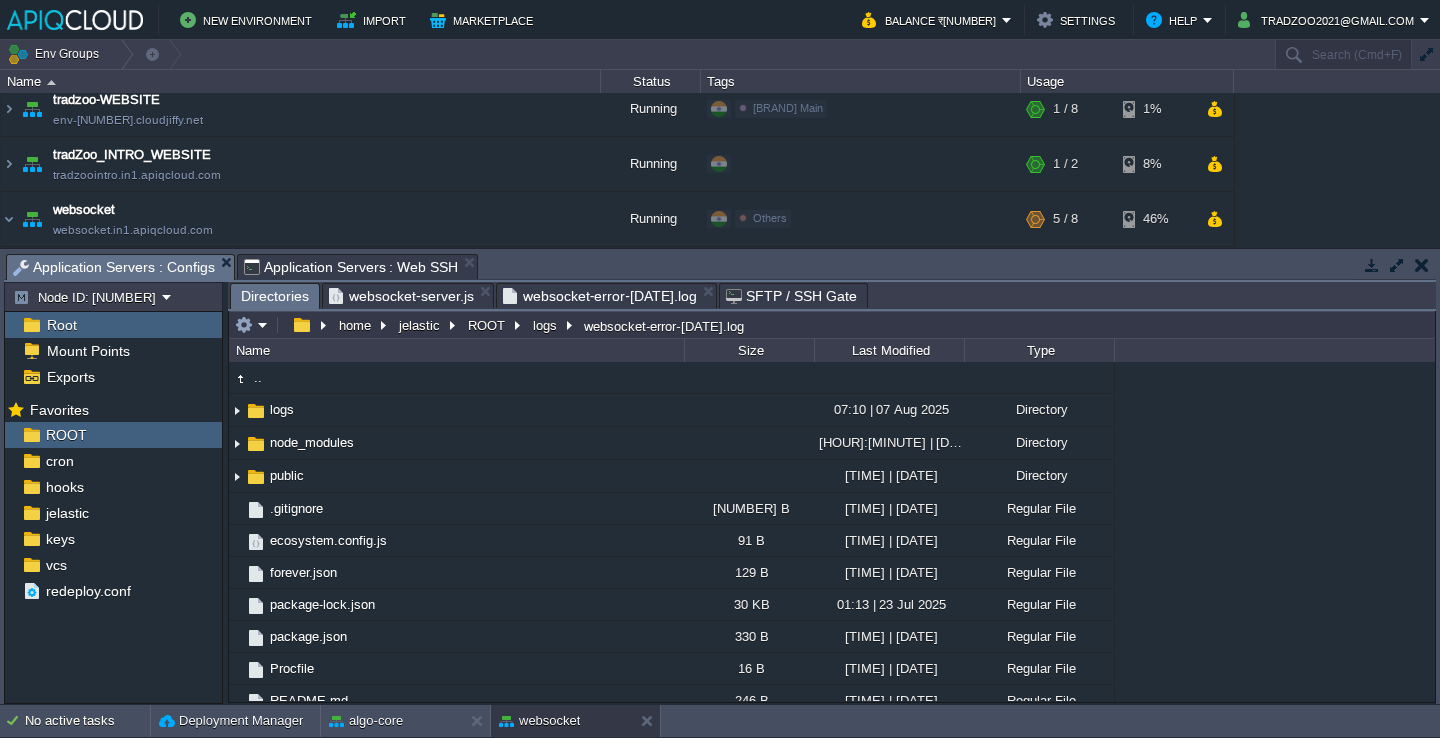 click on "websocket-server.js" at bounding box center [401, 296] 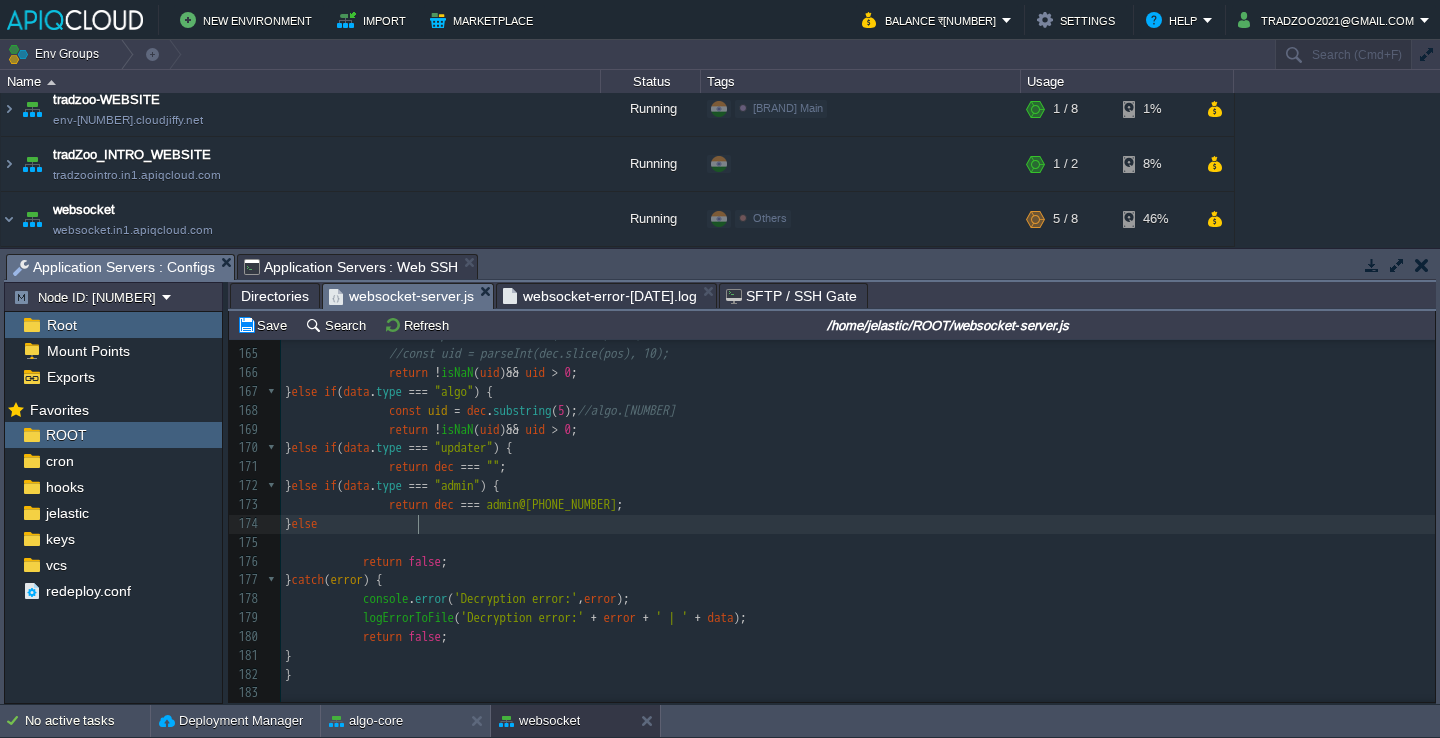 type on "else" 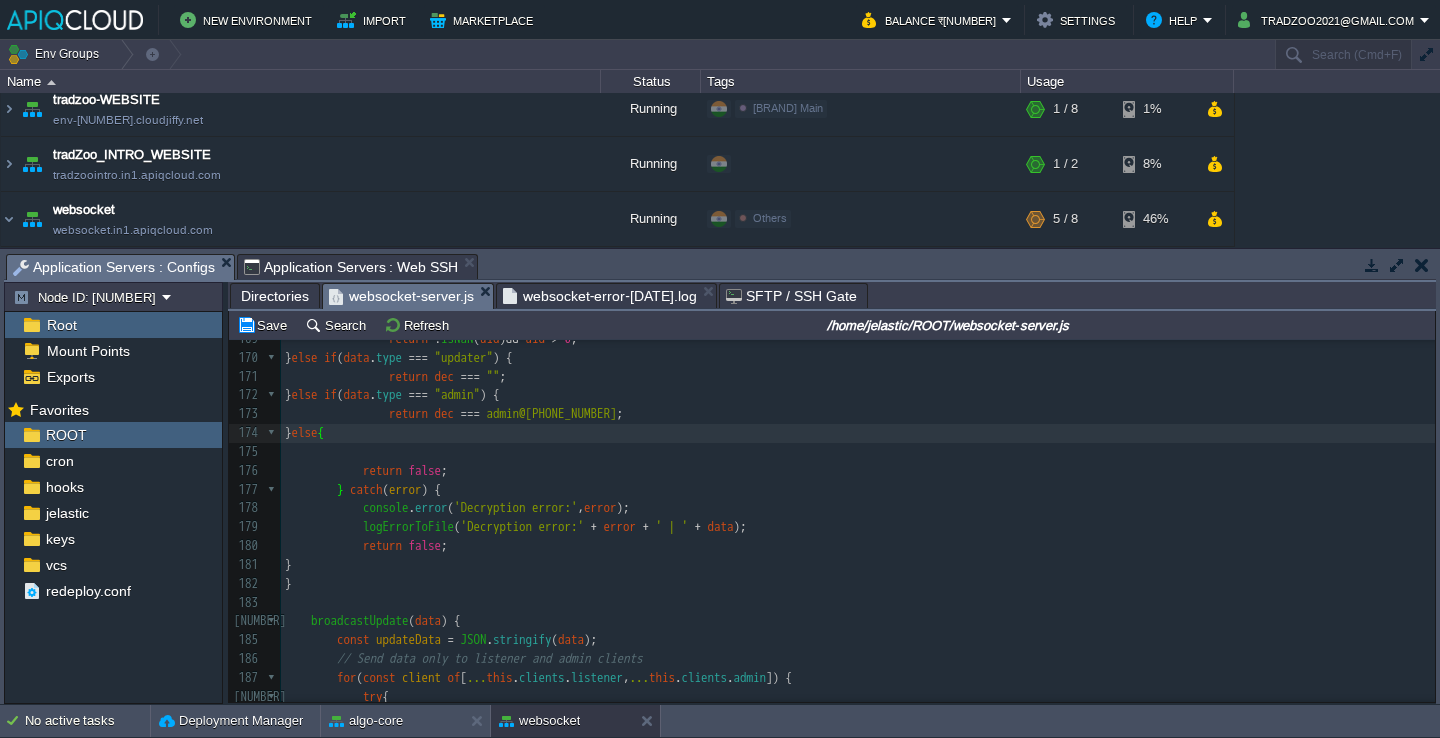 type on "{}" 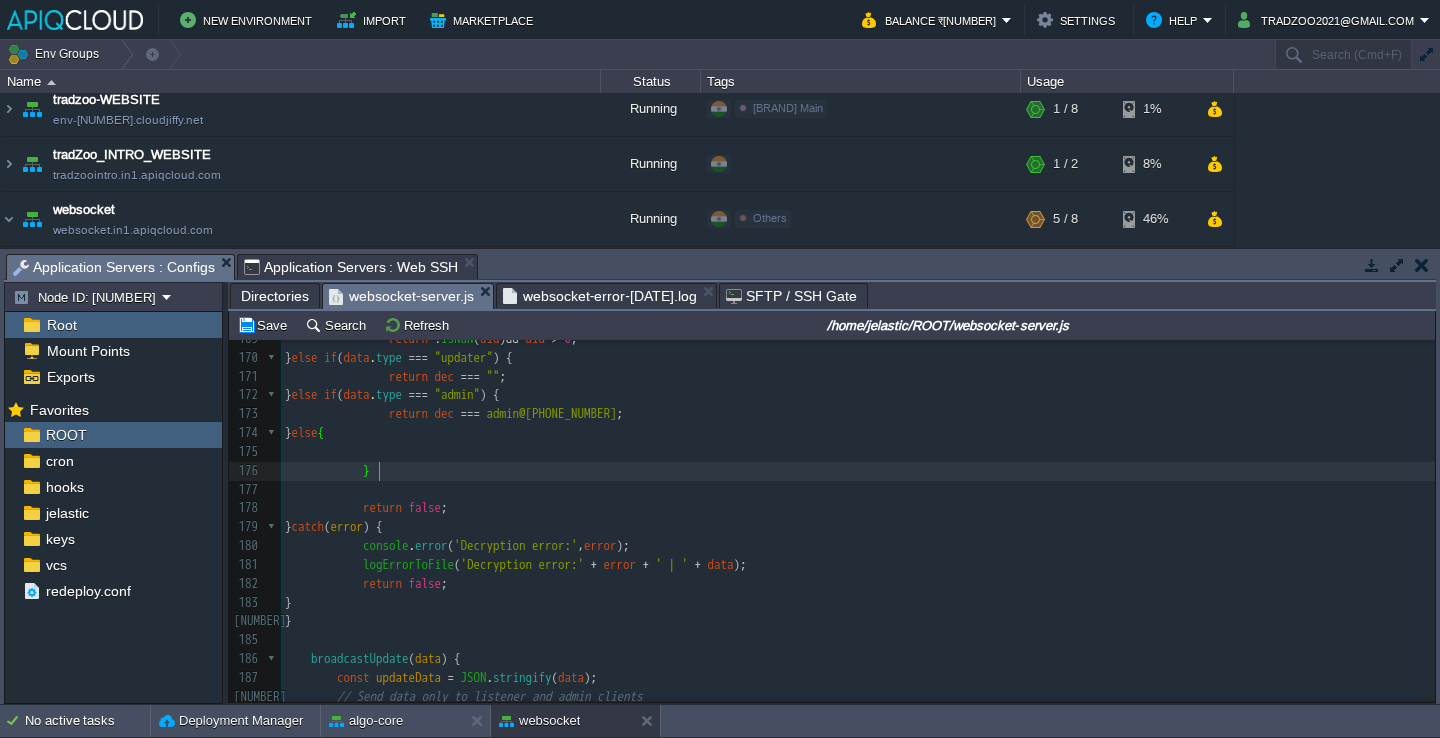 click at bounding box center [858, 452] 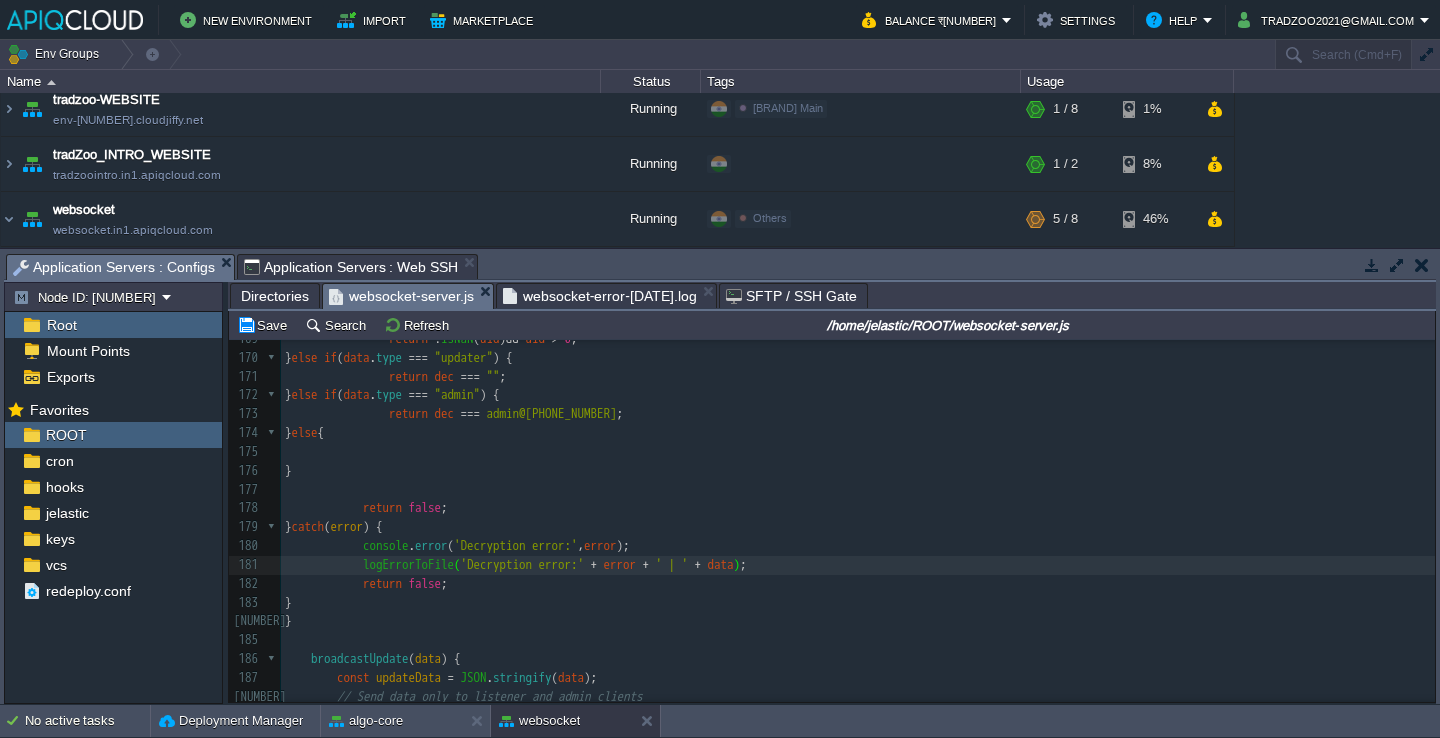 type on "data" 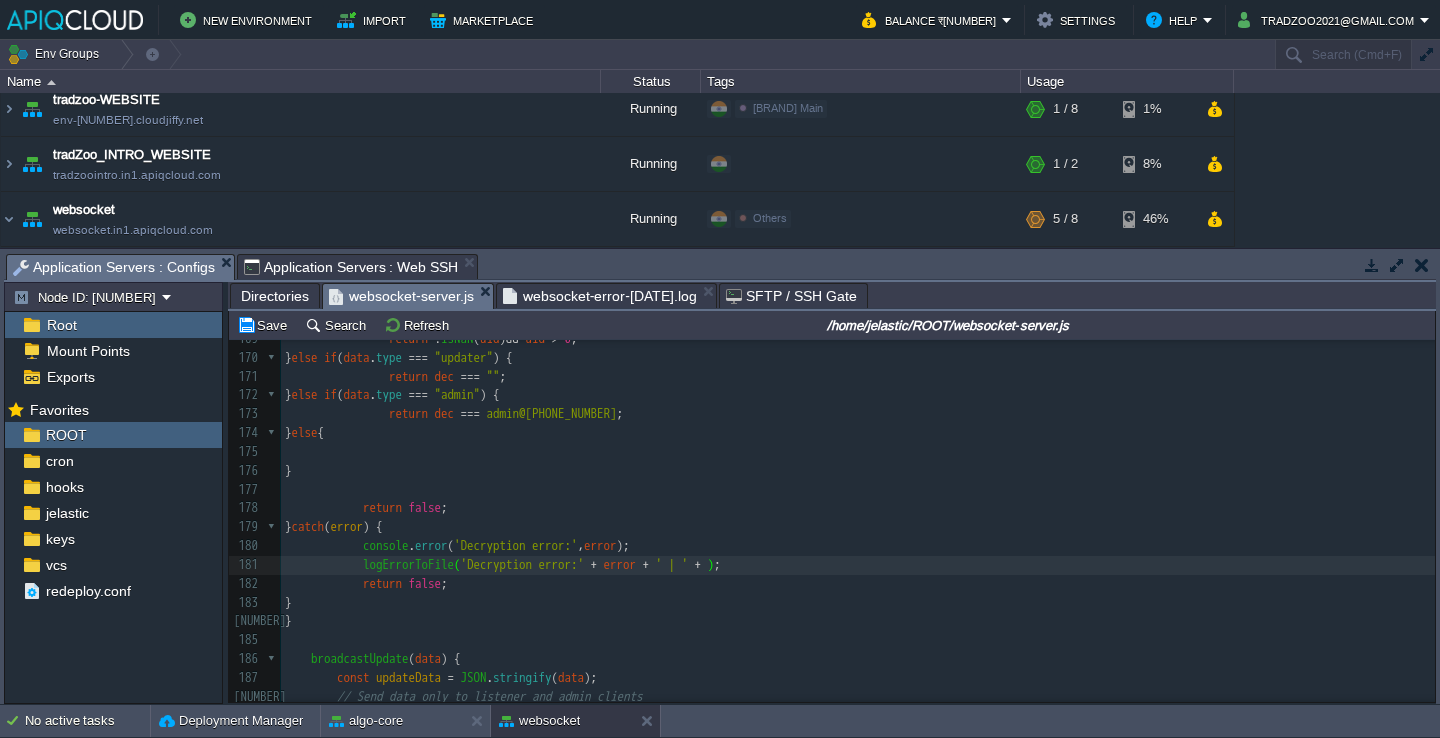 type on "j" 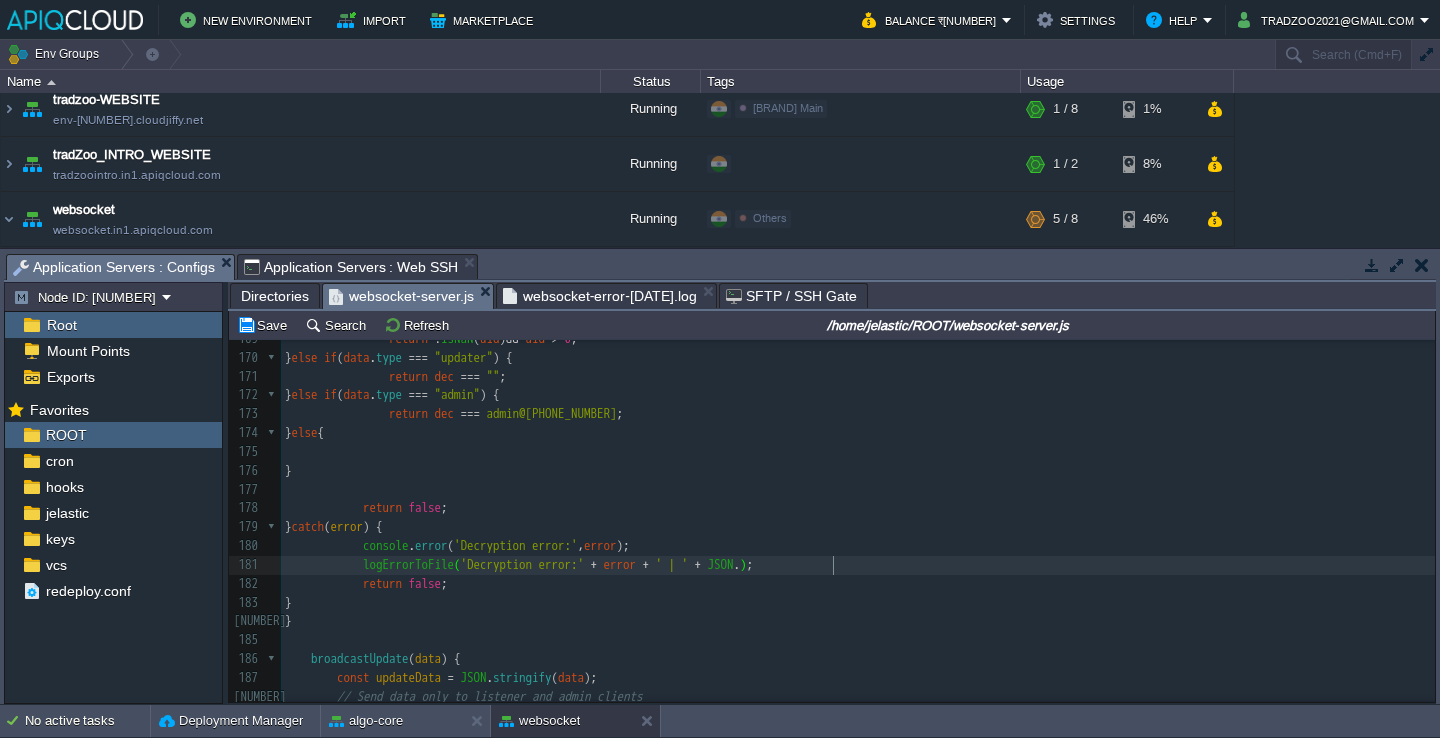 type on "JSON." 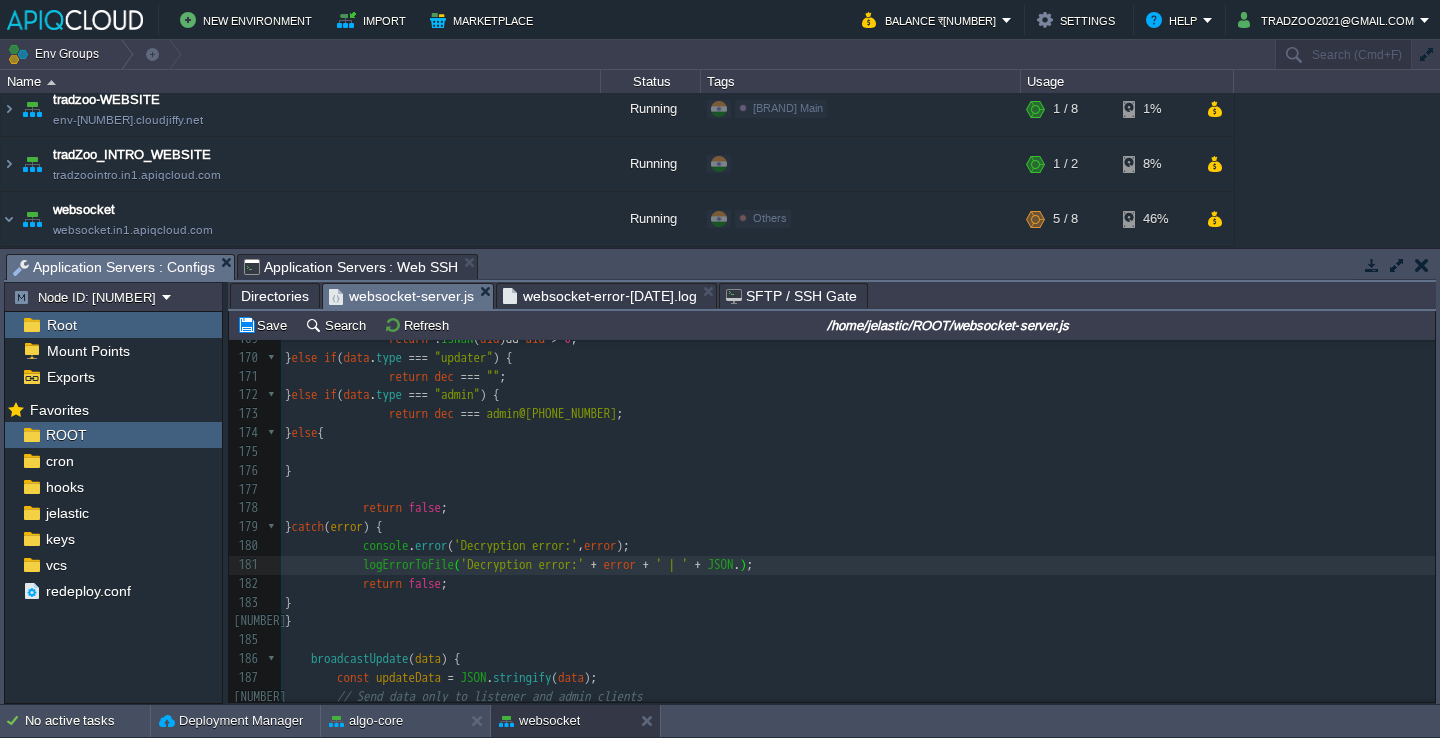 paste on "(" 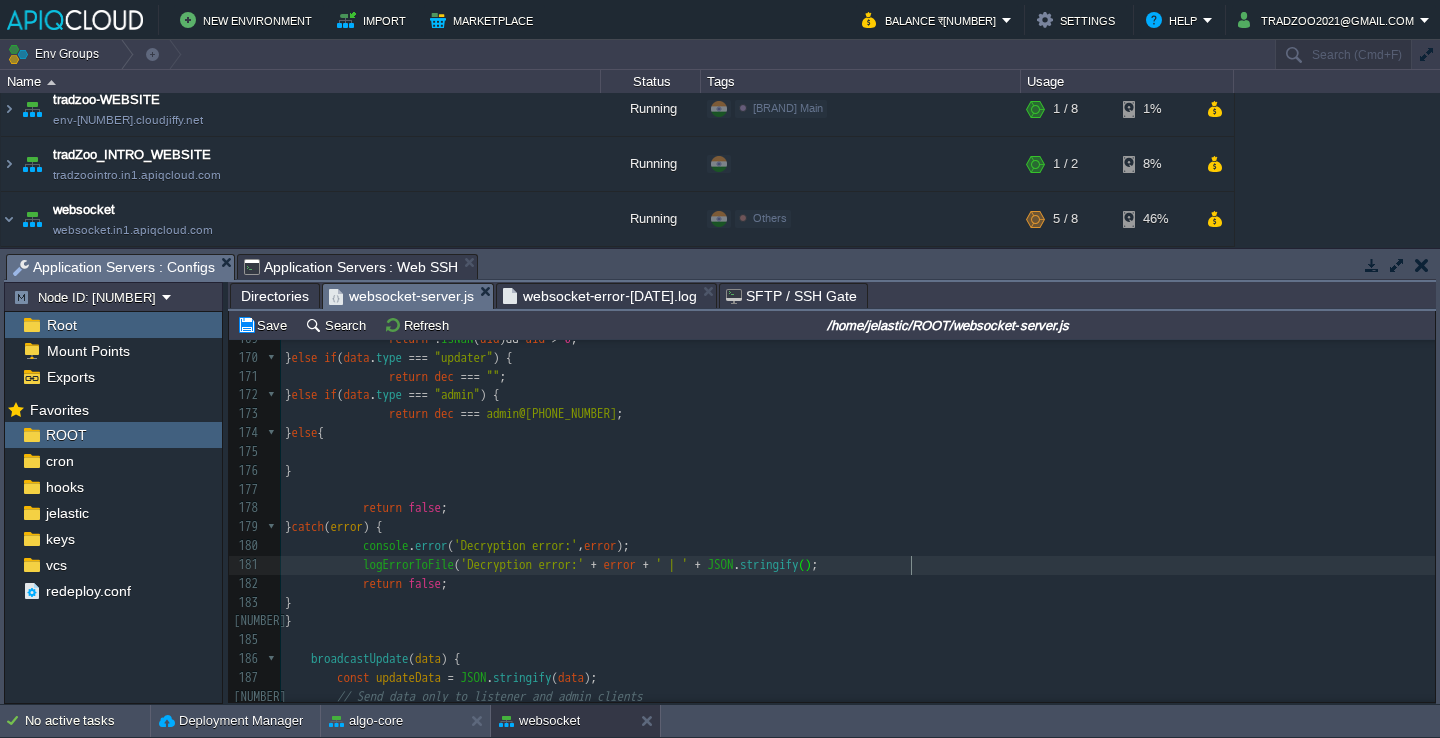 type on "()" 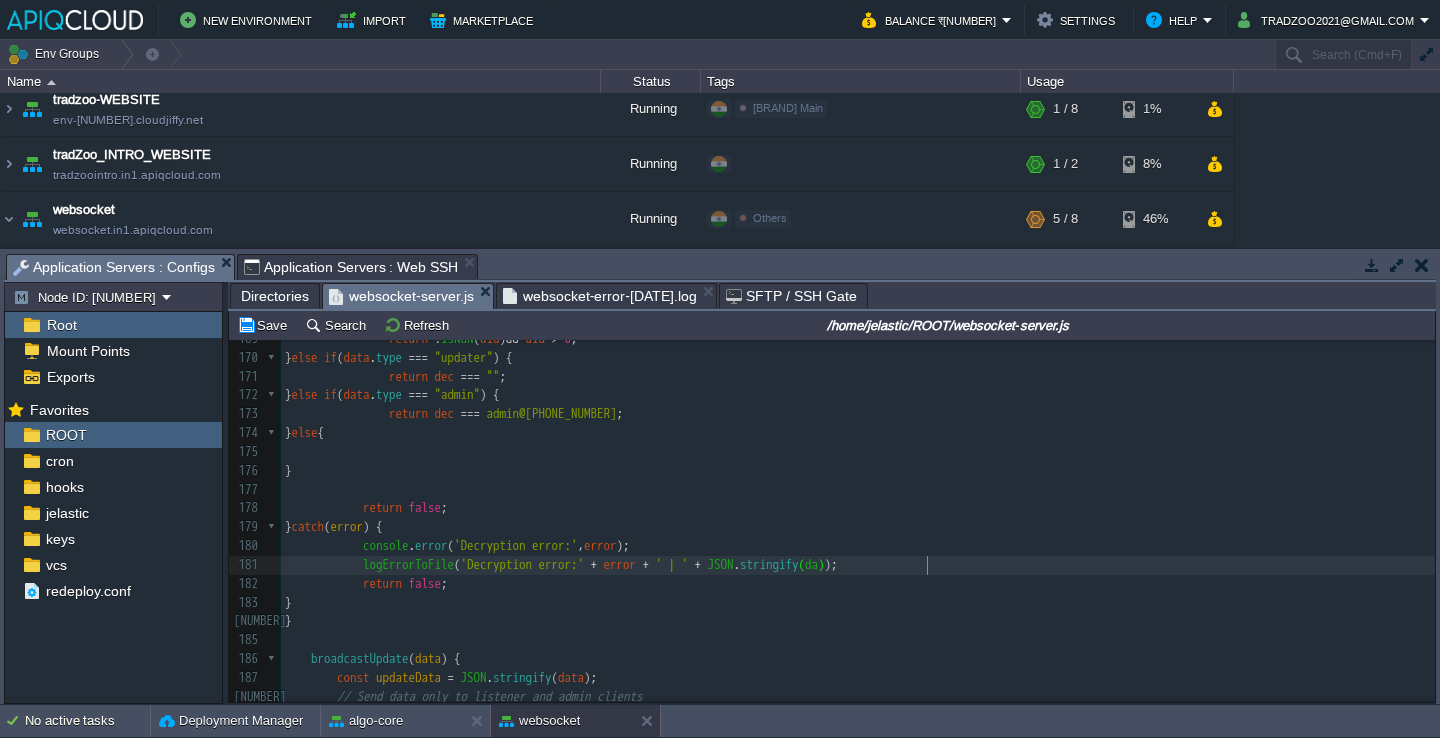 type on "data" 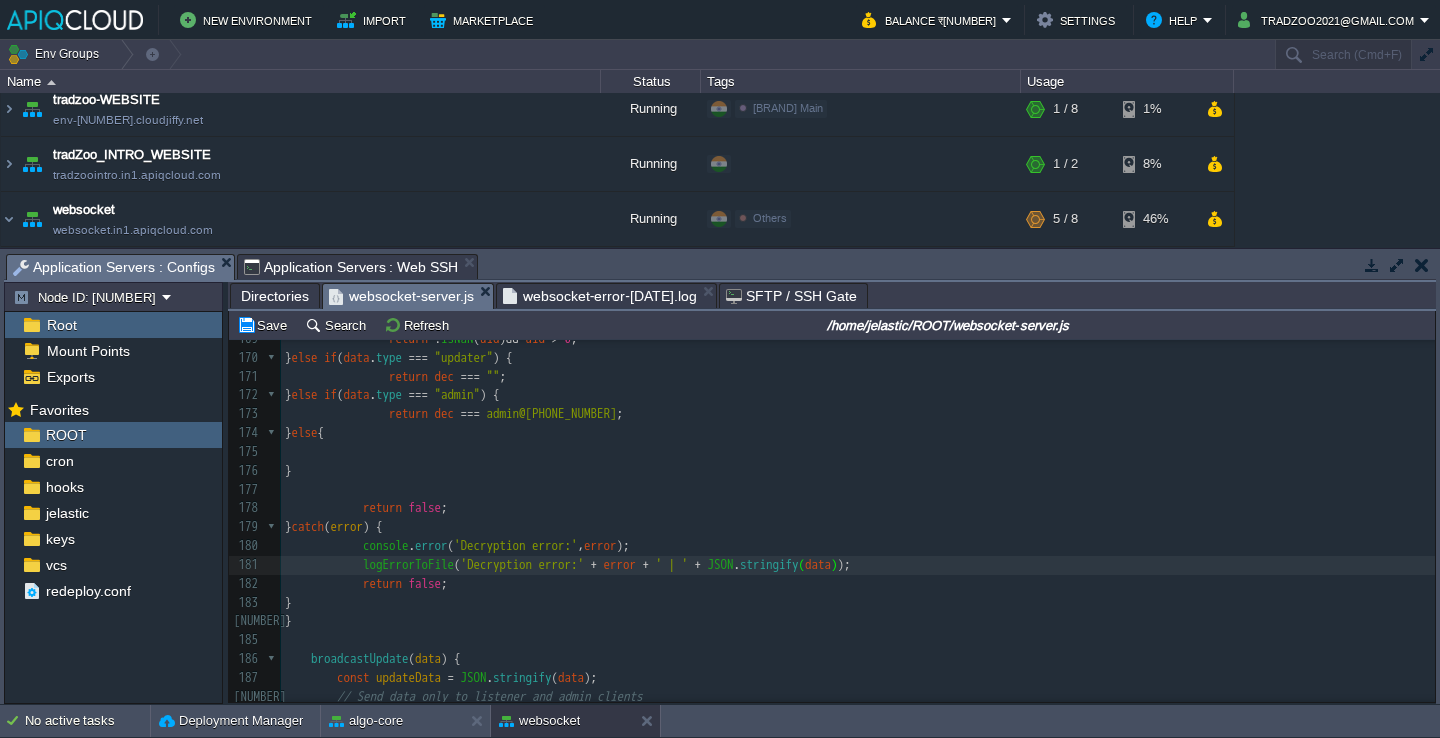 scroll, scrollTop: 3192, scrollLeft: 0, axis: vertical 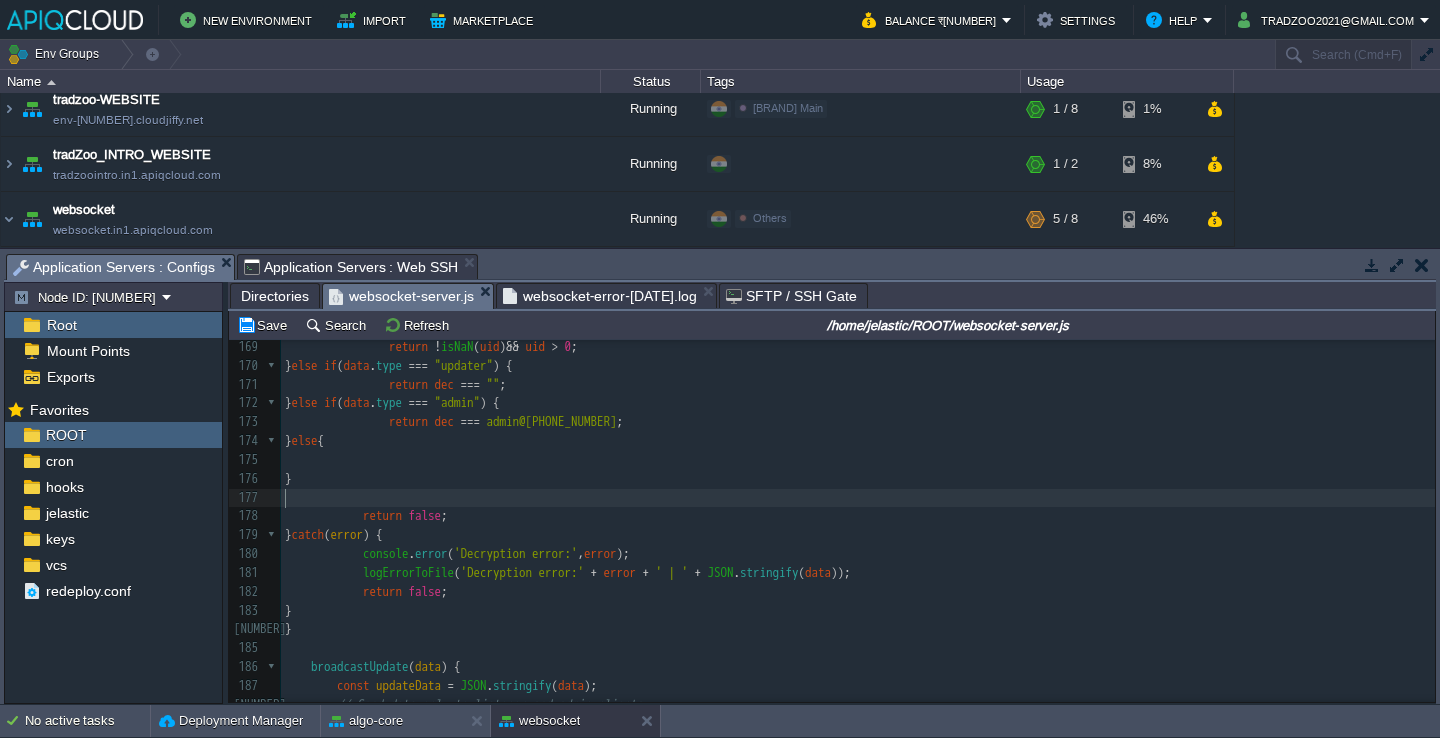 click on "​" at bounding box center (858, 498) 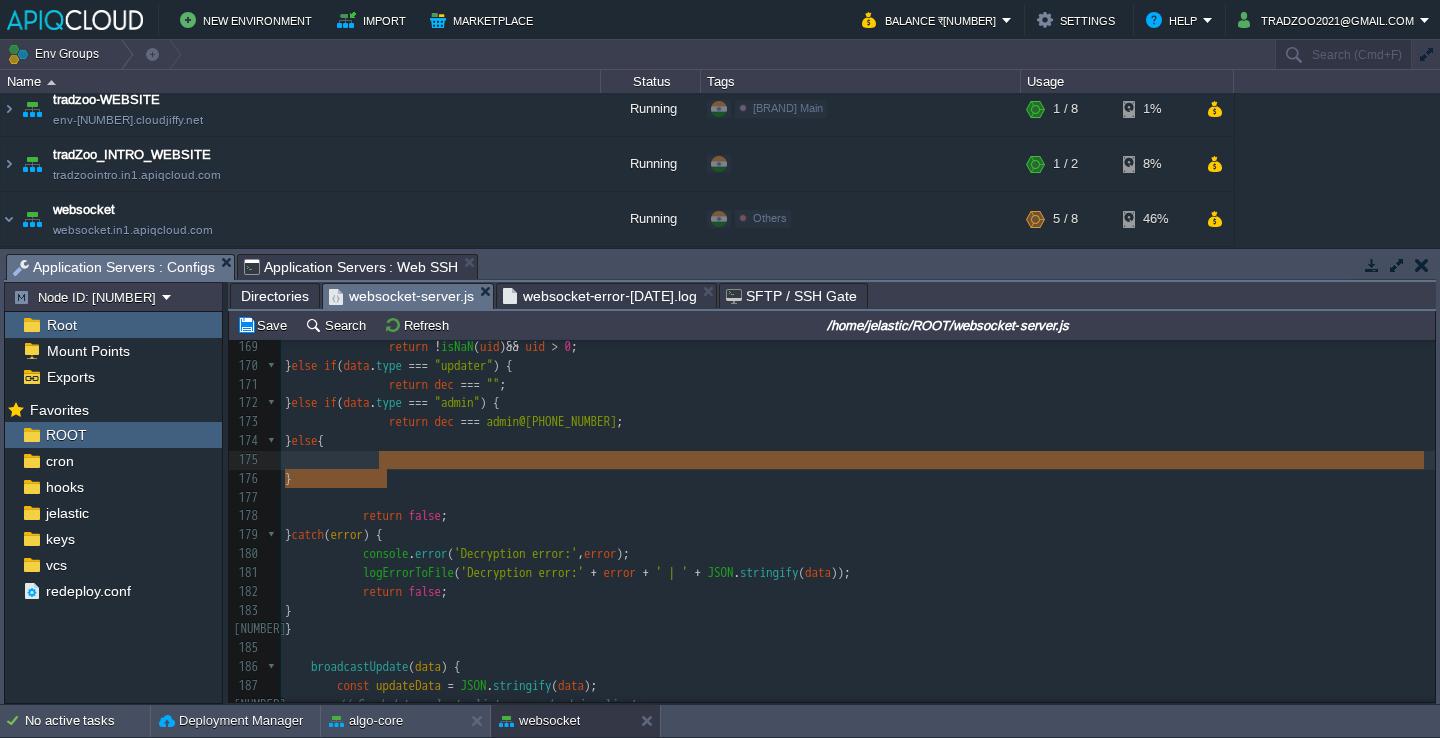 type on "else{
}" 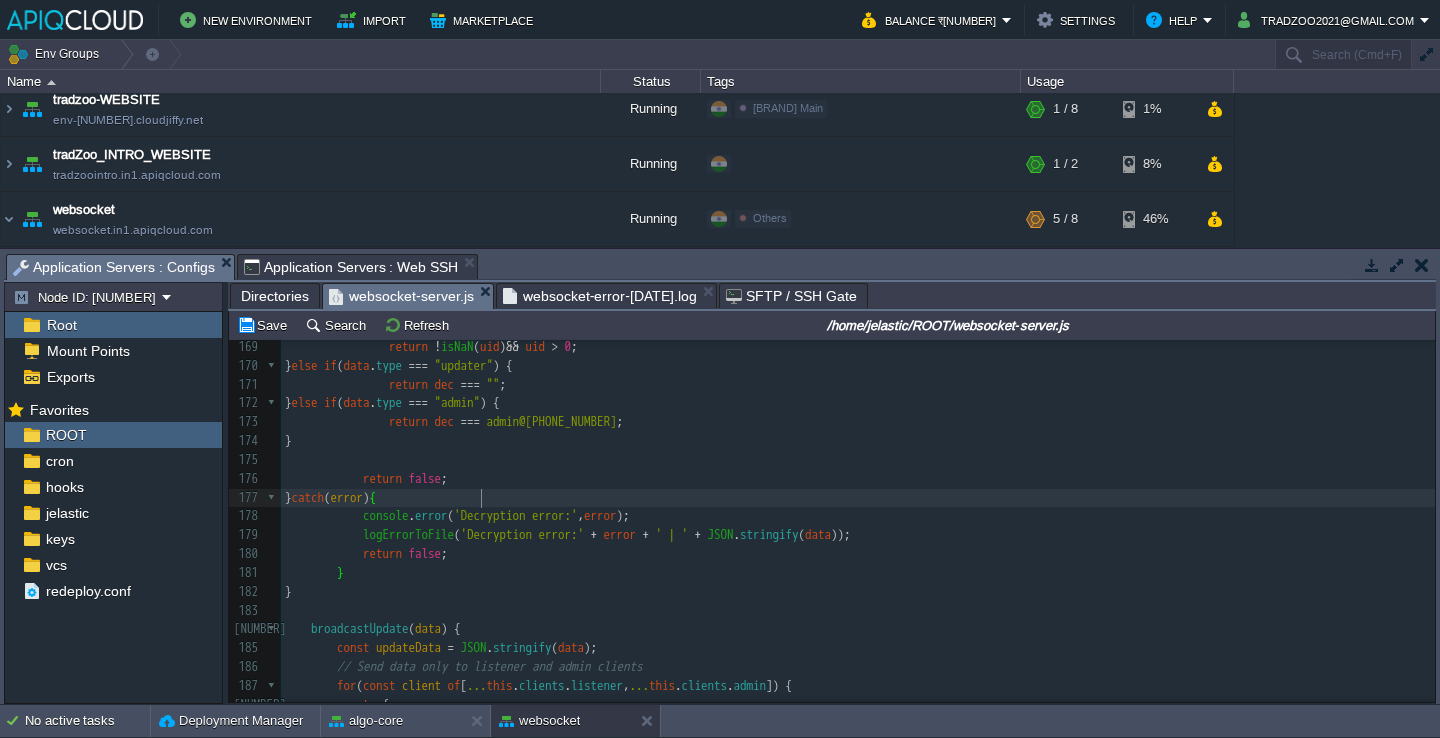 scroll, scrollTop: 3178, scrollLeft: 0, axis: vertical 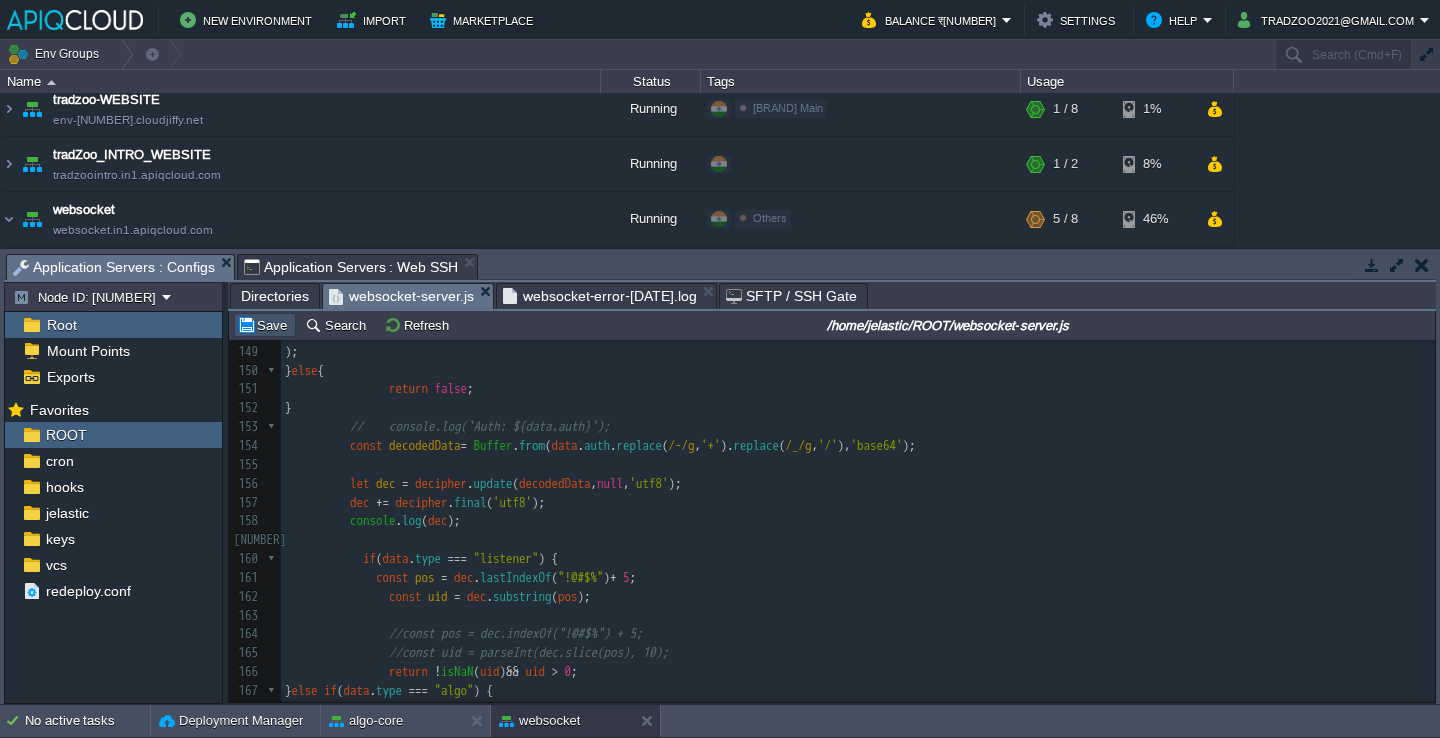 click on "Save" at bounding box center (265, 325) 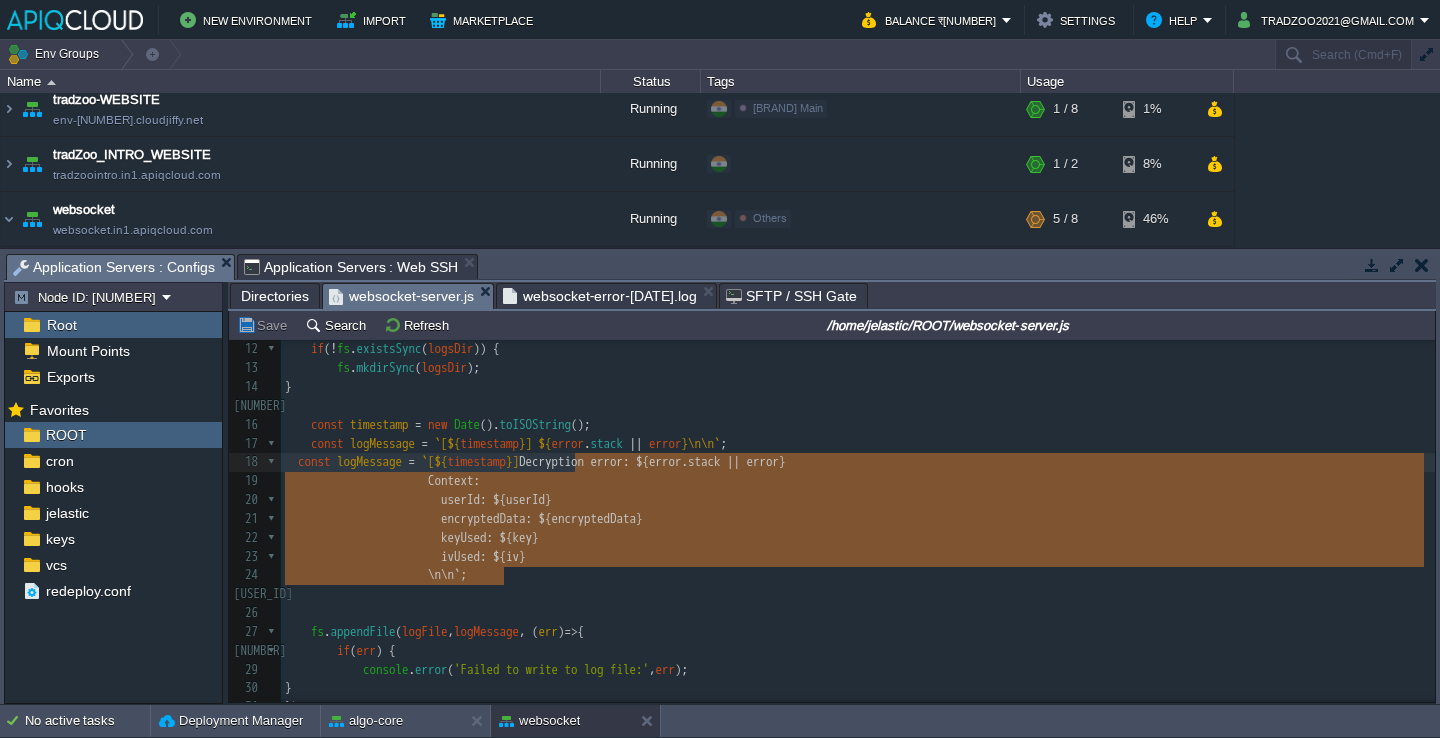 type on "const logMessage = `[${timestamp}] Decryption error: ${error.stack || error}
Context:
userId: ${userId}
encryptedData: ${encryptedData}
keyUsed: ${key}
ivUsed: ${iv}
\n\n`;" 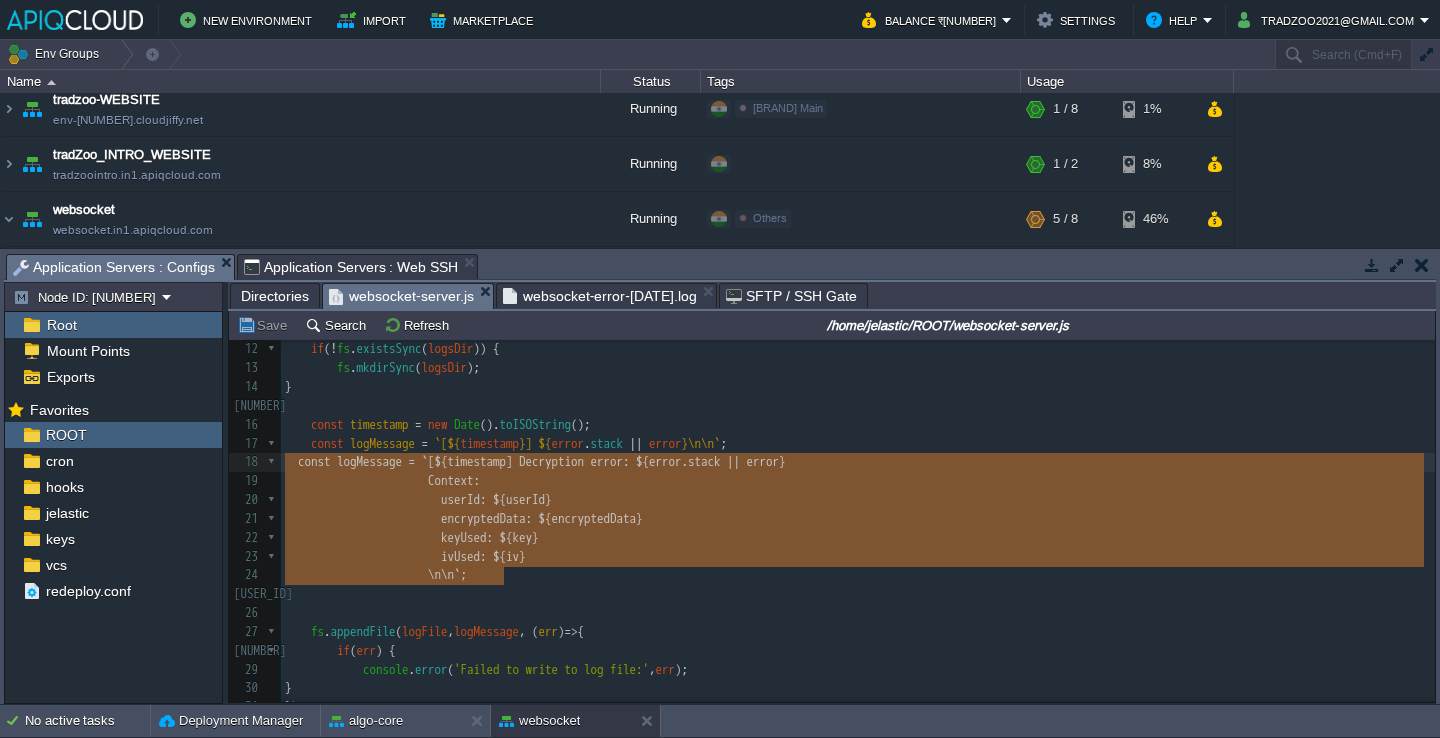 type 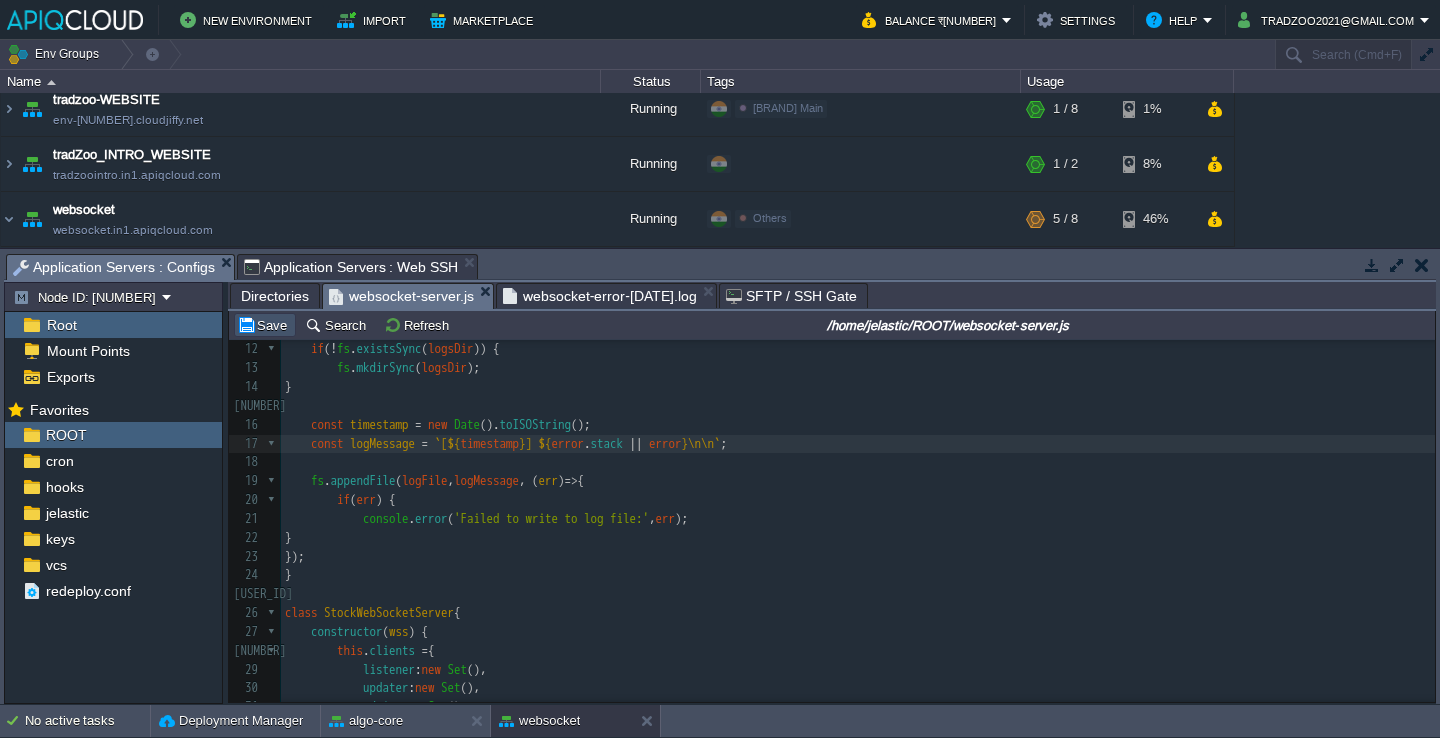 click on "Save" at bounding box center (265, 325) 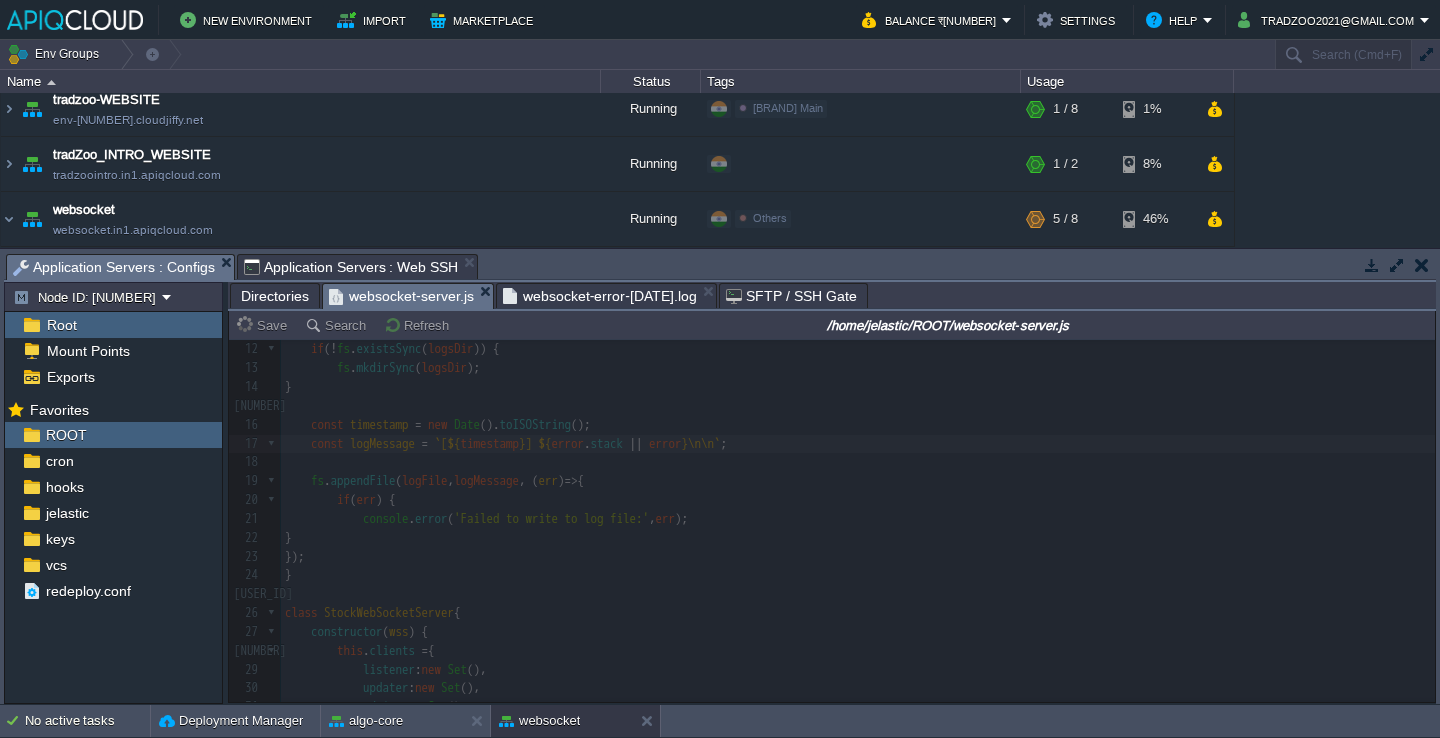 click on "Application Servers : Web SSH" at bounding box center [351, 267] 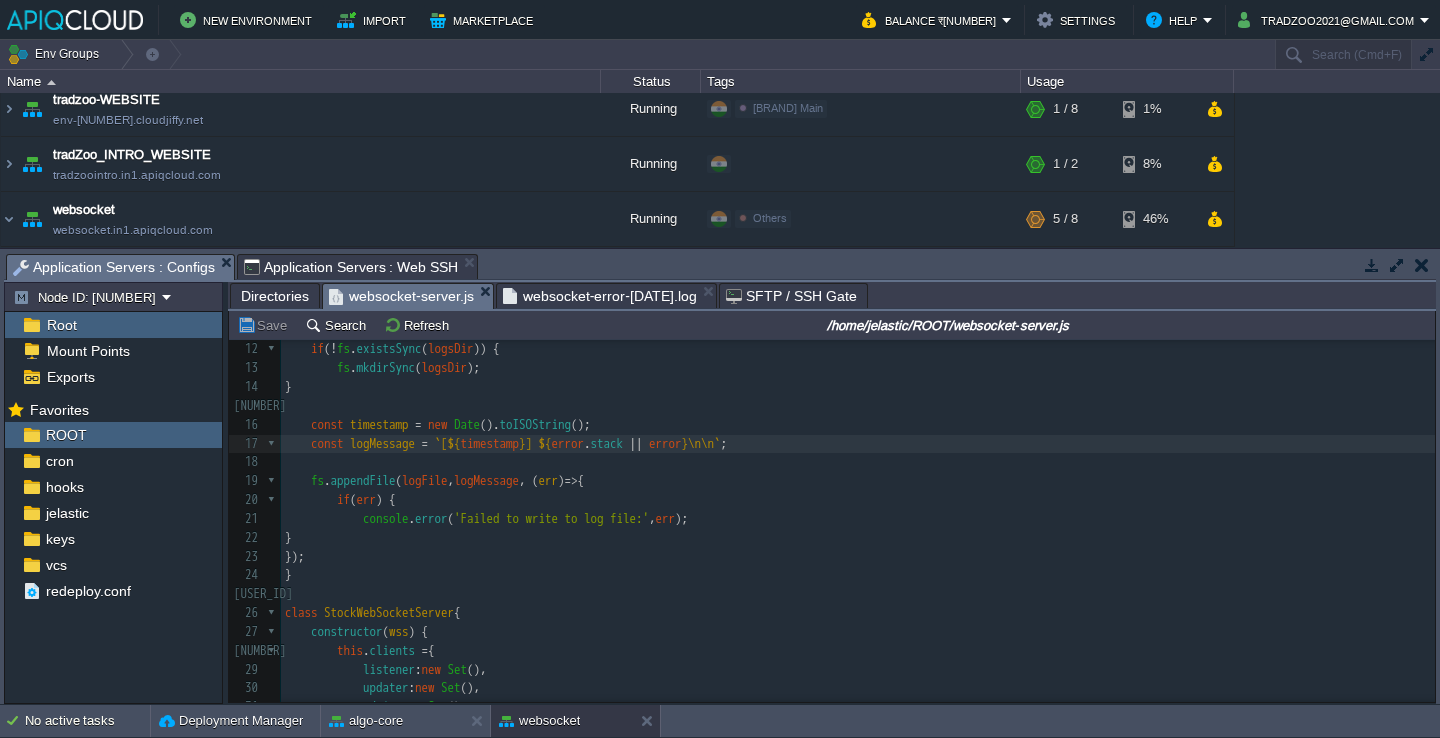 click on "Application Servers : Configs" at bounding box center [114, 267] 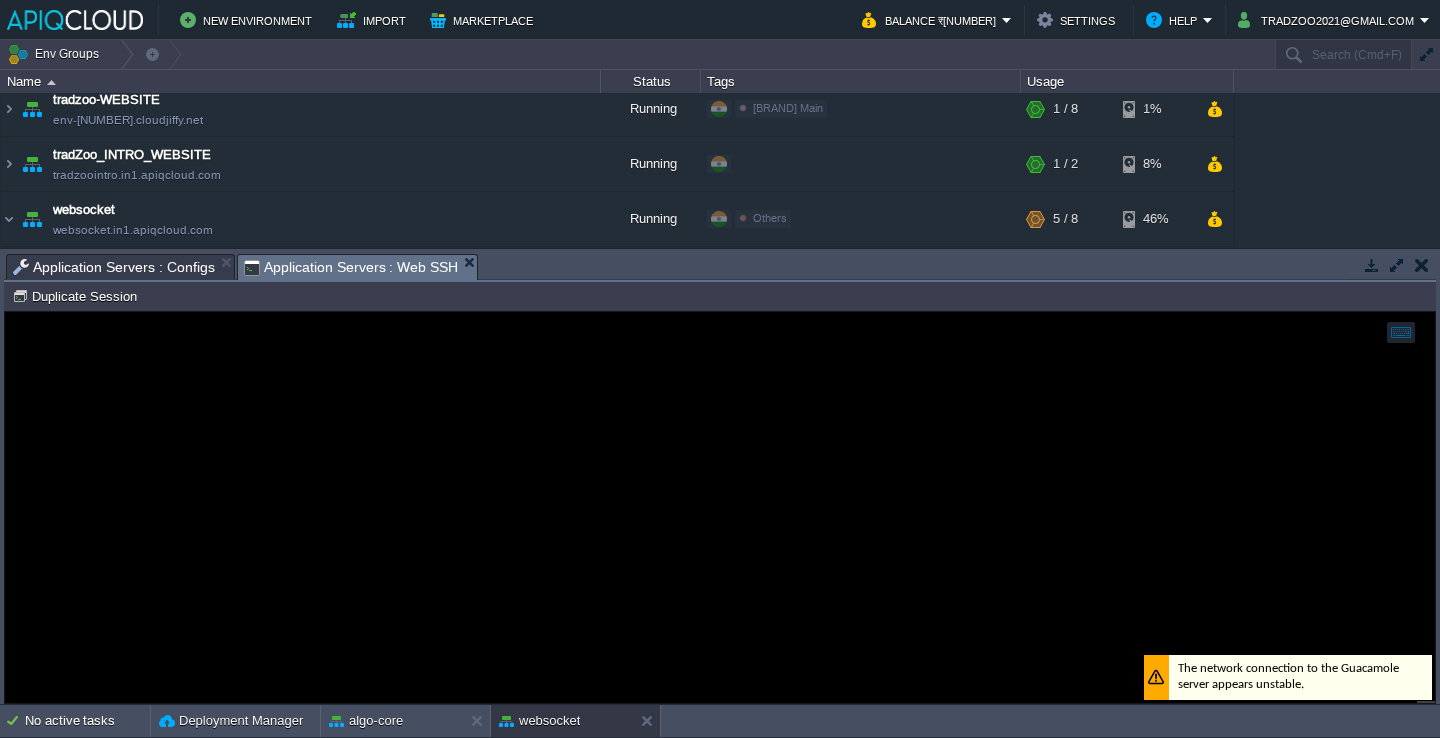 click on "Application Servers : Web SSH" at bounding box center (351, 267) 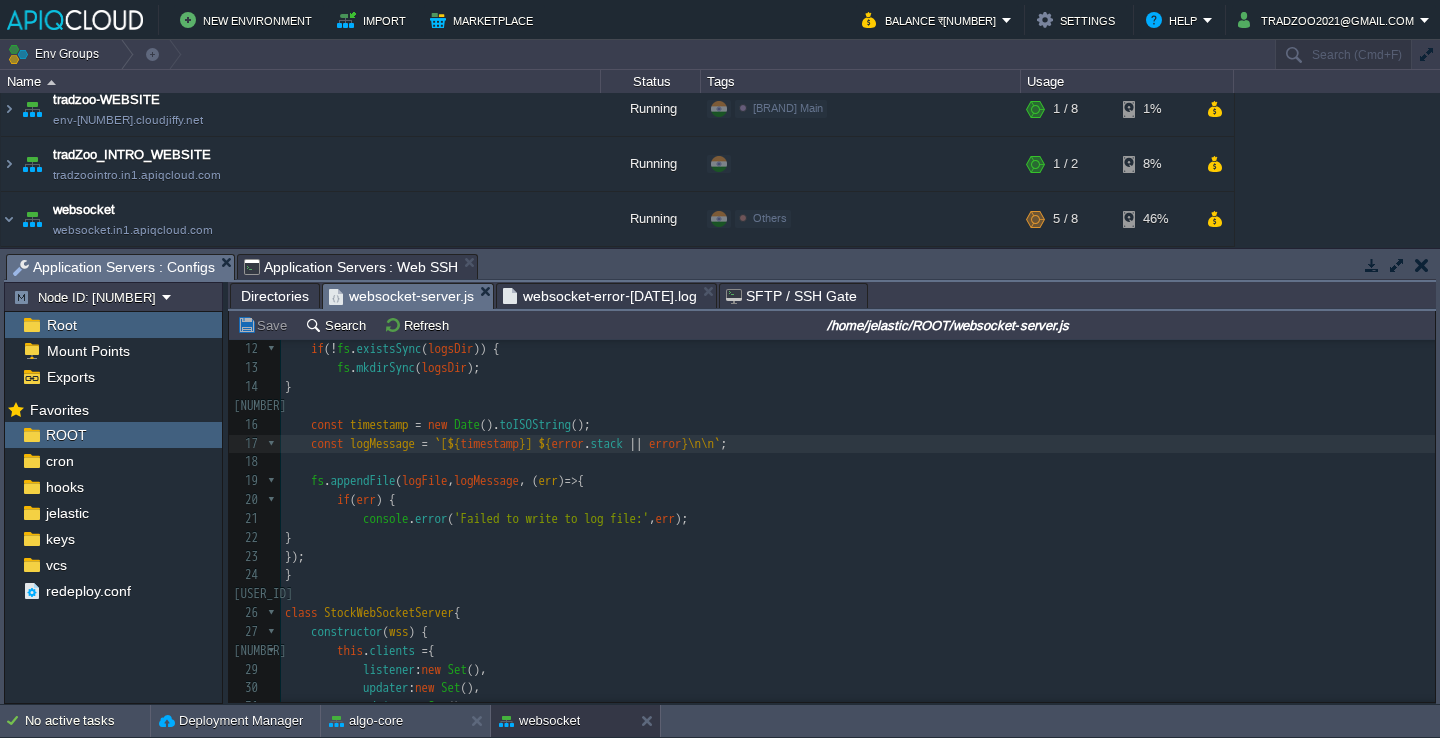click on "Application Servers : Configs" at bounding box center [114, 267] 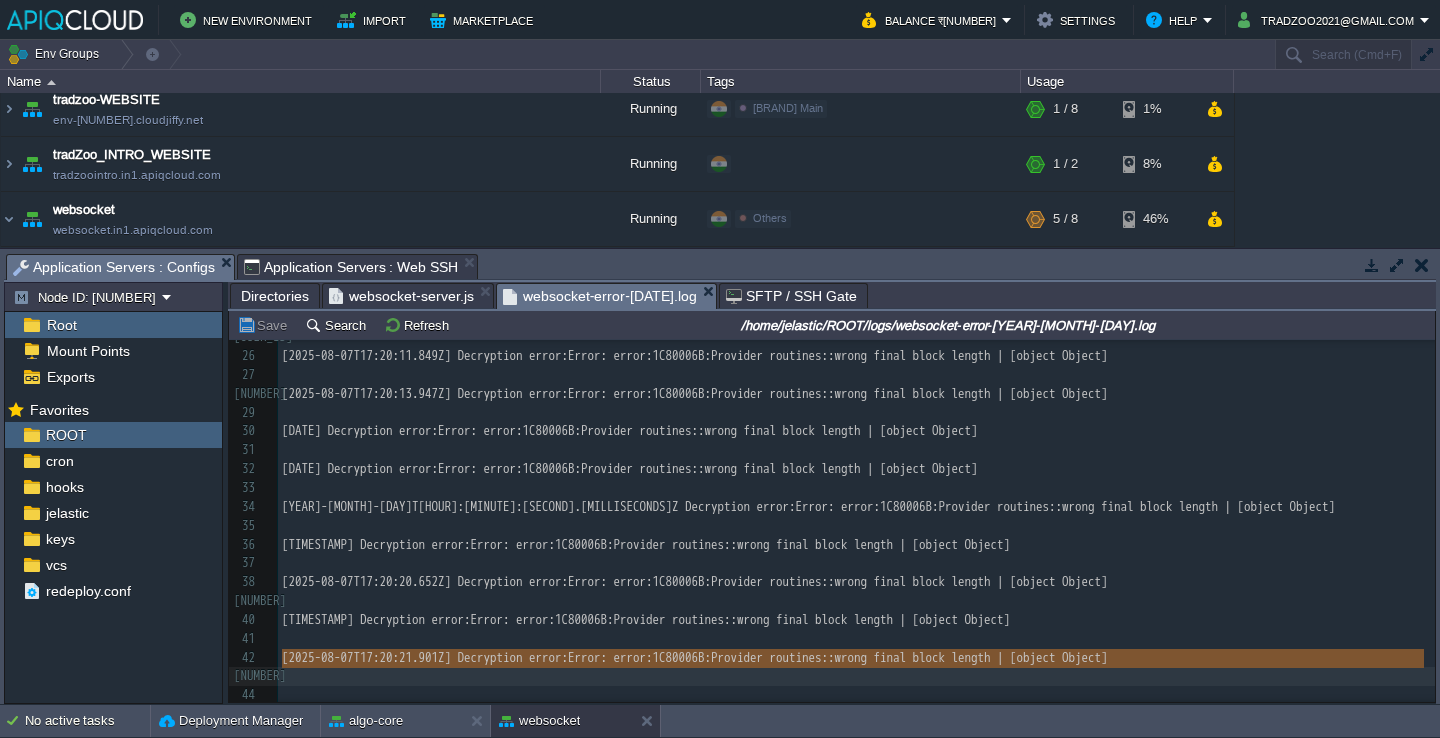 click on "websocket-error-[DATE].log" at bounding box center (600, 296) 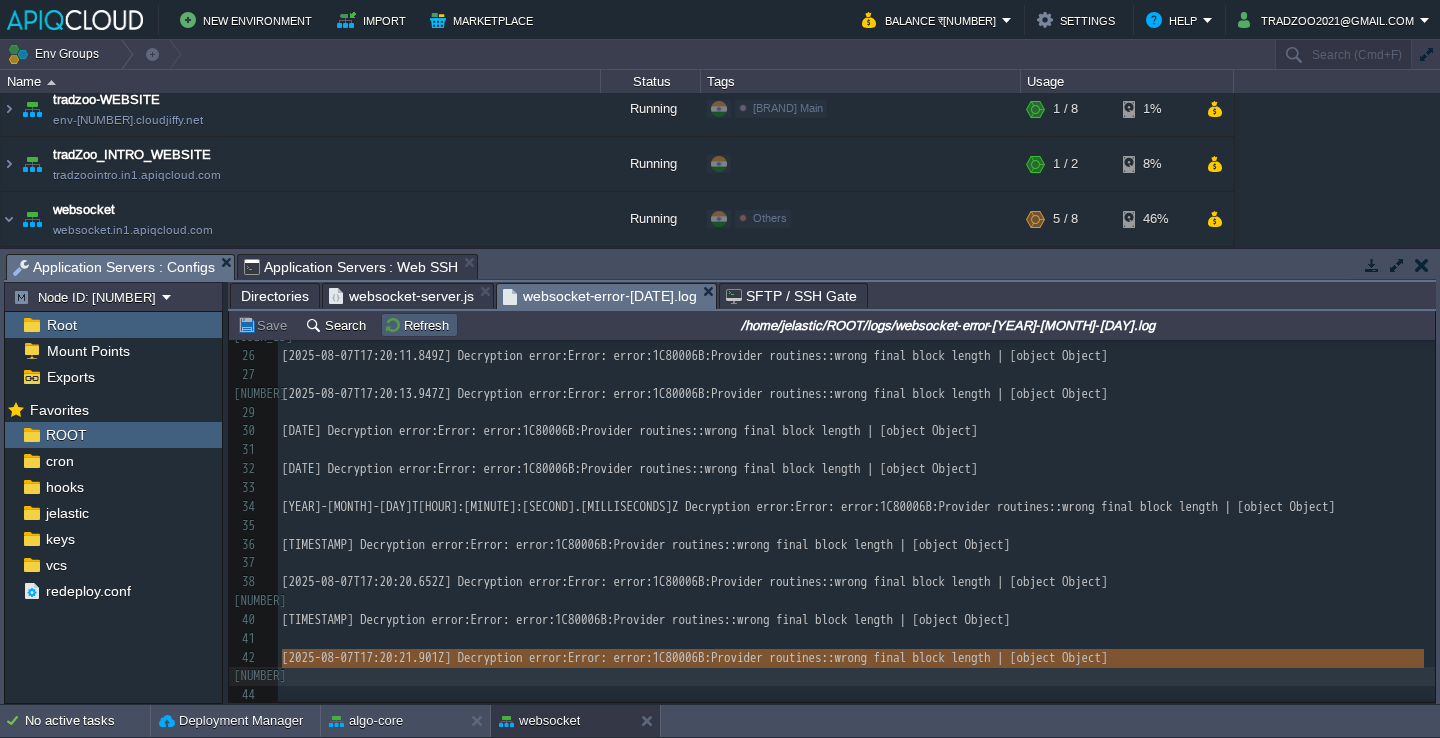 click on "Refresh" at bounding box center [419, 325] 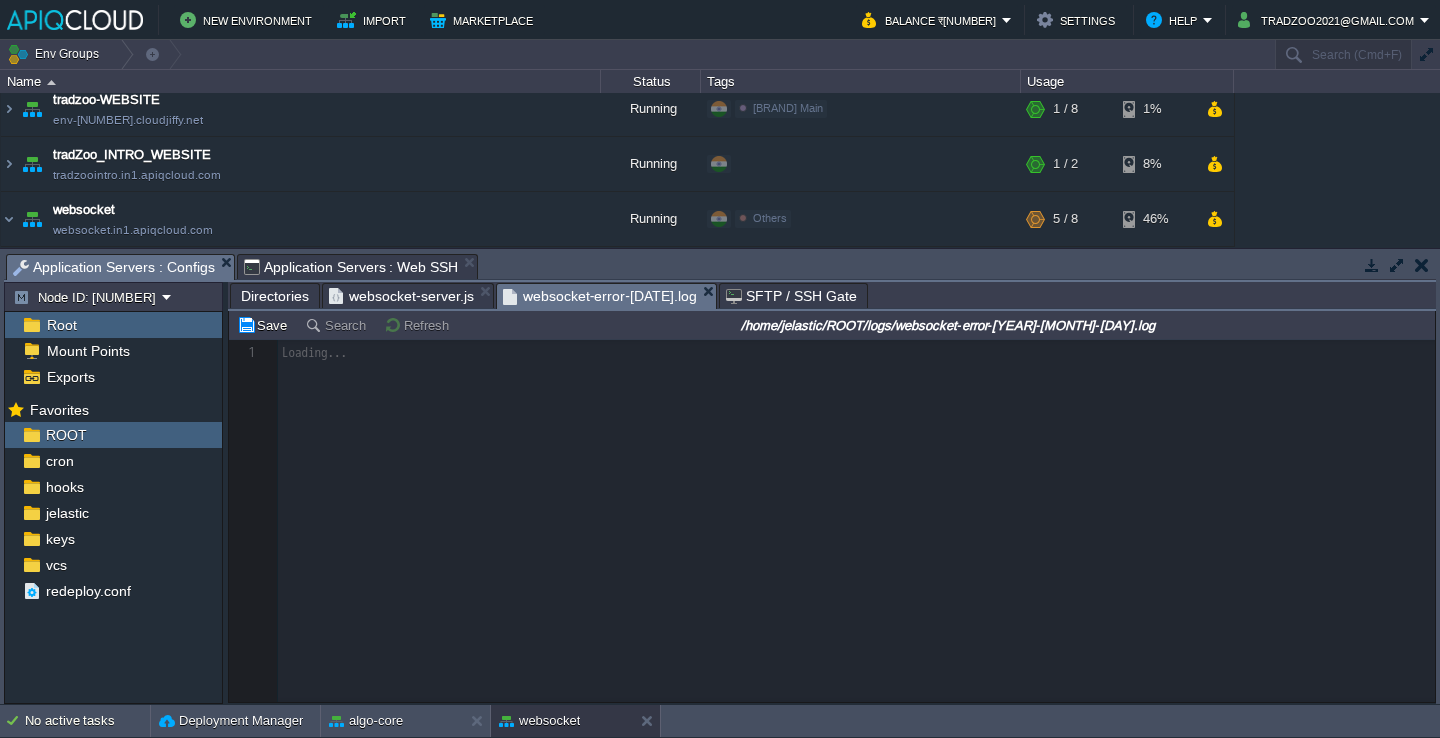 scroll, scrollTop: 0, scrollLeft: 0, axis: both 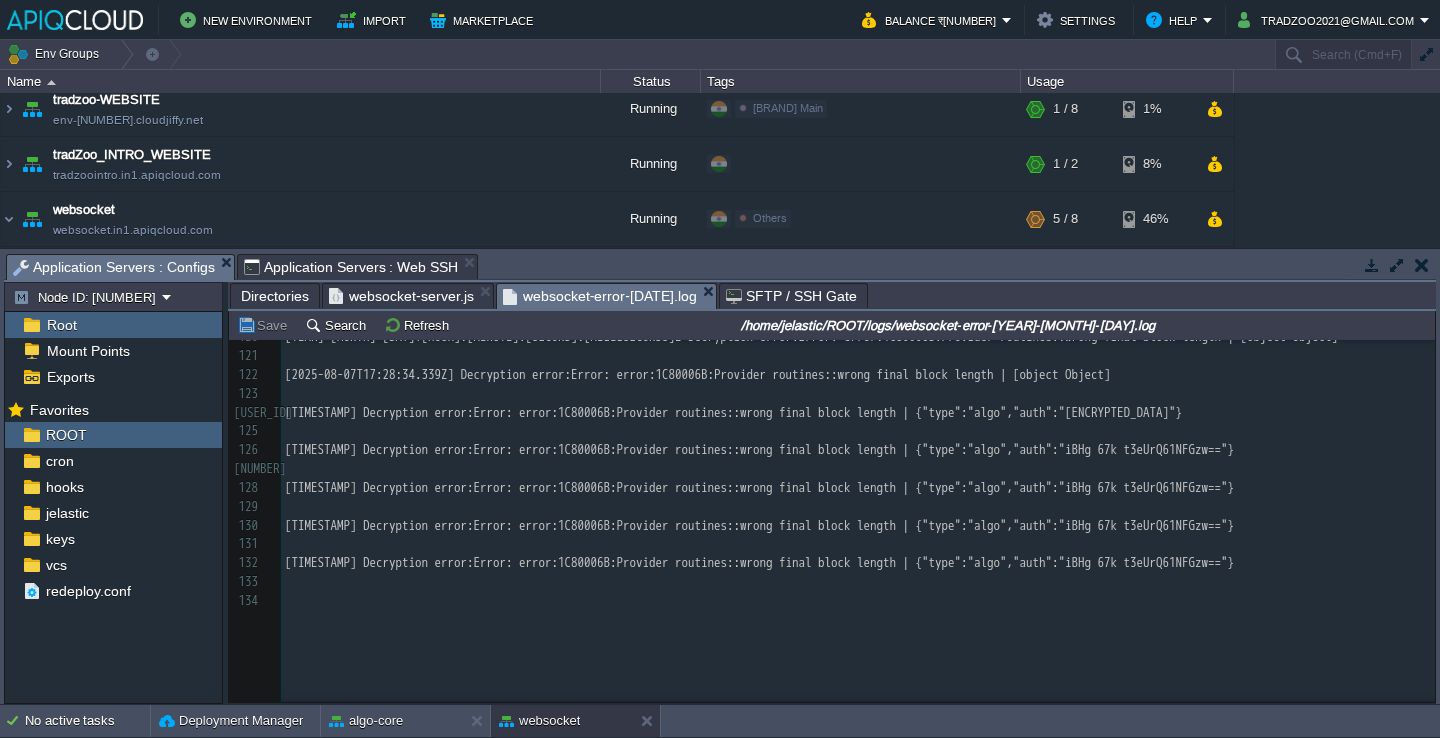 click on "[TIMESTAMP] Decryption error:Error: error:1C80006B:Provider routines::wrong final block length | {"type":"algo","auth":"[ENCRYPTED_DATA]"}" at bounding box center (733, 412) 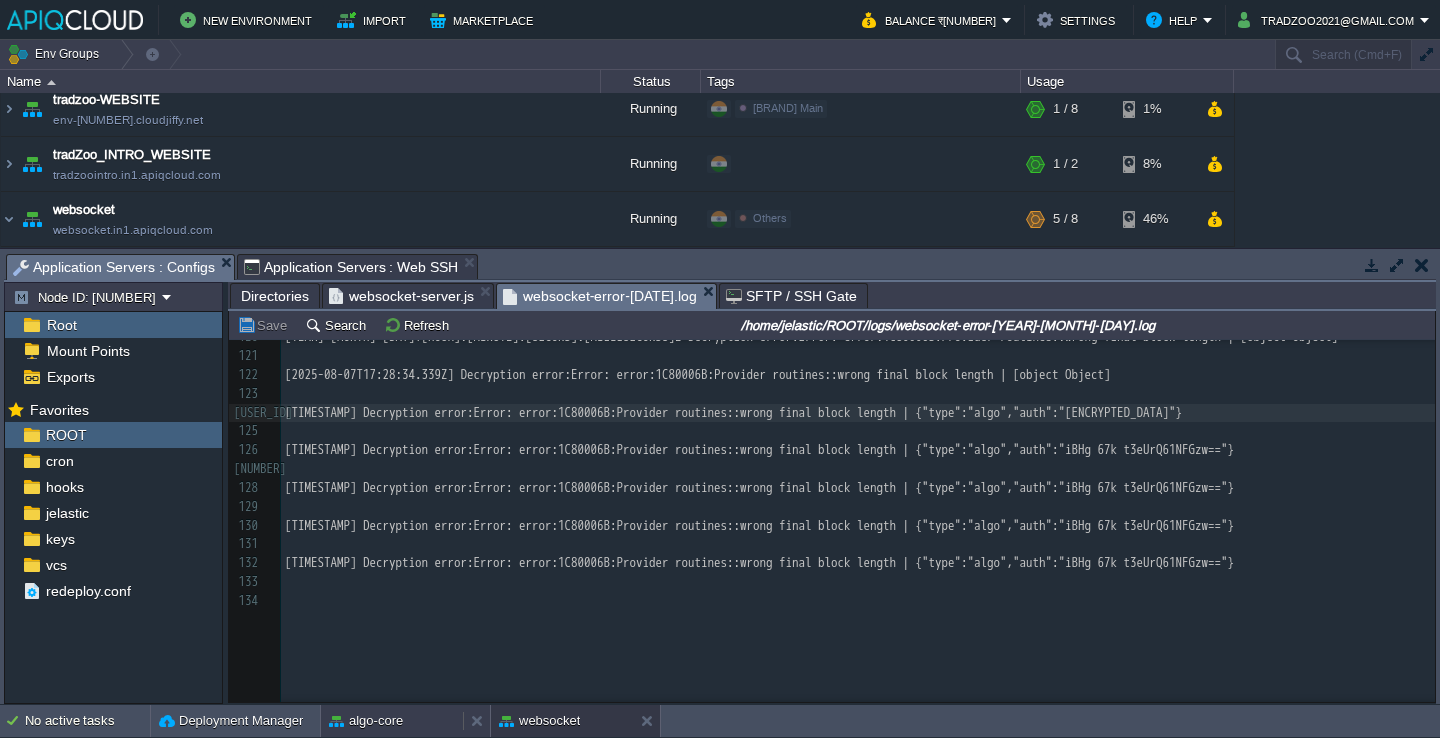 click on "algo-core" at bounding box center [366, 721] 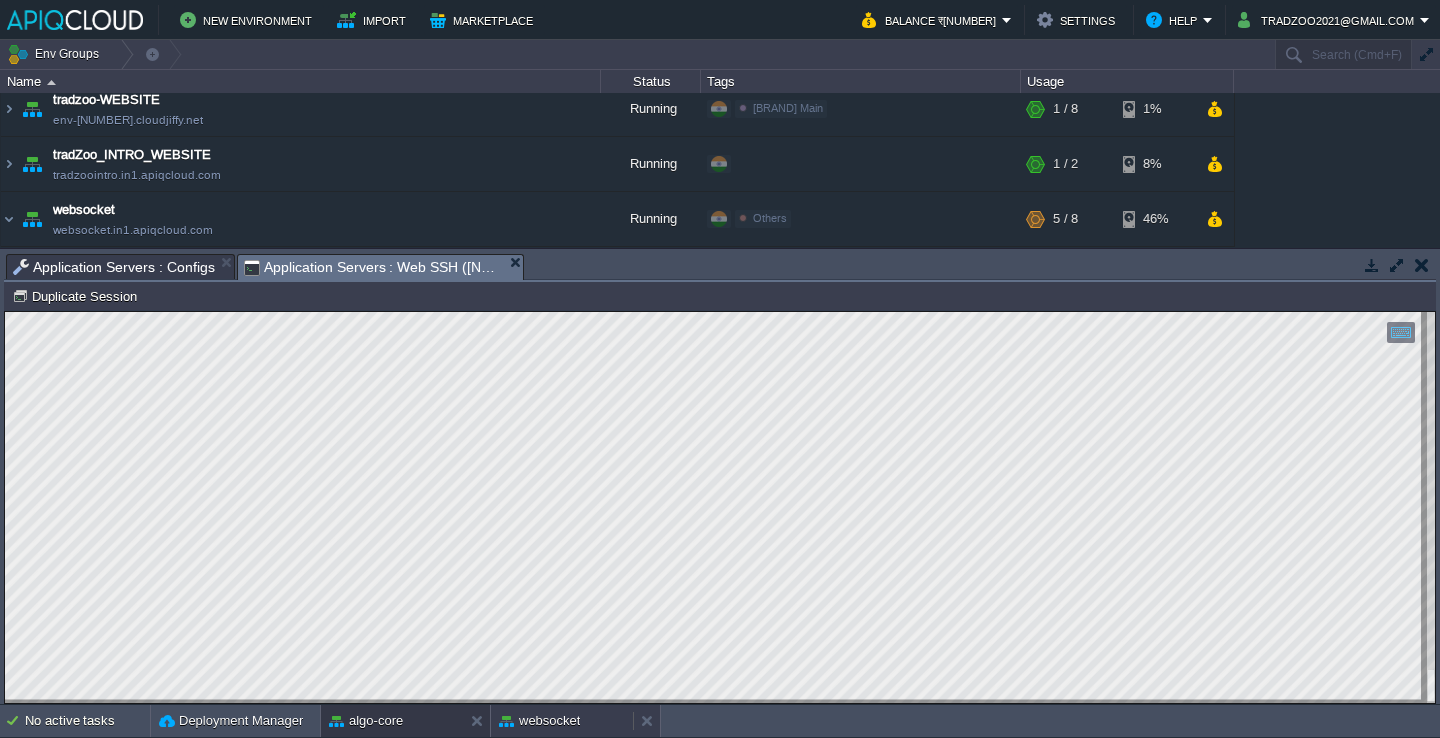 click on "websocket" at bounding box center [539, 721] 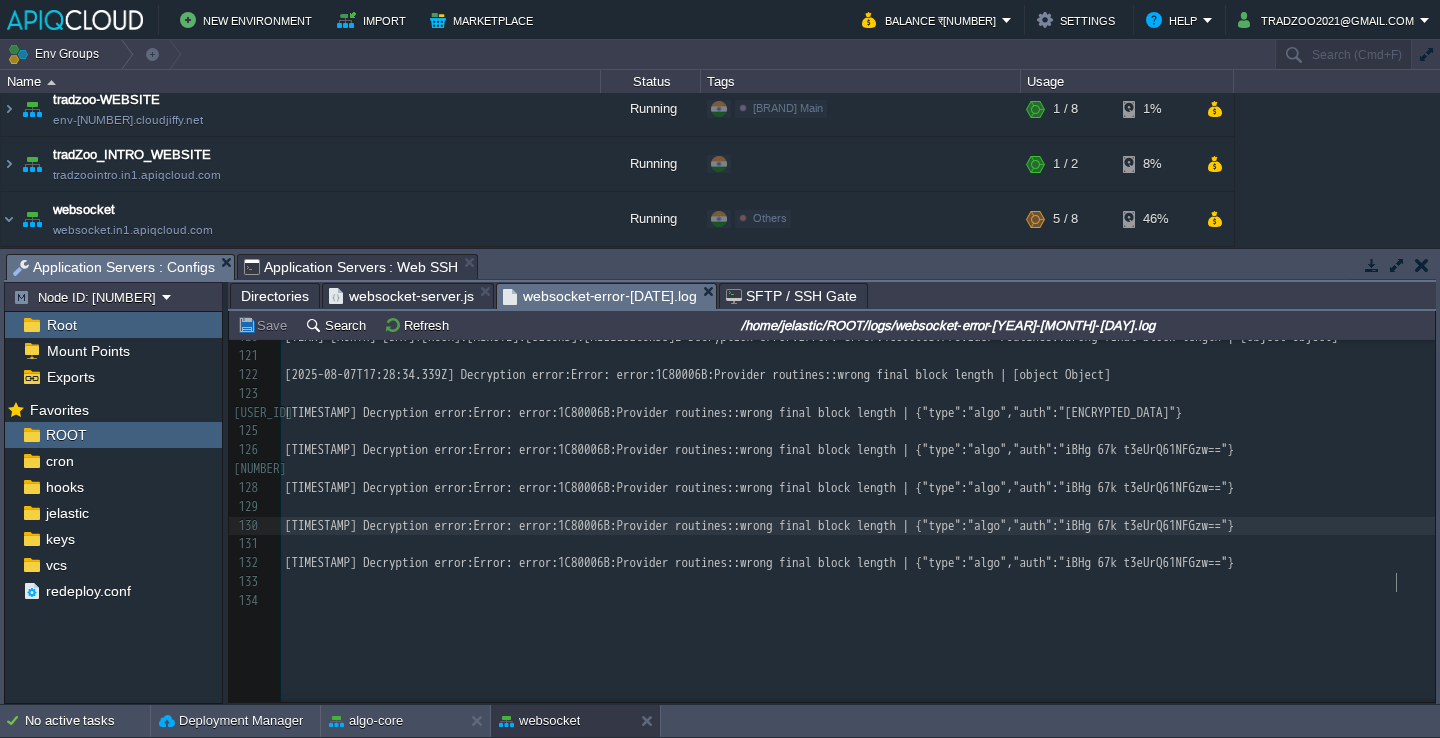 type on "[DATE] Decryption error:Error: error:1C80006B:Provider routines::wrong final block length | {"type":"algo","auth":"[AUTH_DATA]"}
[DATE] Decryption error:Error: error:1C80006B:Provider routines::wrong final block length | {"type":"algo","auth":"[AUTH_DATA]"}" 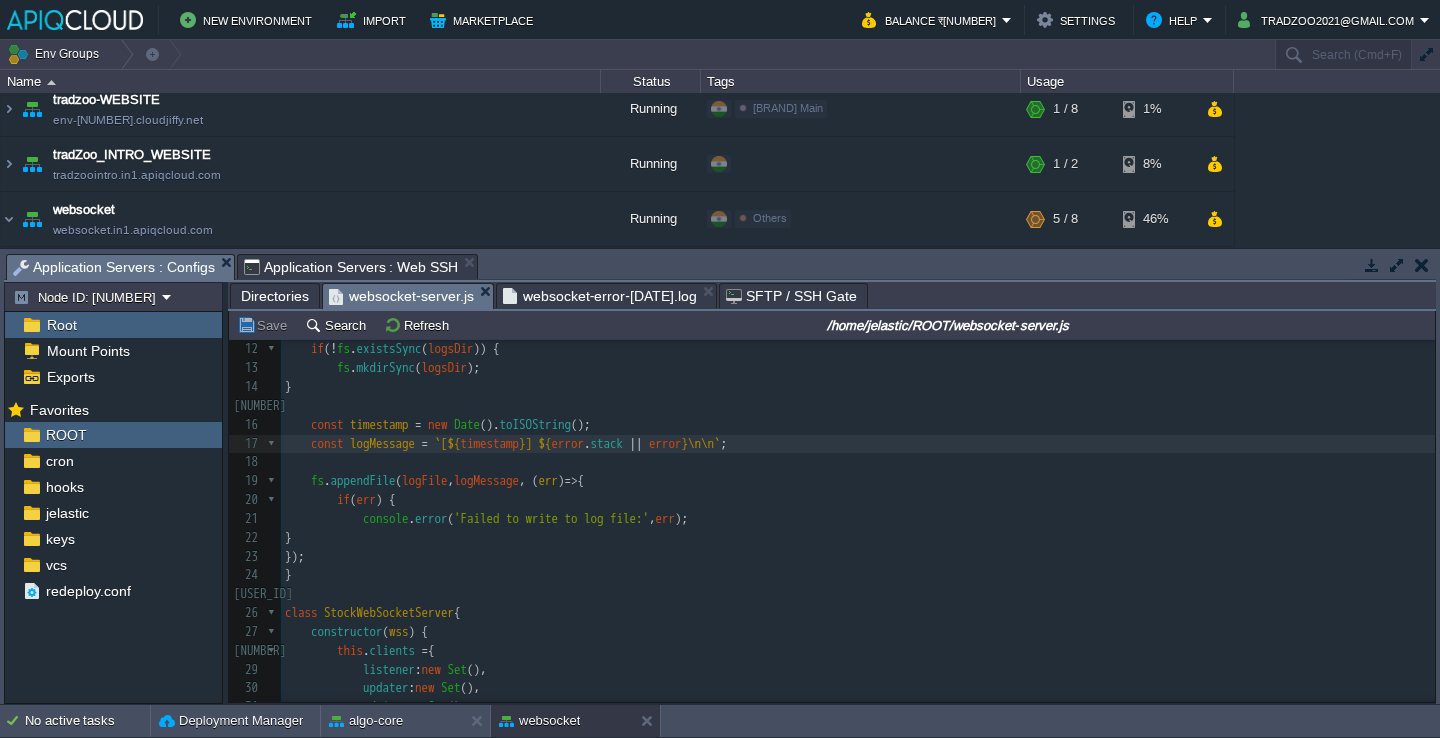 click on "websocket-server.js" at bounding box center (401, 296) 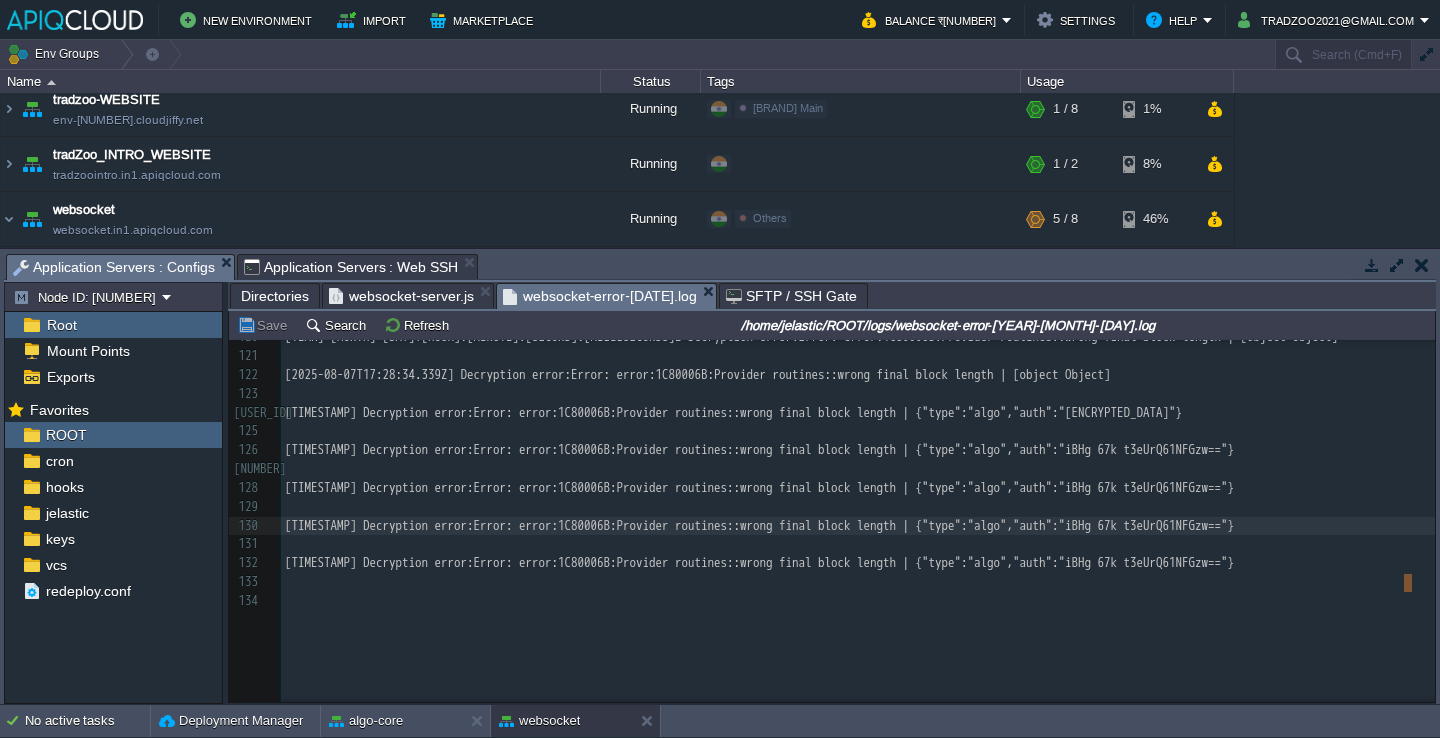 click on "websocket-error-[DATE].log" at bounding box center (600, 296) 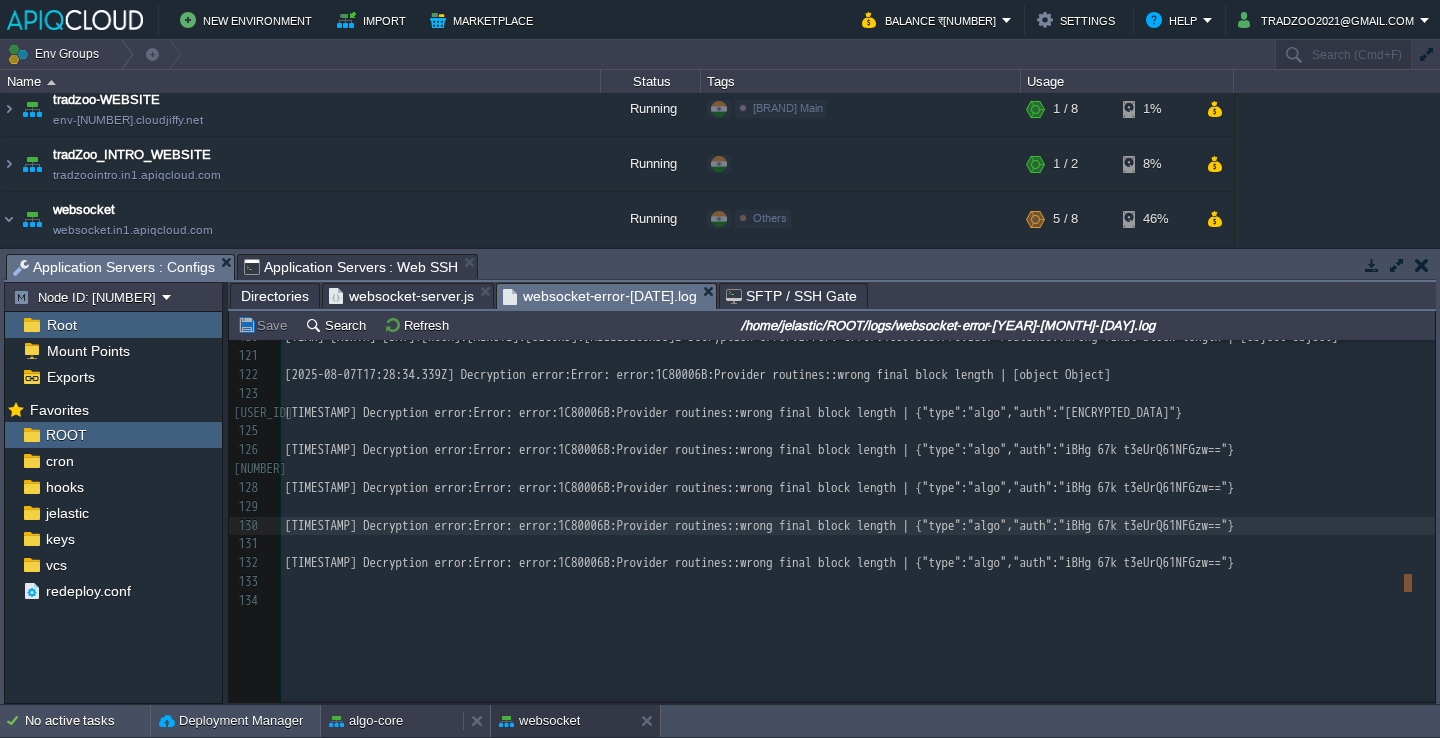 click on "algo-core" at bounding box center (366, 721) 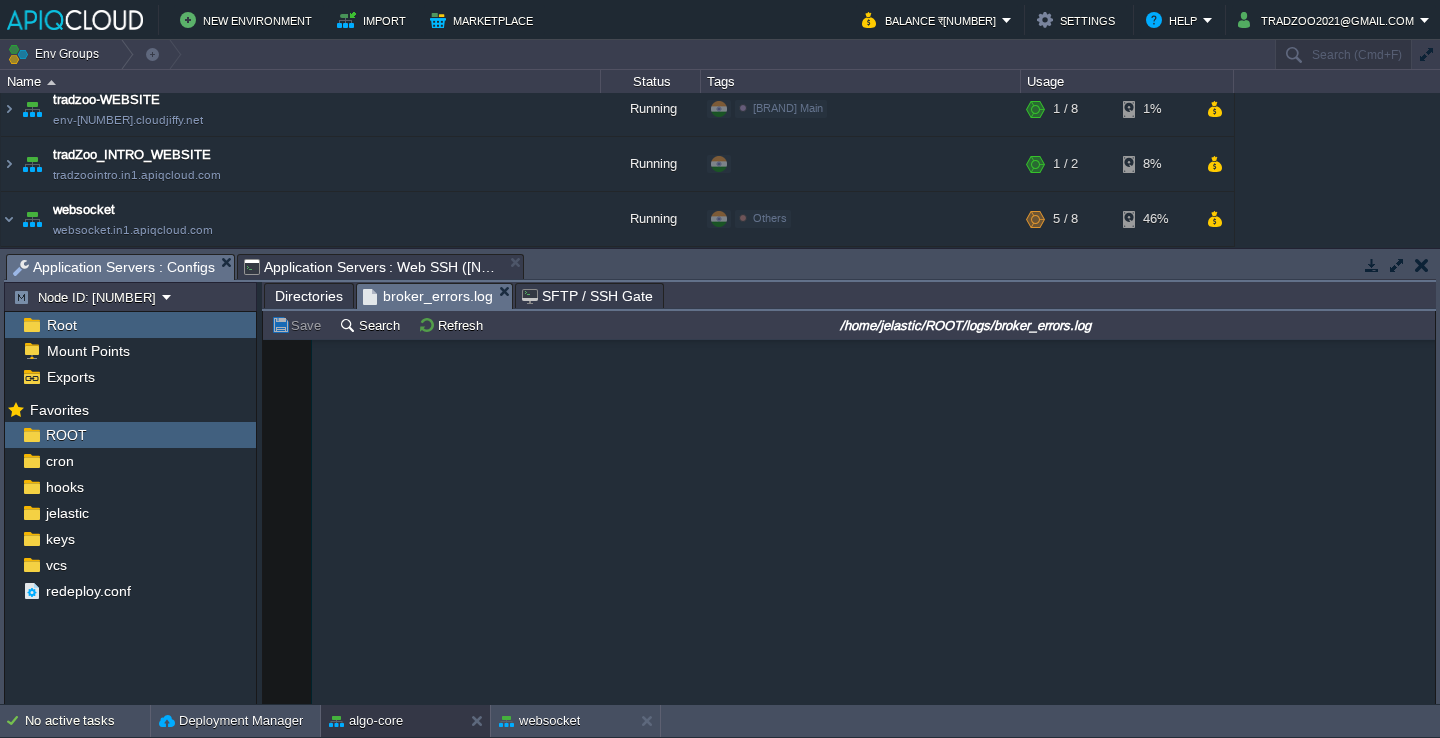 click on "Application Servers : Configs" at bounding box center [114, 267] 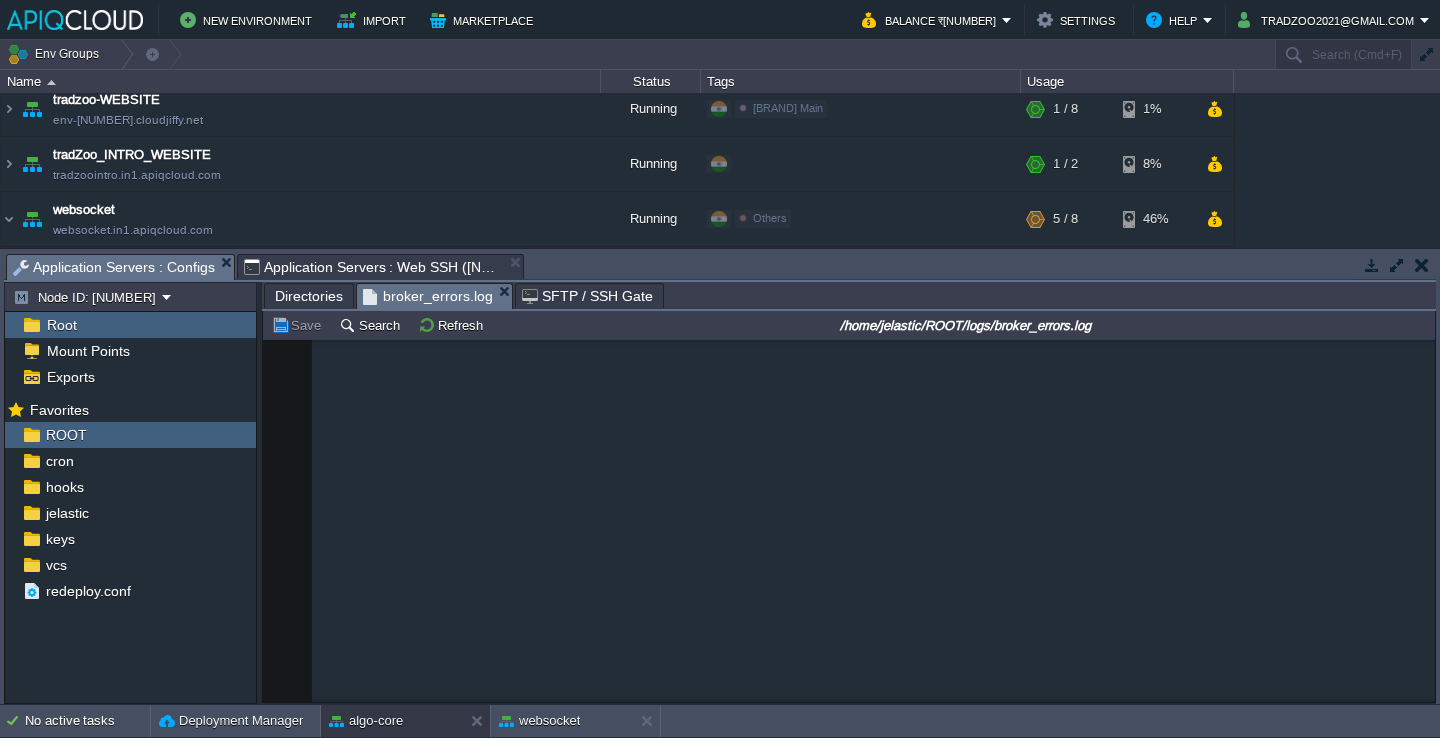 scroll, scrollTop: 2530, scrollLeft: 0, axis: vertical 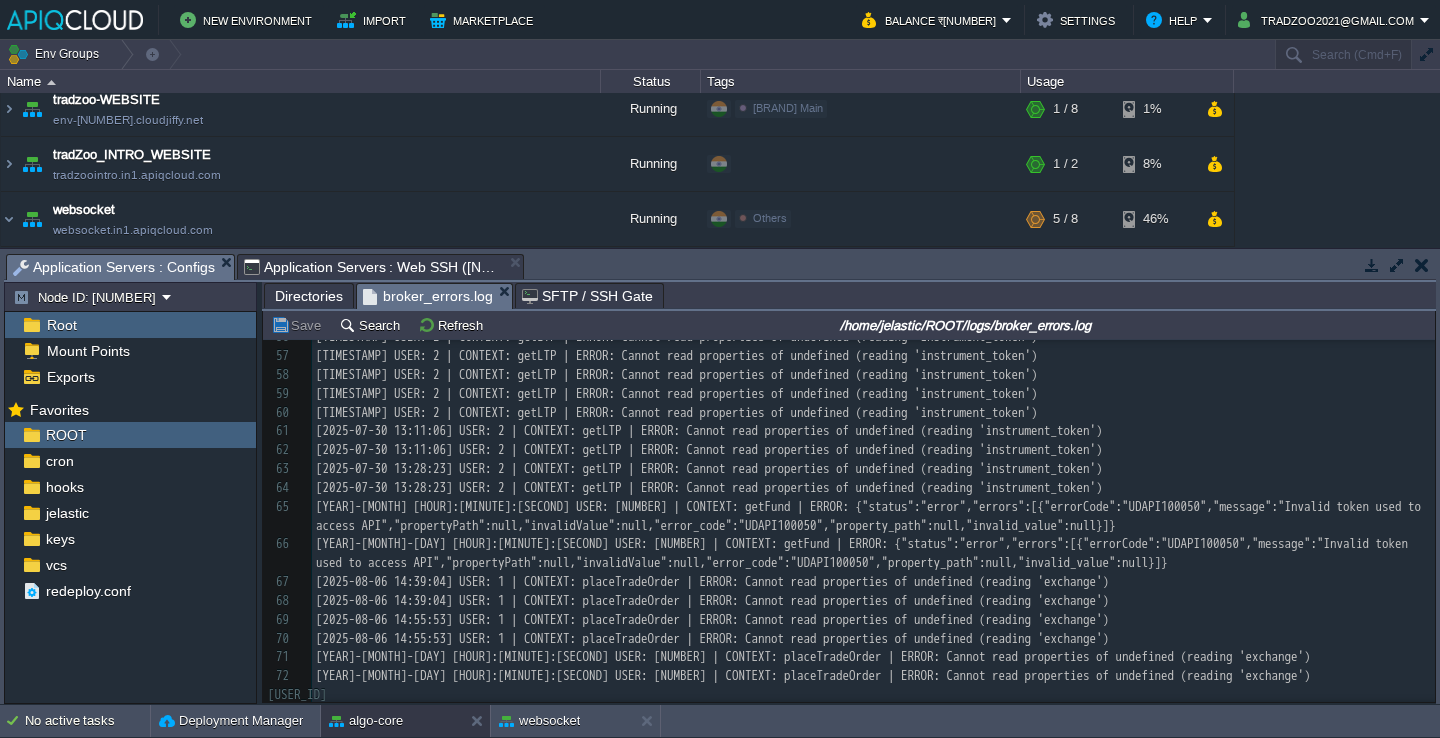 click on "Directories" at bounding box center (309, 296) 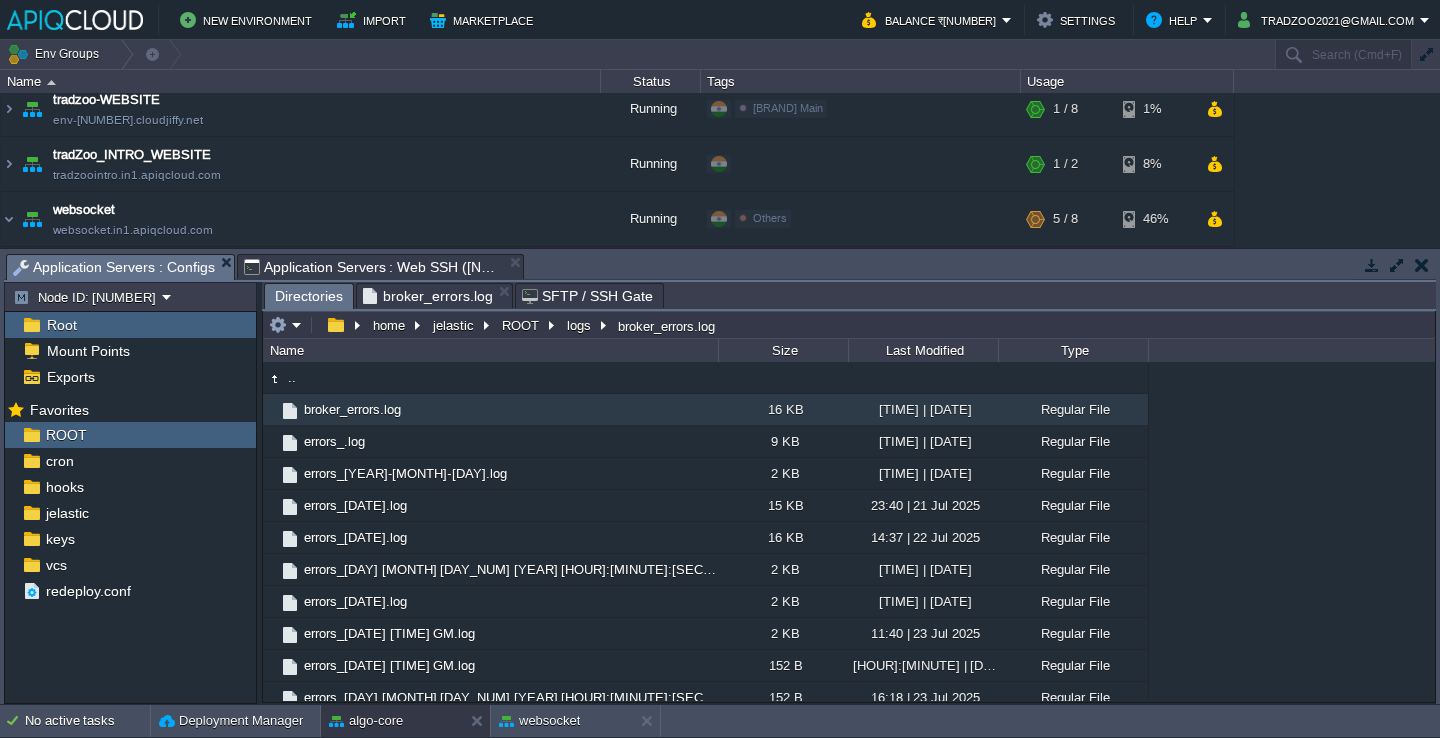 click on "Application Servers : Web SSH ([NUMBER])" at bounding box center [374, 267] 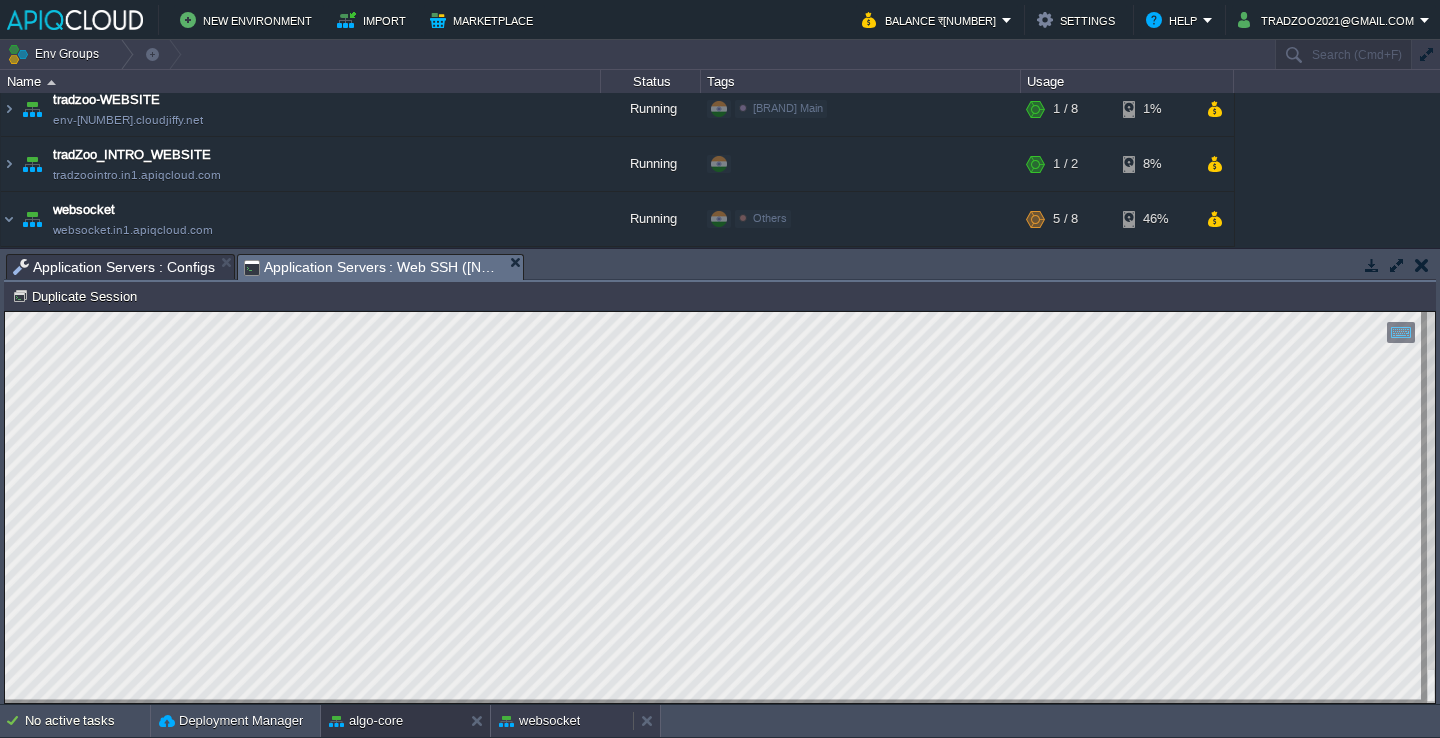 click on "websocket" at bounding box center [539, 721] 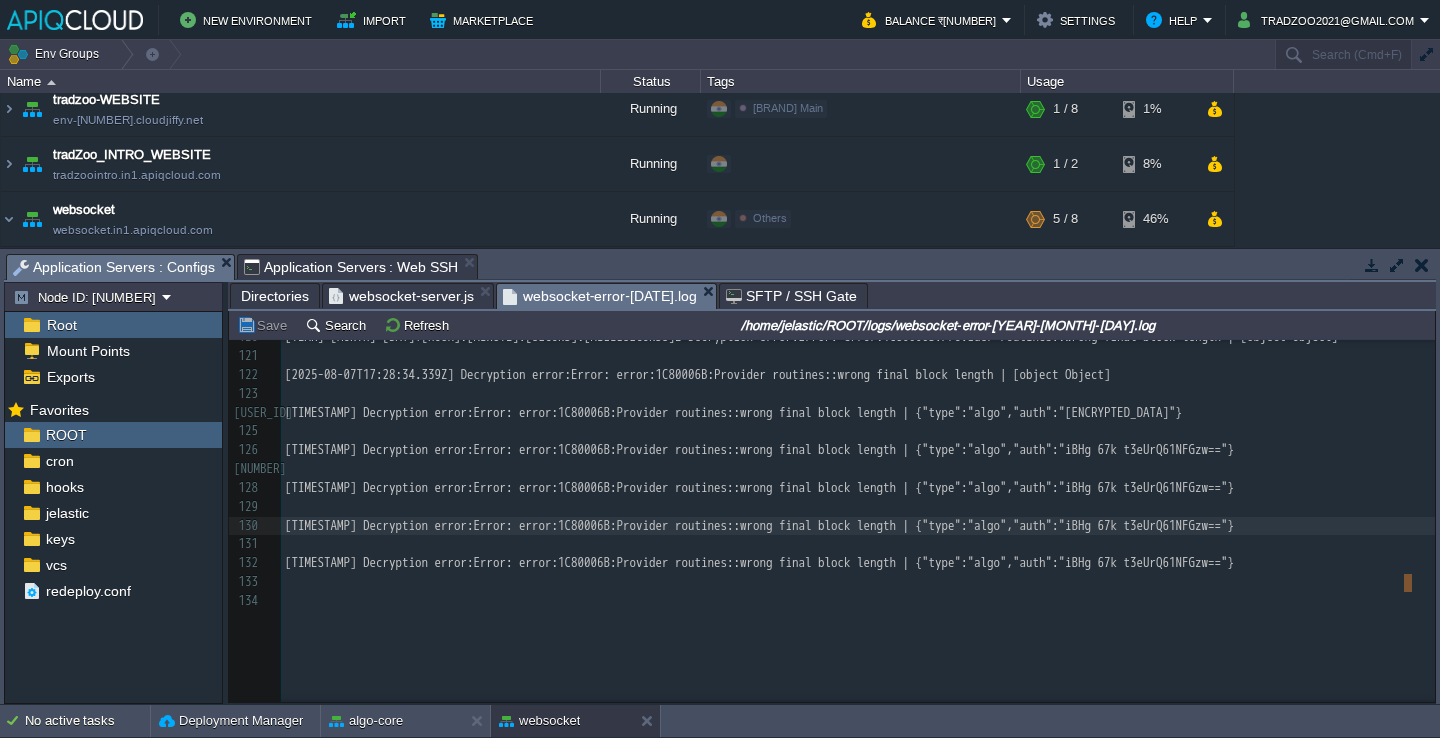 scroll, scrollTop: 2182, scrollLeft: 0, axis: vertical 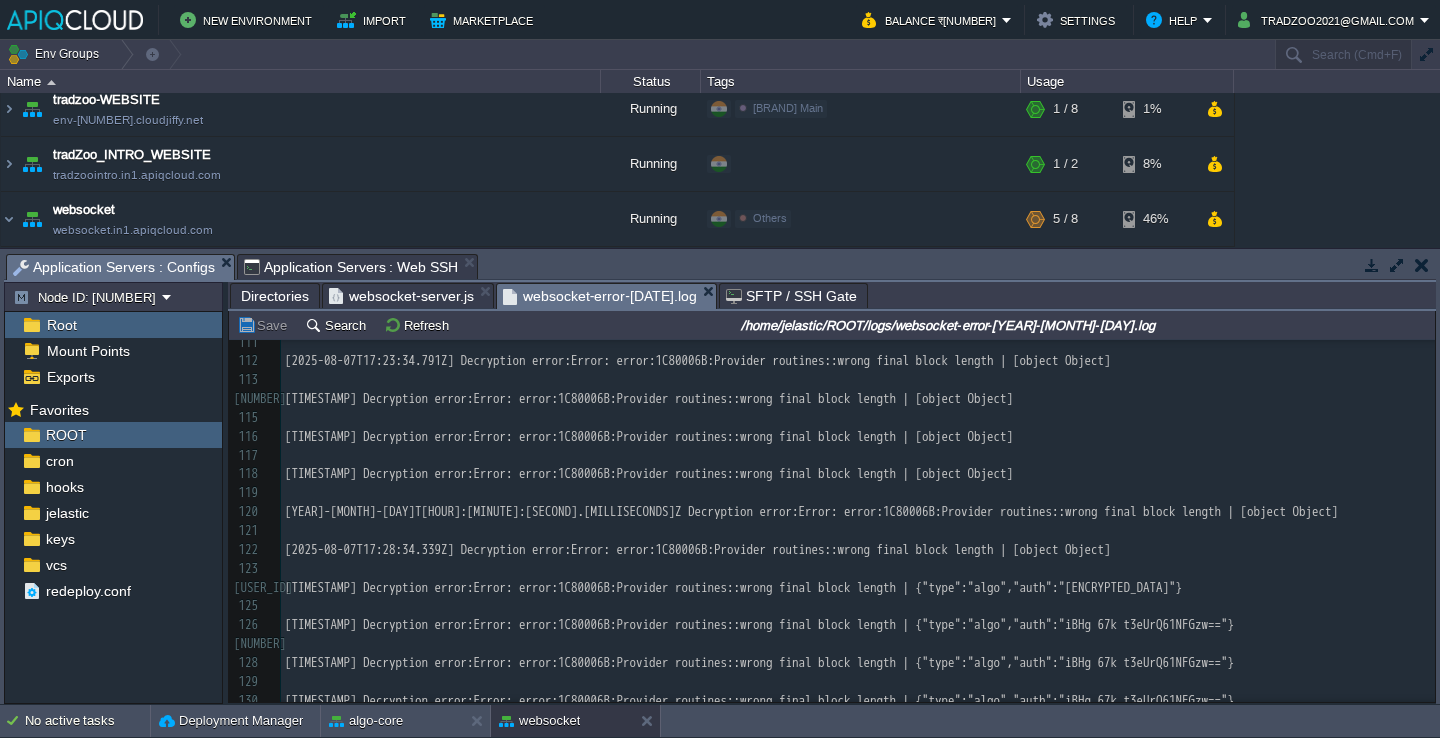 click on "​" at bounding box center (858, 569) 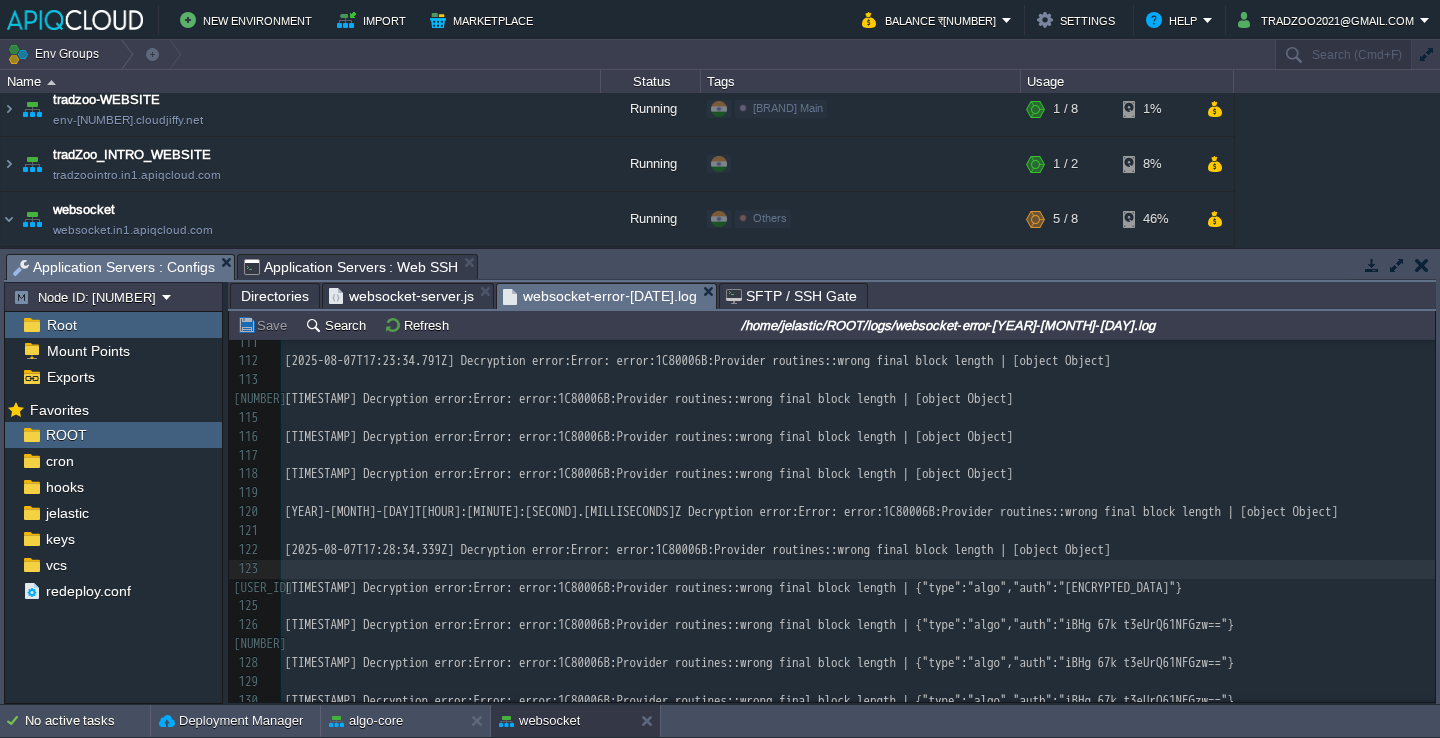 type on "-" 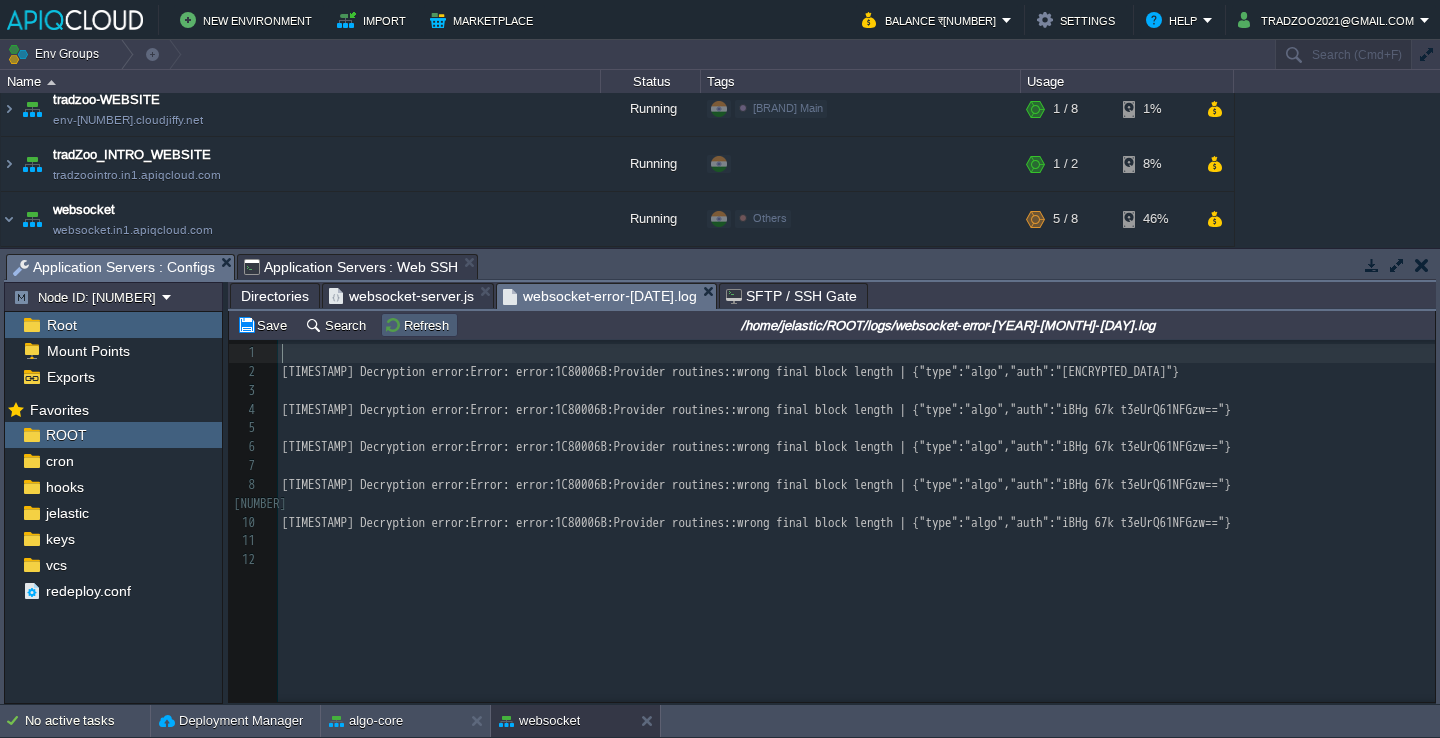 click on "Refresh" at bounding box center (419, 325) 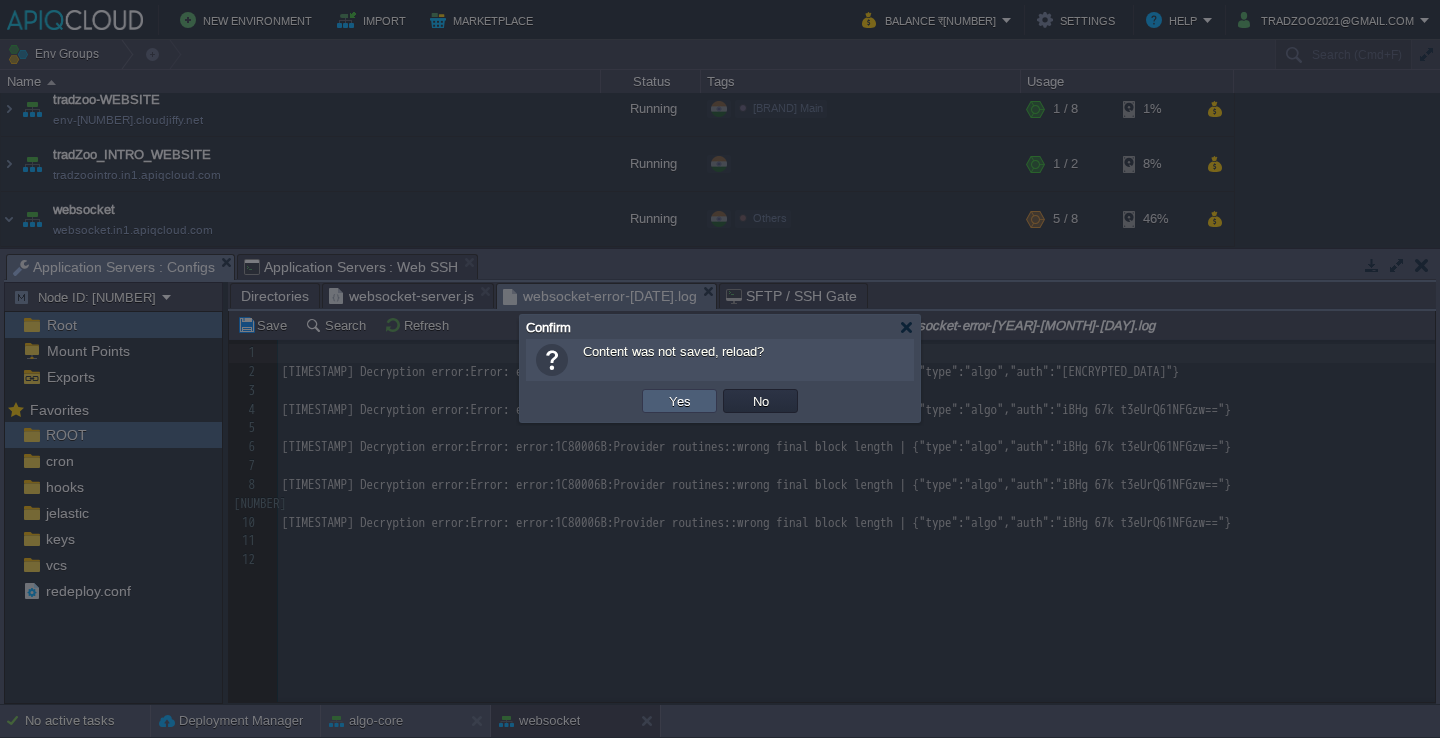 click on "Yes" at bounding box center [679, 401] 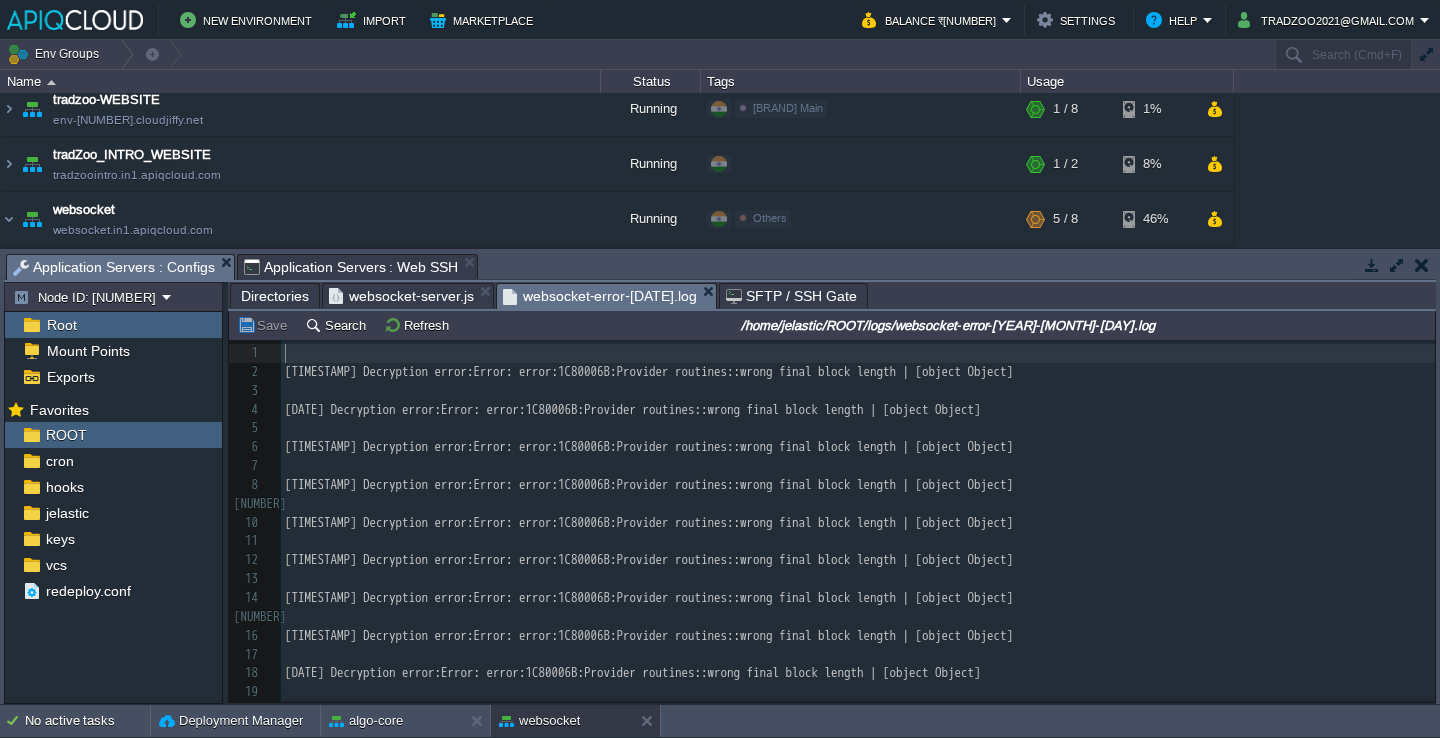 scroll, scrollTop: 1495, scrollLeft: 0, axis: vertical 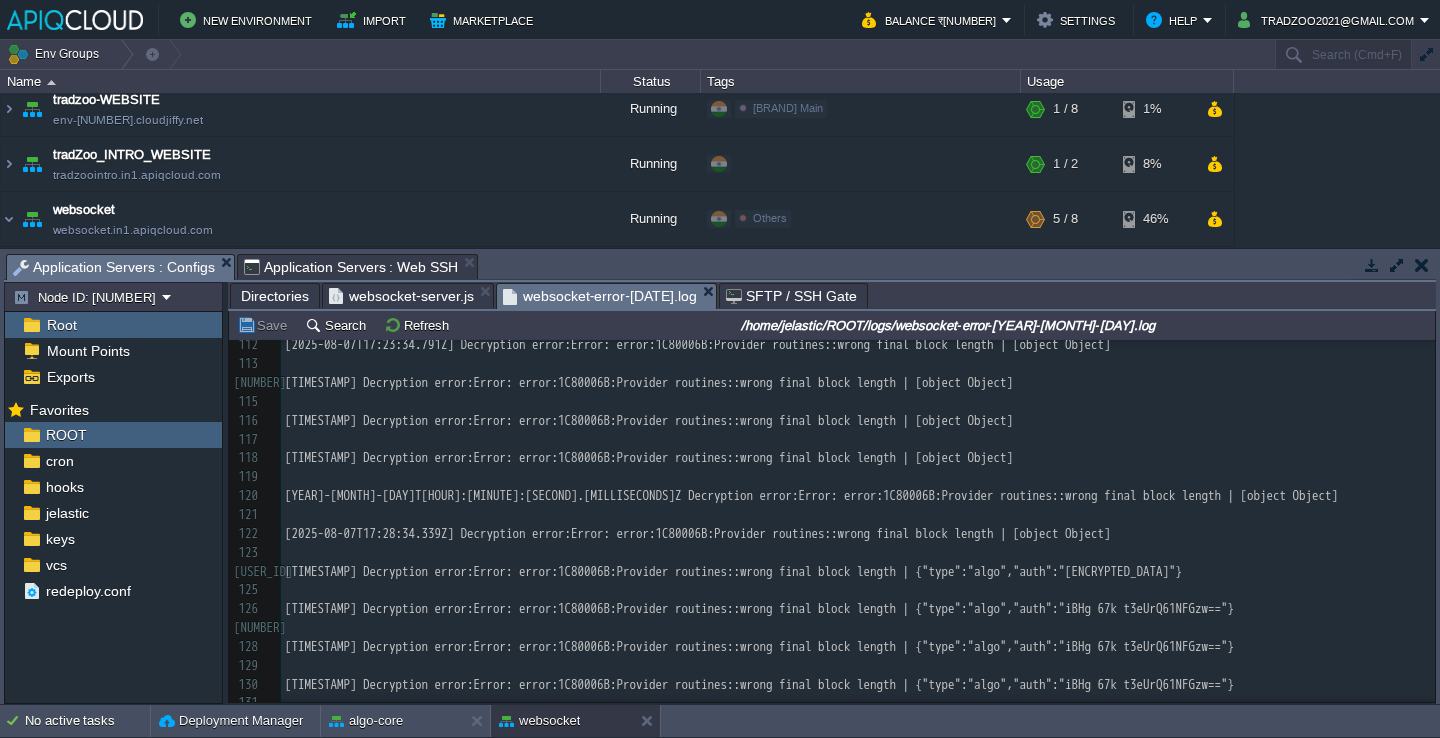 click on "​" at bounding box center [858, 553] 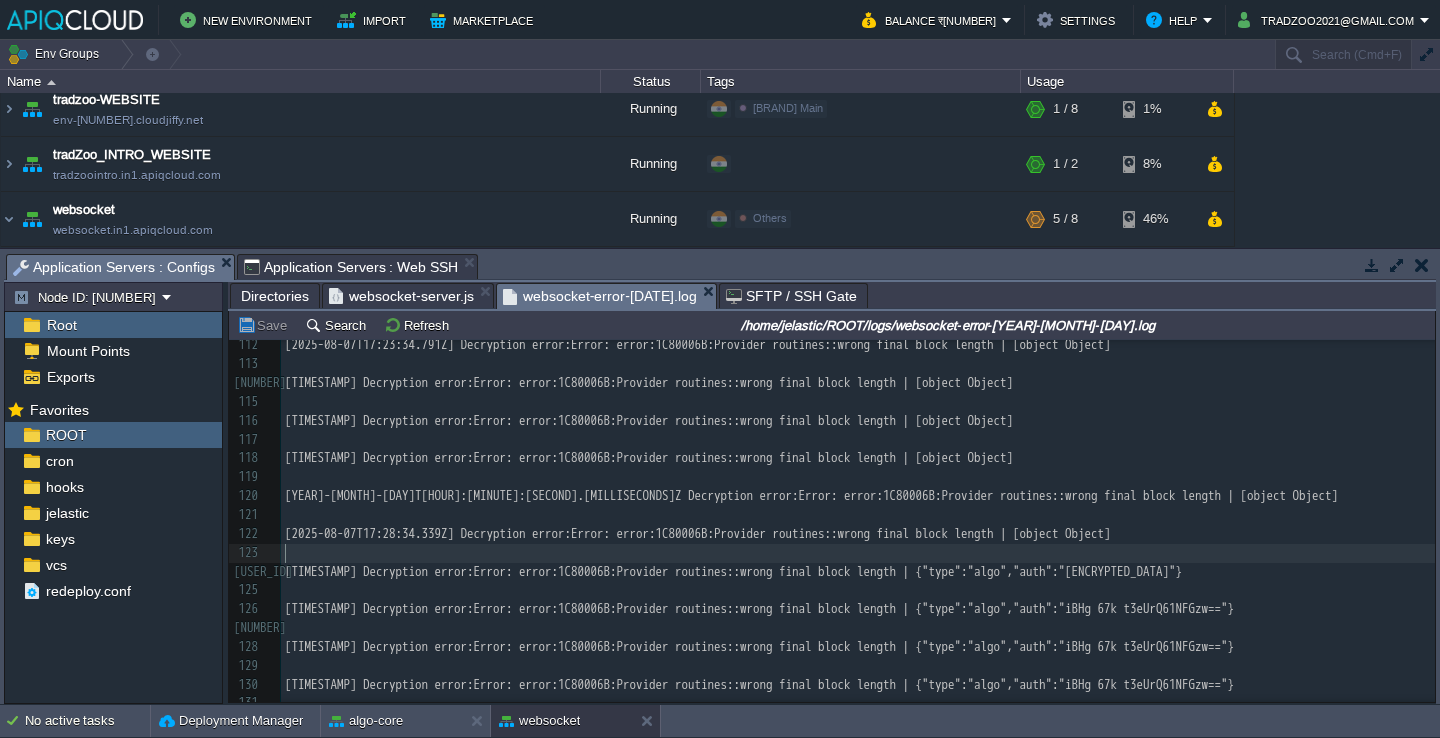 type on "-" 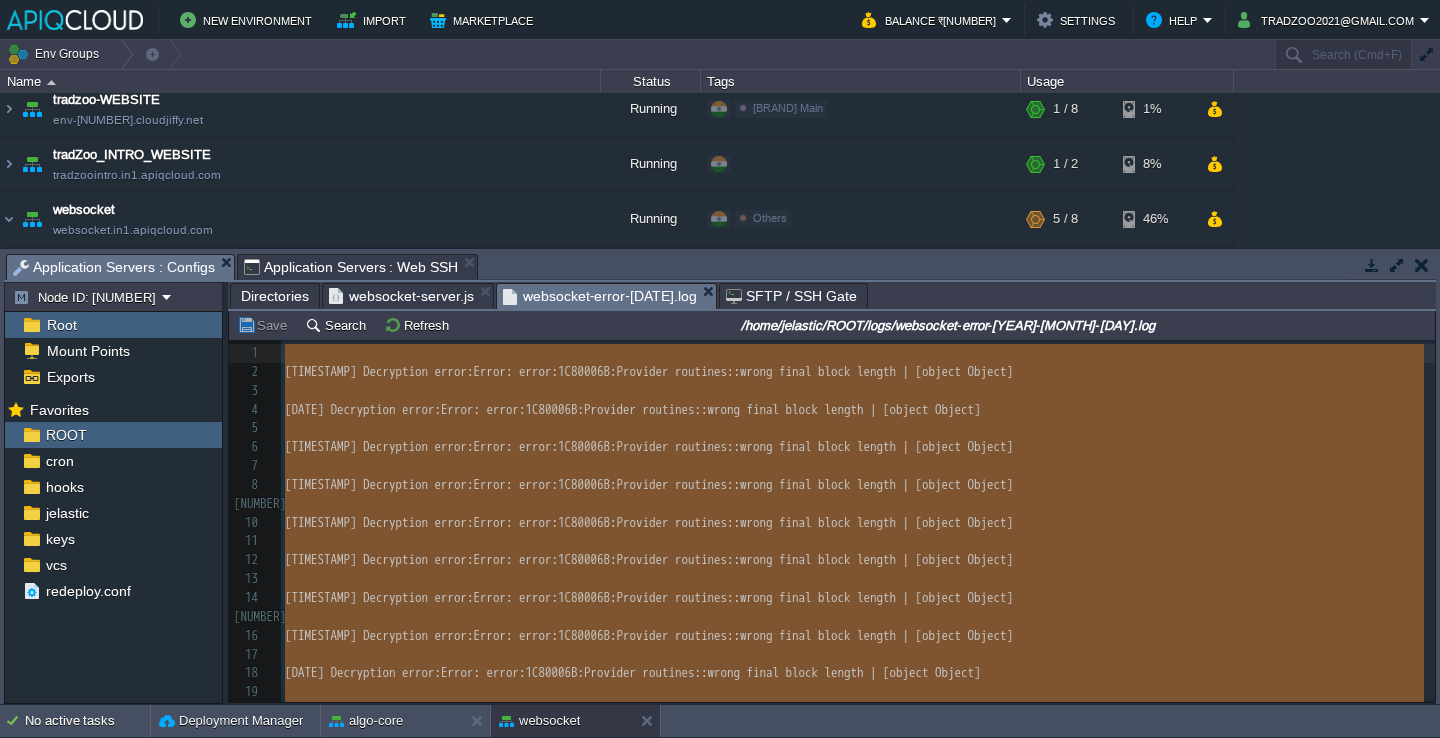 type 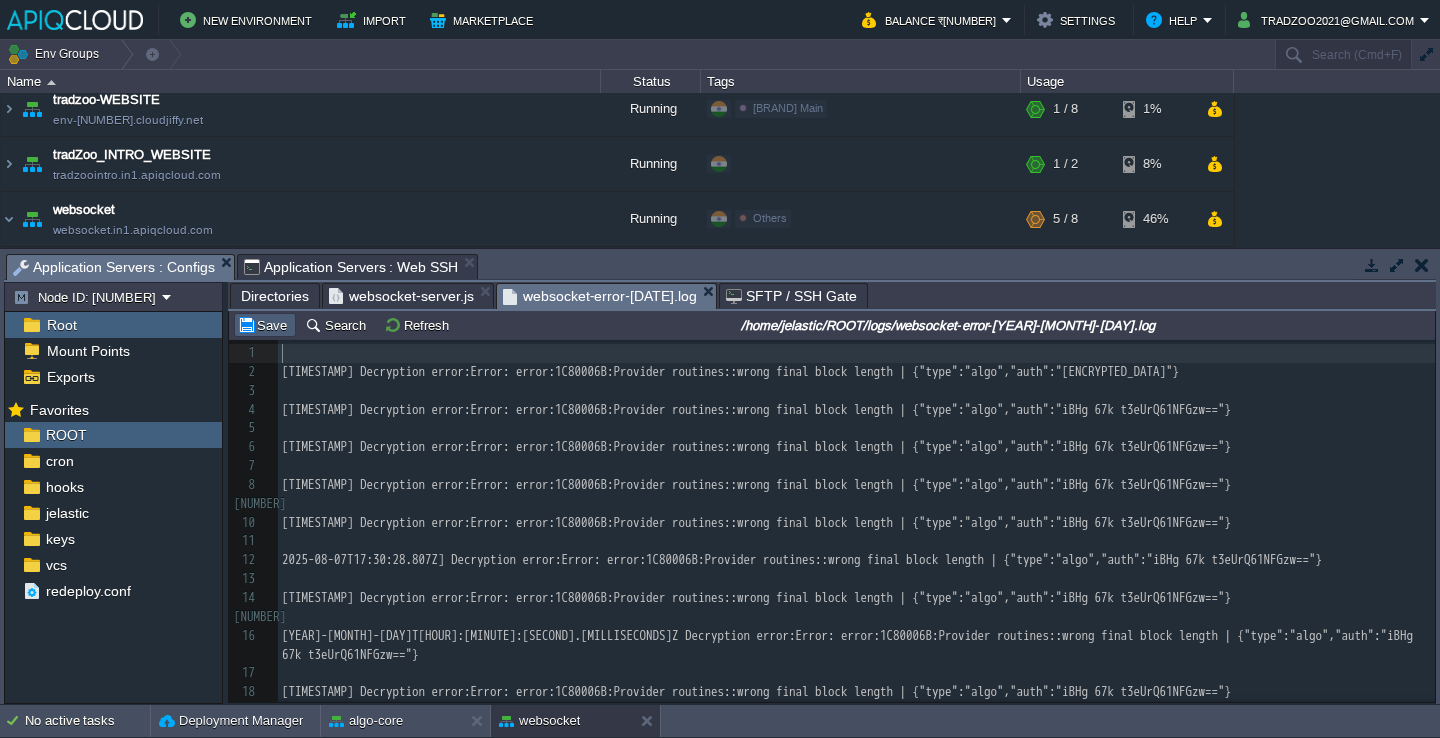 click on "Save" at bounding box center (265, 325) 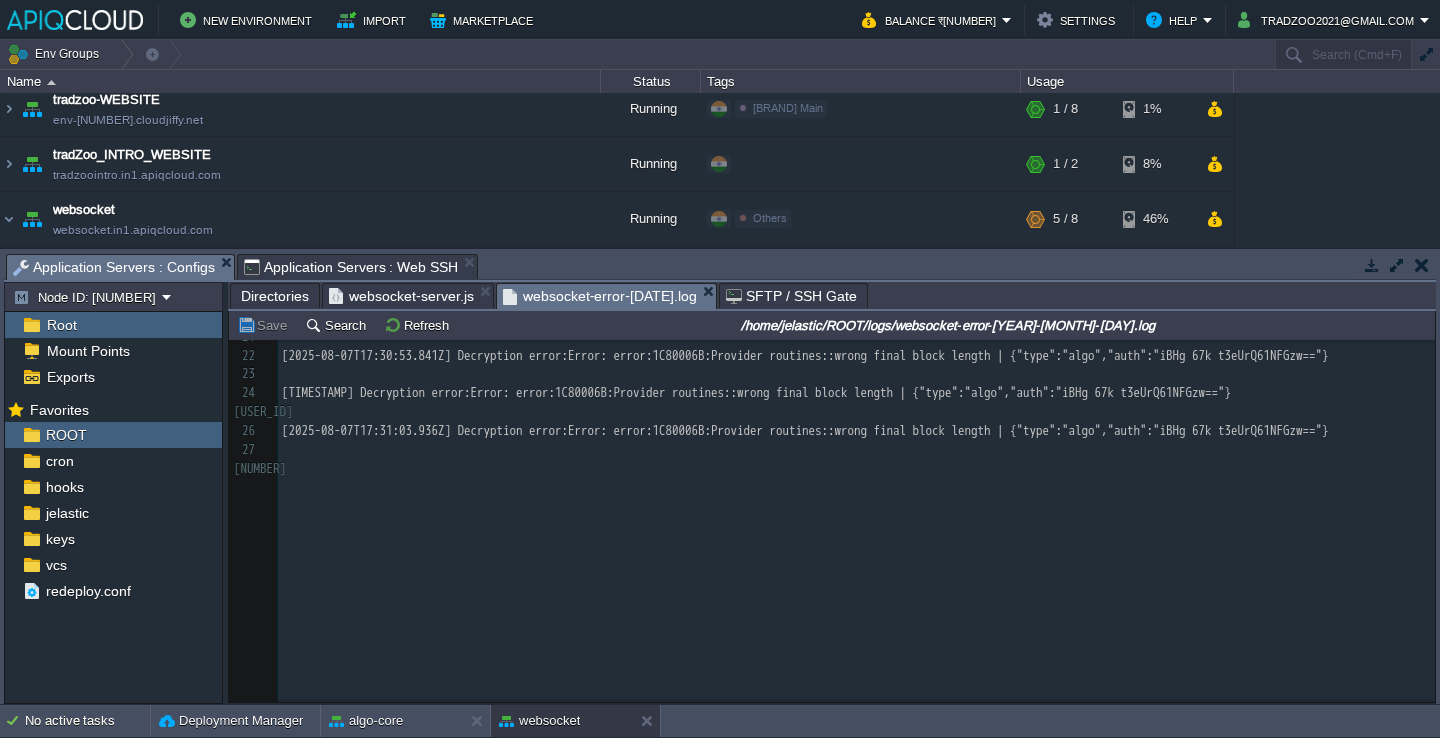 click on "websocket-server.js" at bounding box center [401, 296] 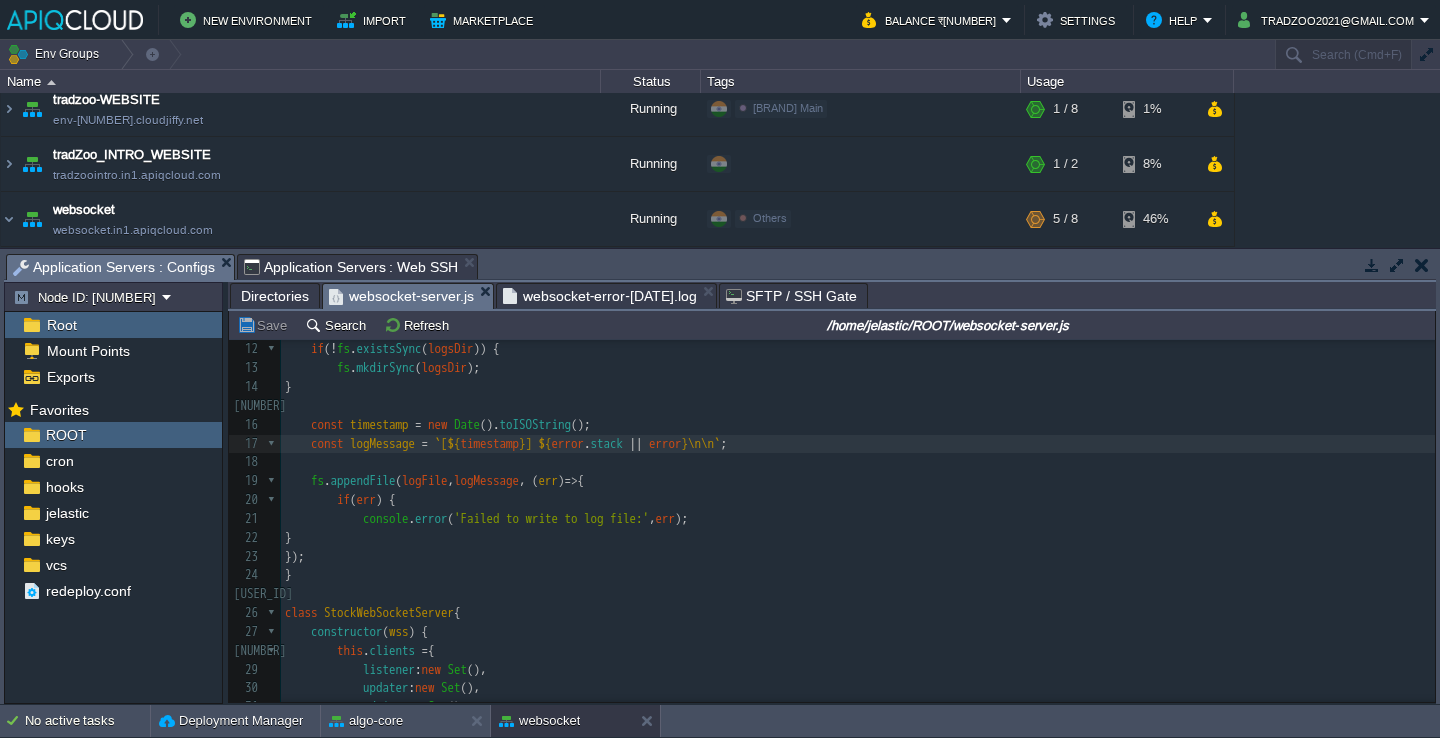 scroll, scrollTop: 108, scrollLeft: 0, axis: vertical 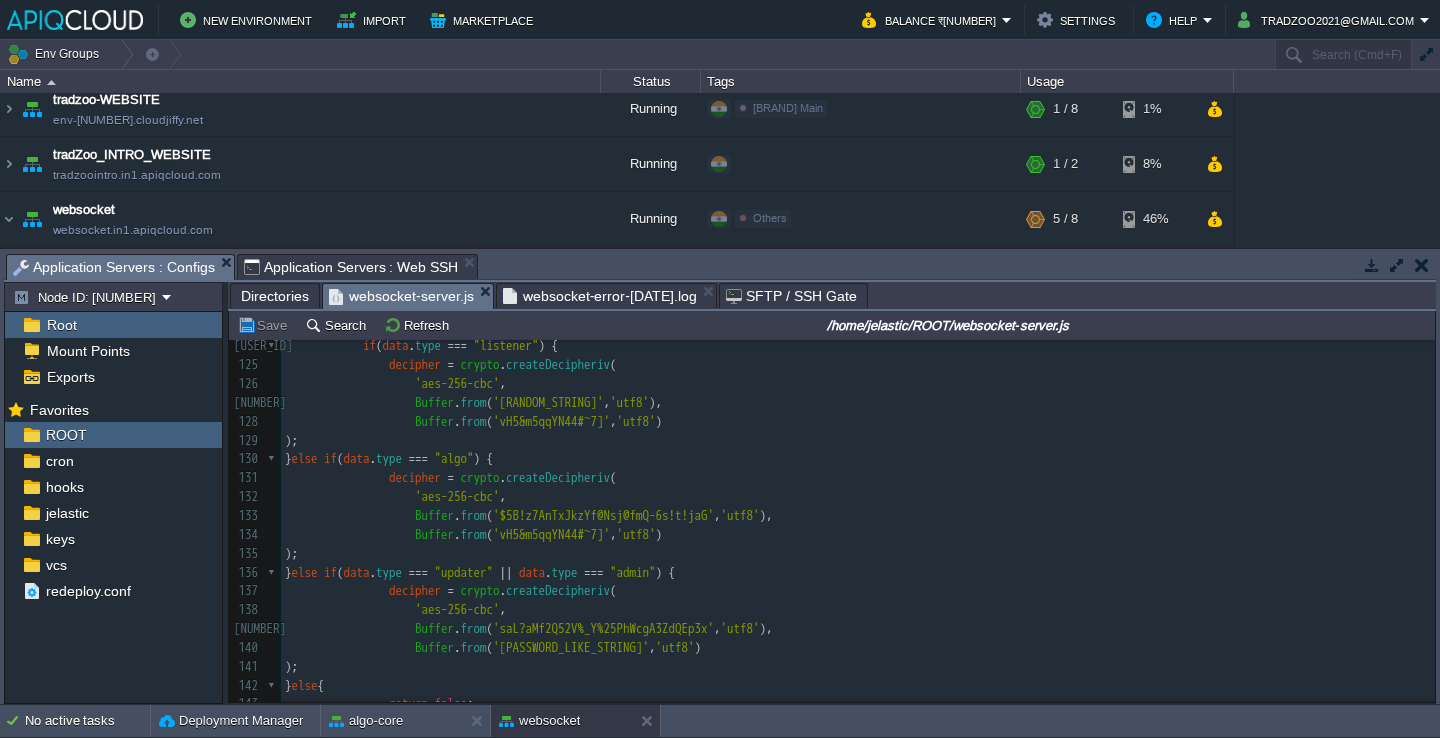 click on "createDecipheriv" at bounding box center [558, 477] 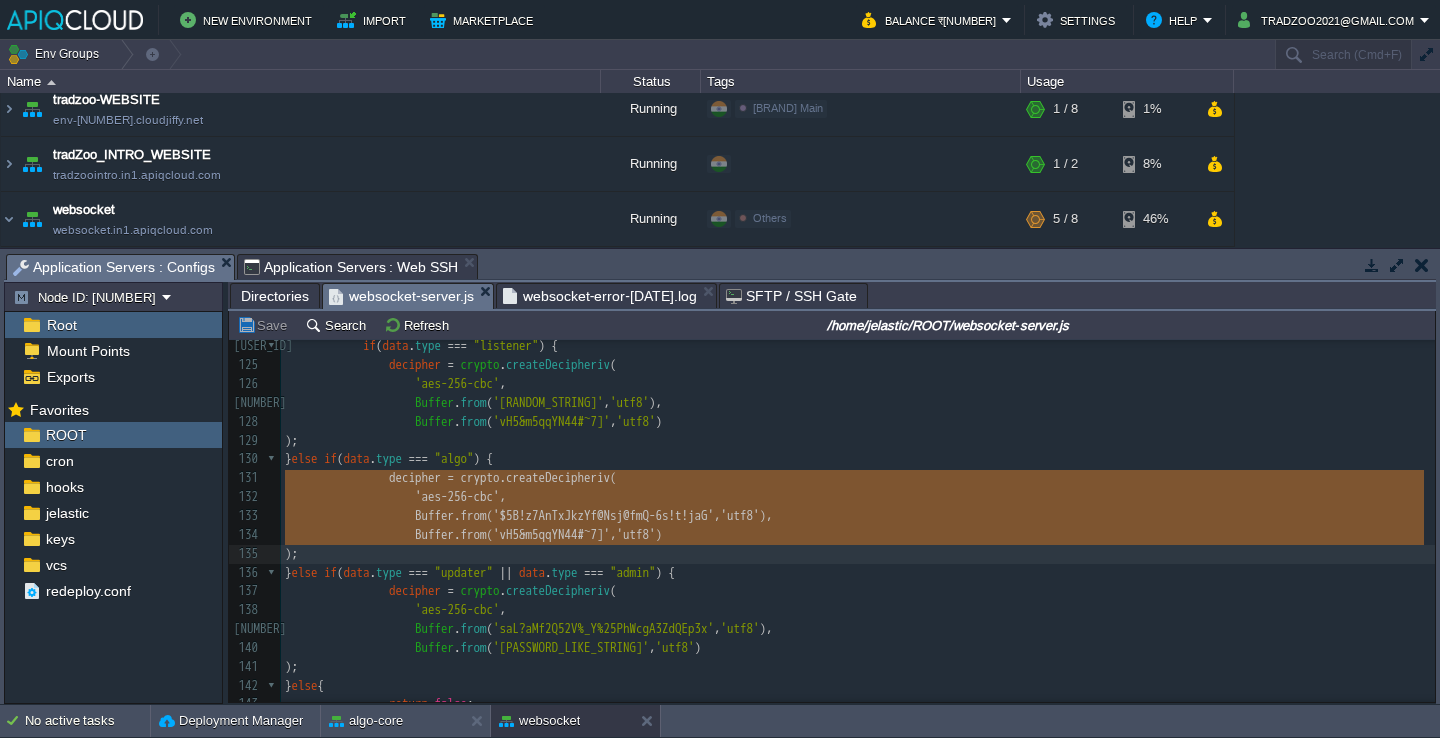 type on "decipher = crypto.createDecipheriv(
'aes-256-cbc',
Buffer.from('[ENCRYPTED_KEY]', 'utf8'),
Buffer.from('[ENCRYPTED_IV]', 'utf8')
);" 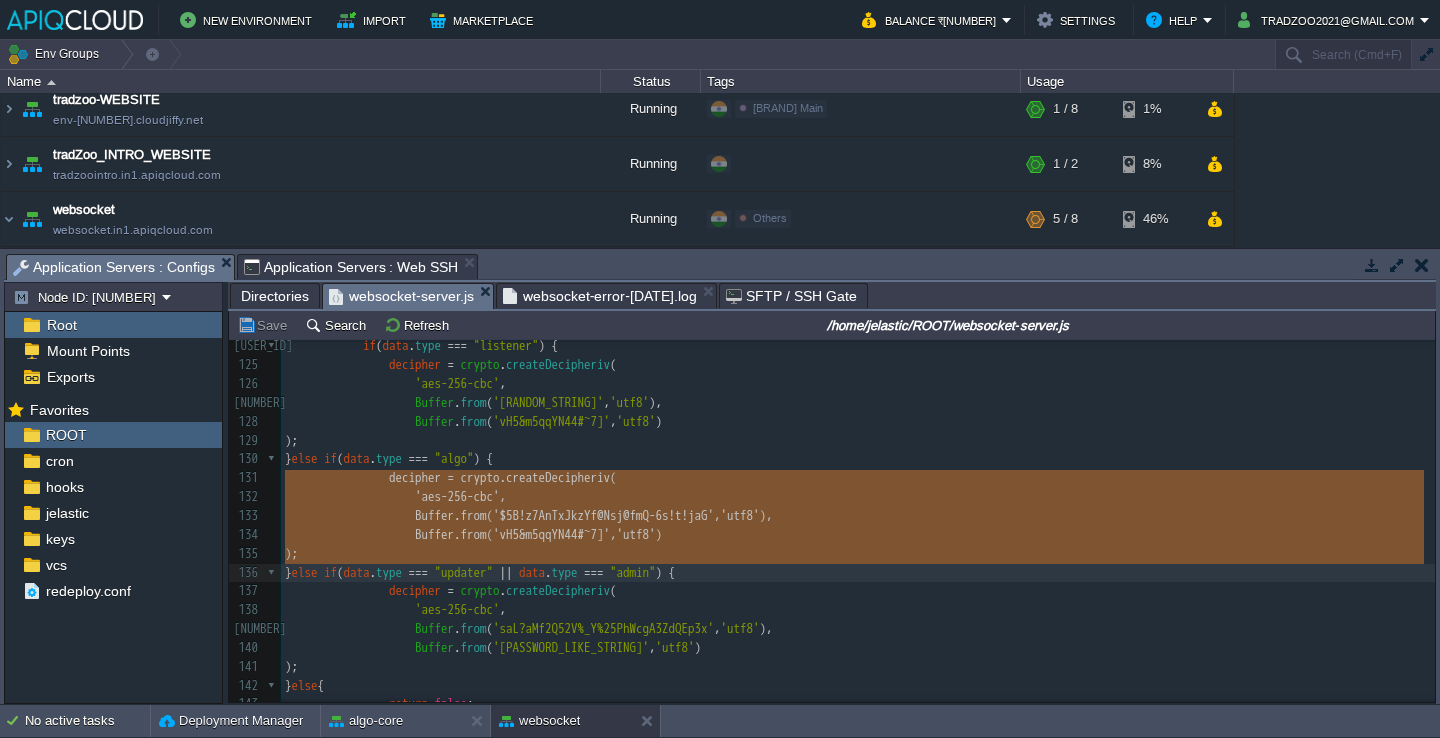 scroll, scrollTop: 2456, scrollLeft: 0, axis: vertical 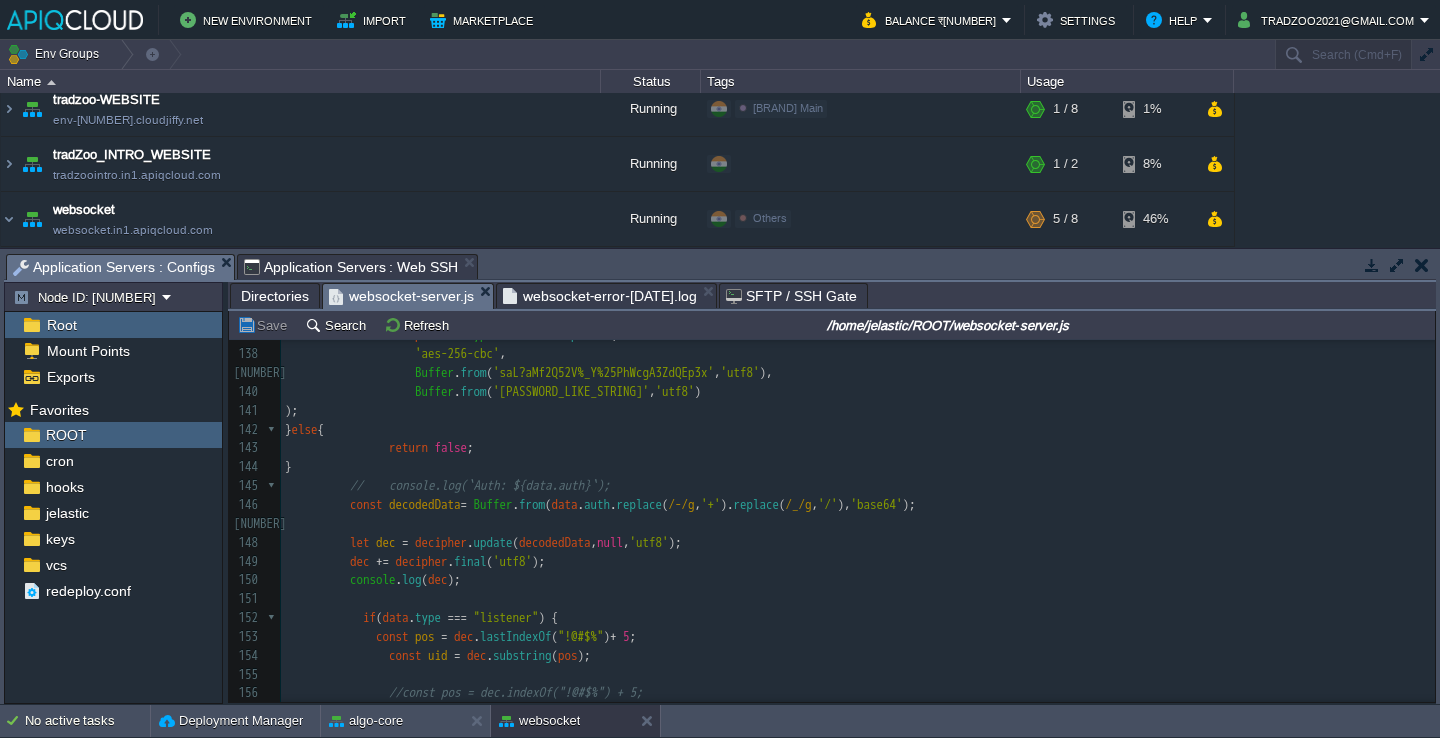 click on "xxxxxxxxxx      const   logMessage   =   `[${ timestamp }] ${ error . stack   ||   error }\n\n` ; 104              this . clients . updater . delete ( ws ); 105         }  else   if  ( type   ===   'admin' ) { 106              this . clients . admin . delete ( ws ); 107         } 108 ​ 109          console . log ( `Connection closed (${ ws . _socket . remoteAddress })` ); 110 ​ 111          // Notify all admin clients about the updated connection counts 112          this . notifyAdmins (); 113     } 114 ​ 115      onError ( ws ,  error ) { 116          console . log ( `Error: ${ error . message }` ); 117          logErrorToFile ( `Error: ${ error . message }` ); 118          ws . close (); 119     } 120 ​ 121      isValidAuthKey ( data ) { 122          try  { 123              let   decipher ; 124              if  ( data . type   ===   "listener" ) { 125                  decipher   =   crypto . createDecipheriv ( 126 'aes-256-cbc' , 127 Buffer" at bounding box center [858, 261] 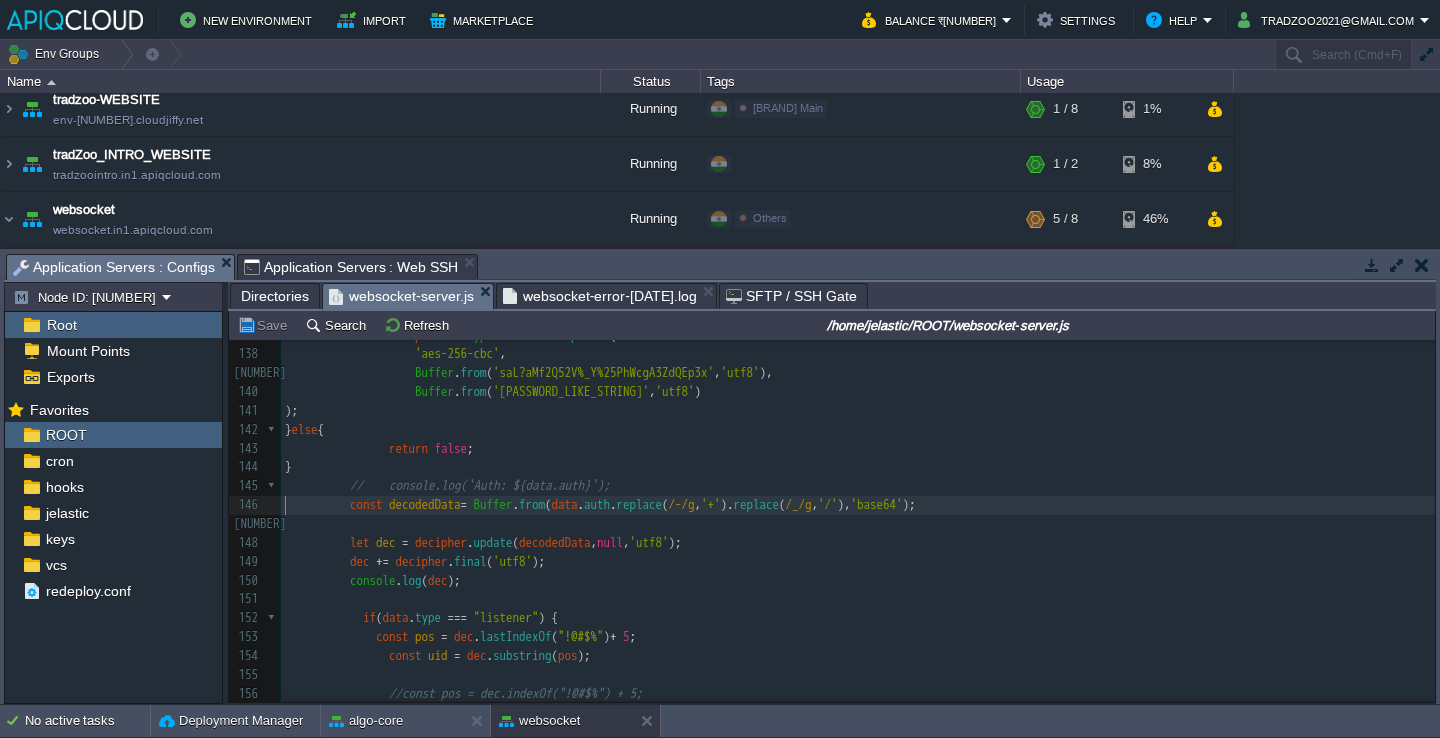 type on "const decodedData= Buffer.from(data.auth.replace(/-/g, '+').replace(/_/g, '/'), 'base64');" 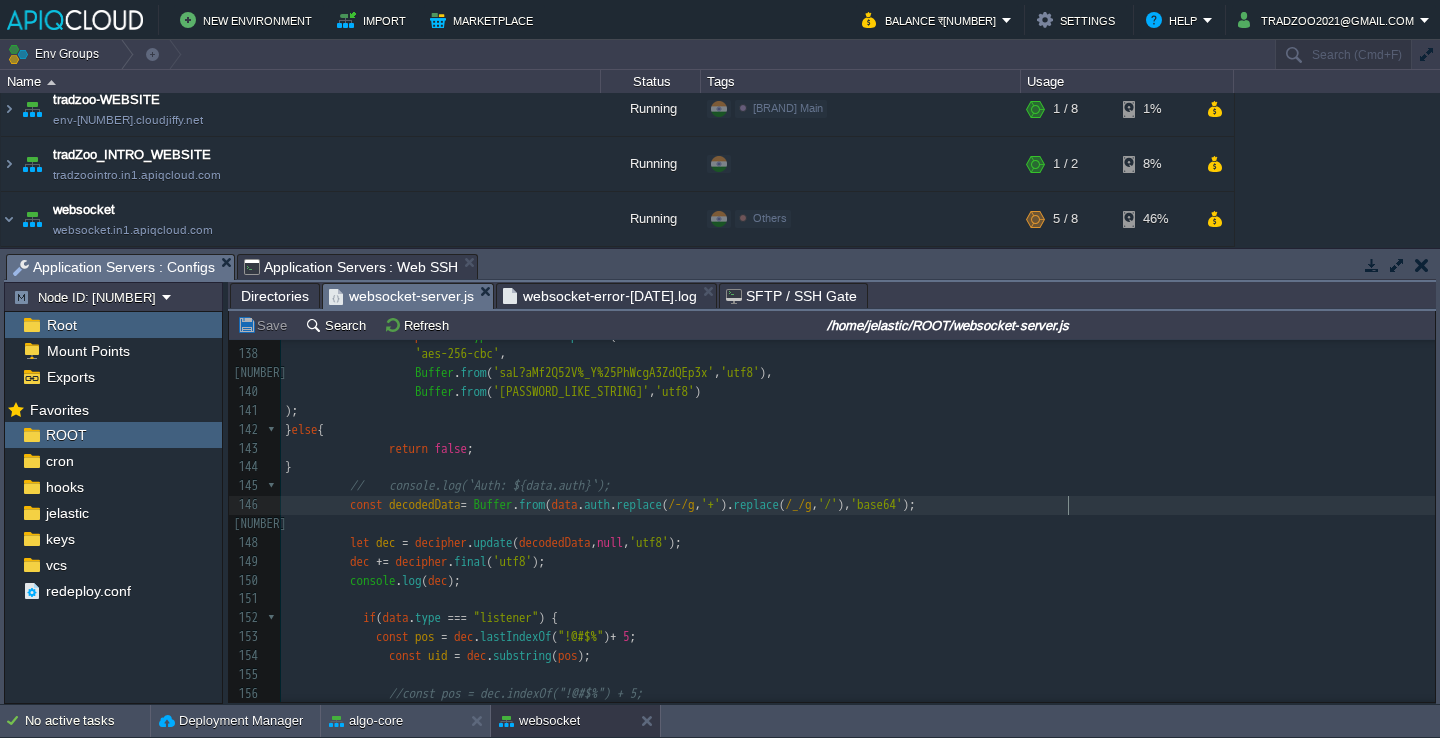 type on "const decodedData= Buffer.from(data.auth.replace(/-/g, '+').replace(/_/g, '/'), 'base64');" 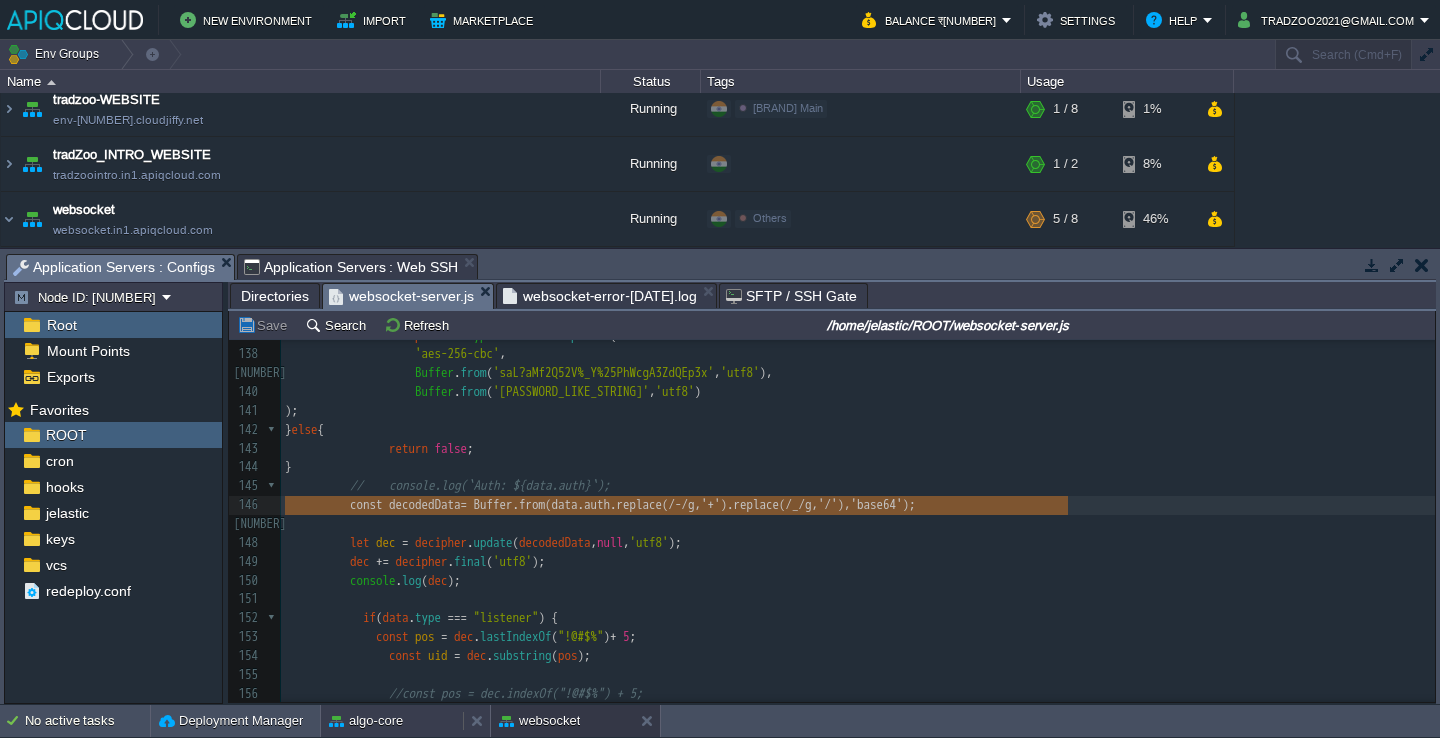 click on "algo-core" at bounding box center (392, 721) 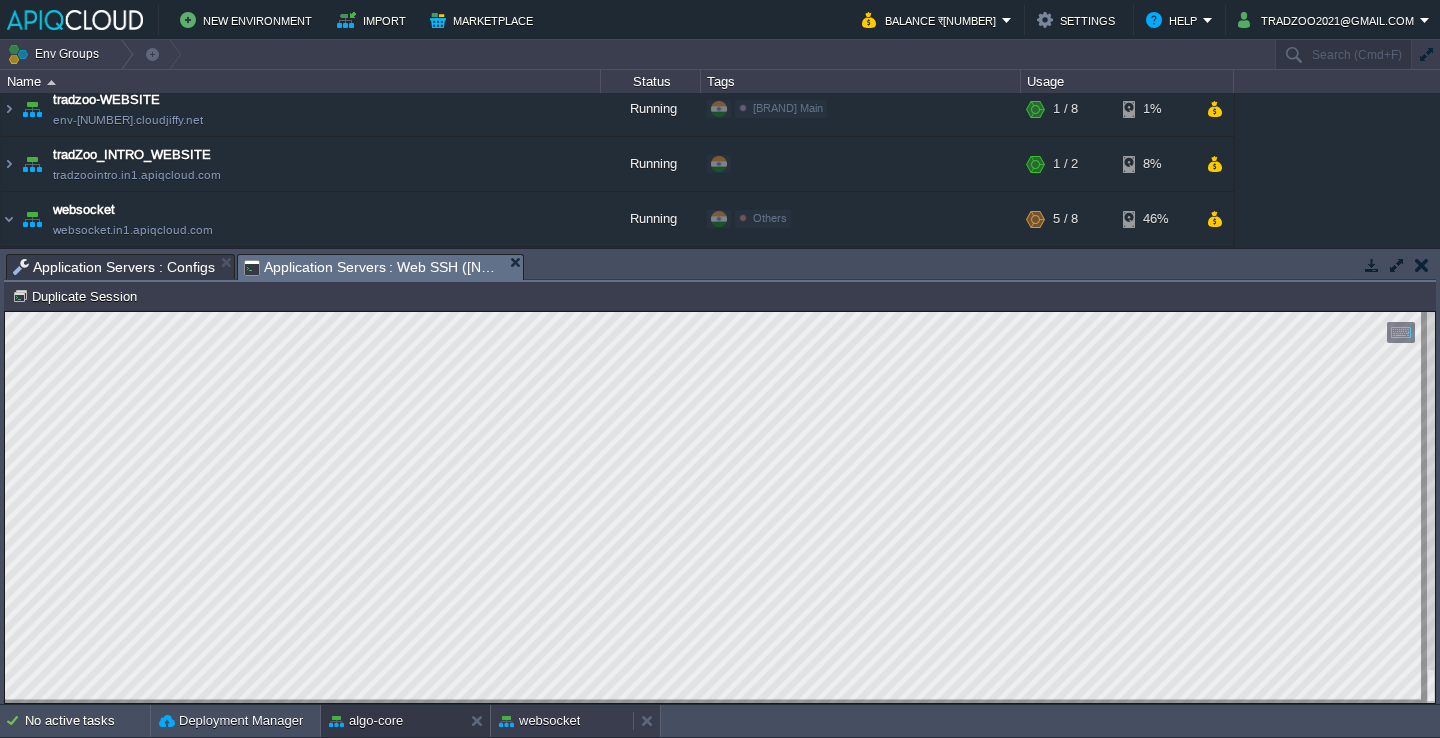 click on "websocket" at bounding box center [539, 721] 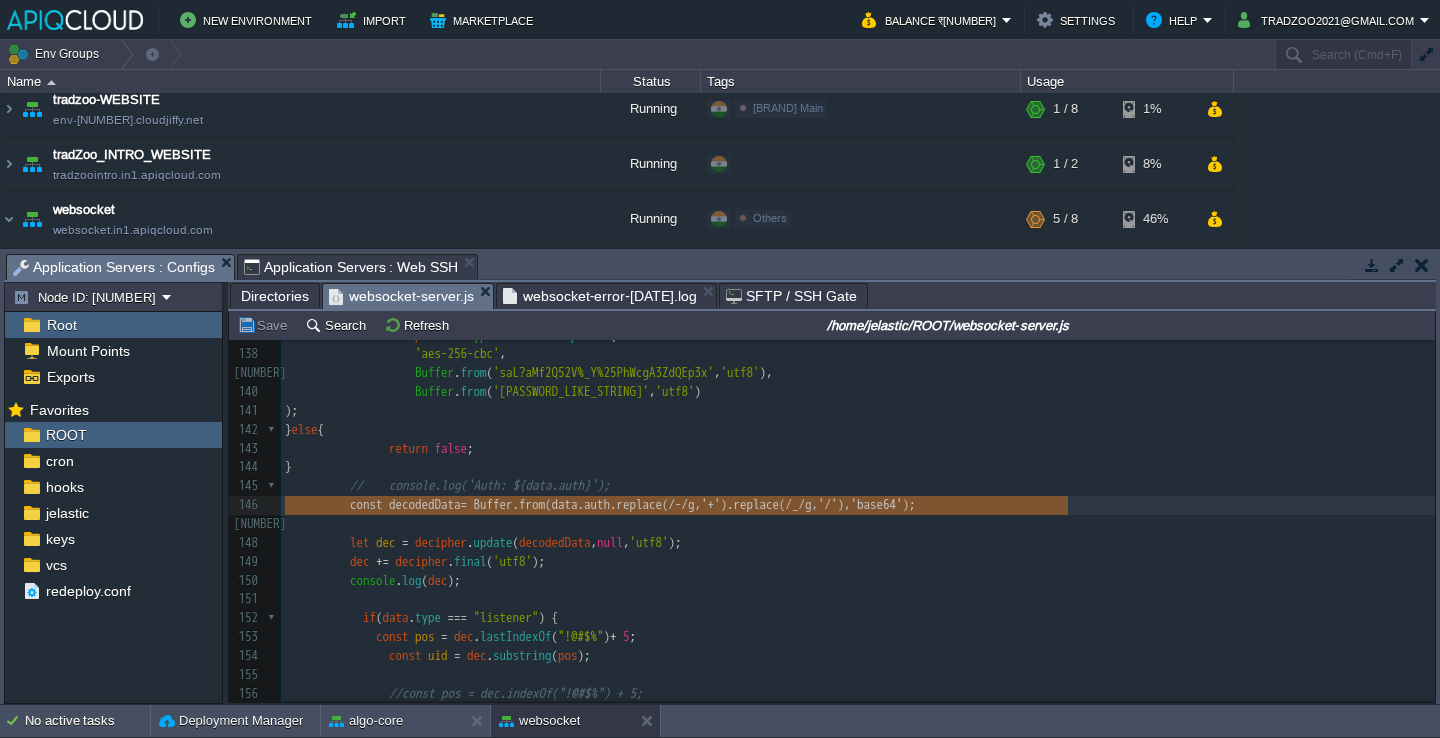 type 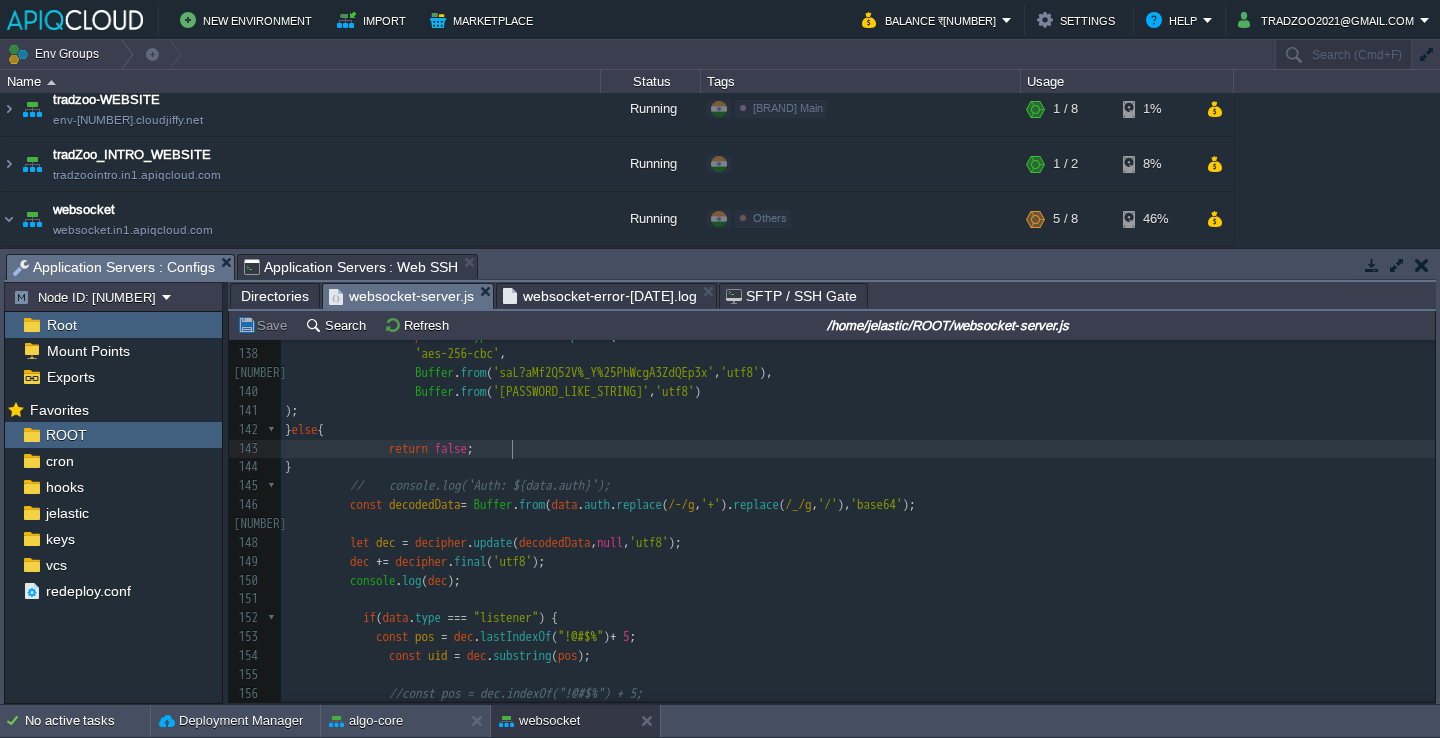 click on "}" at bounding box center (858, 467) 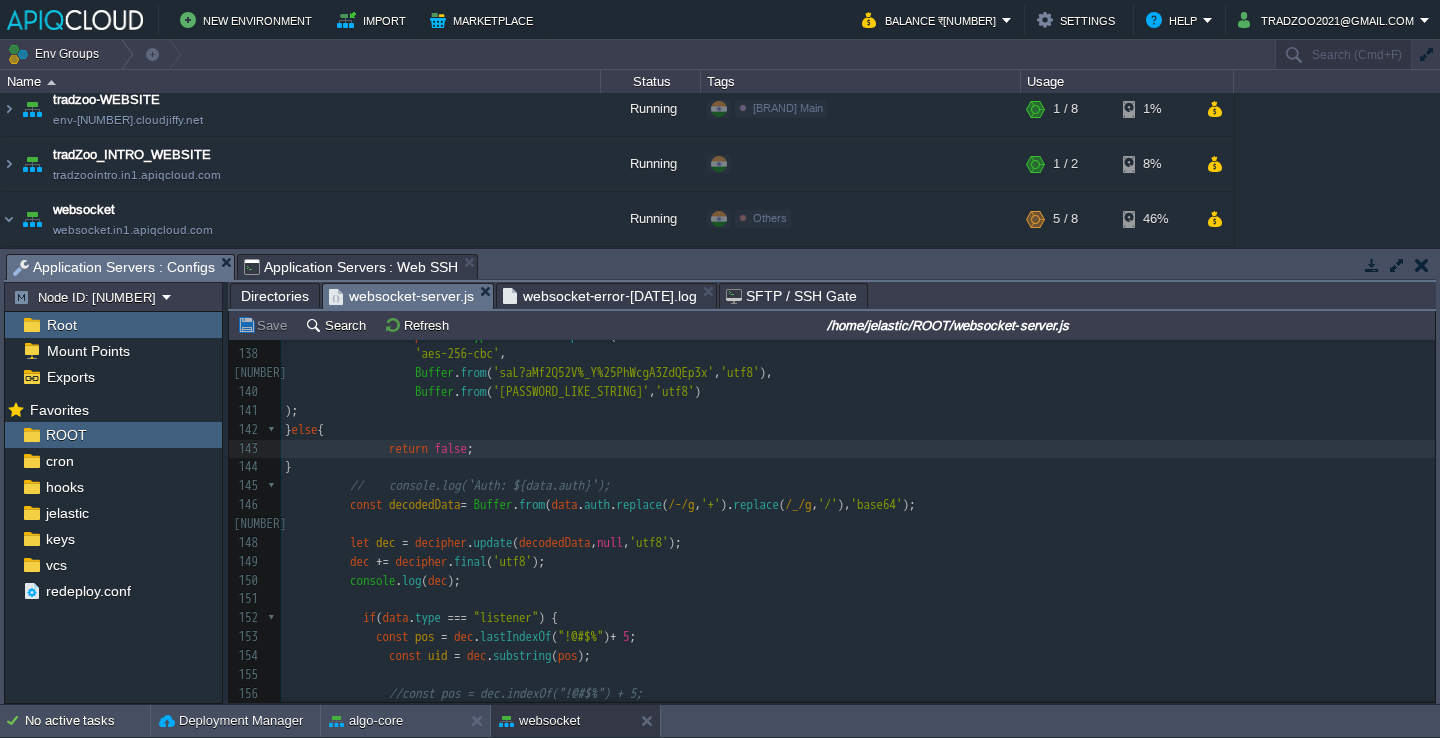 scroll, scrollTop: 2634, scrollLeft: 0, axis: vertical 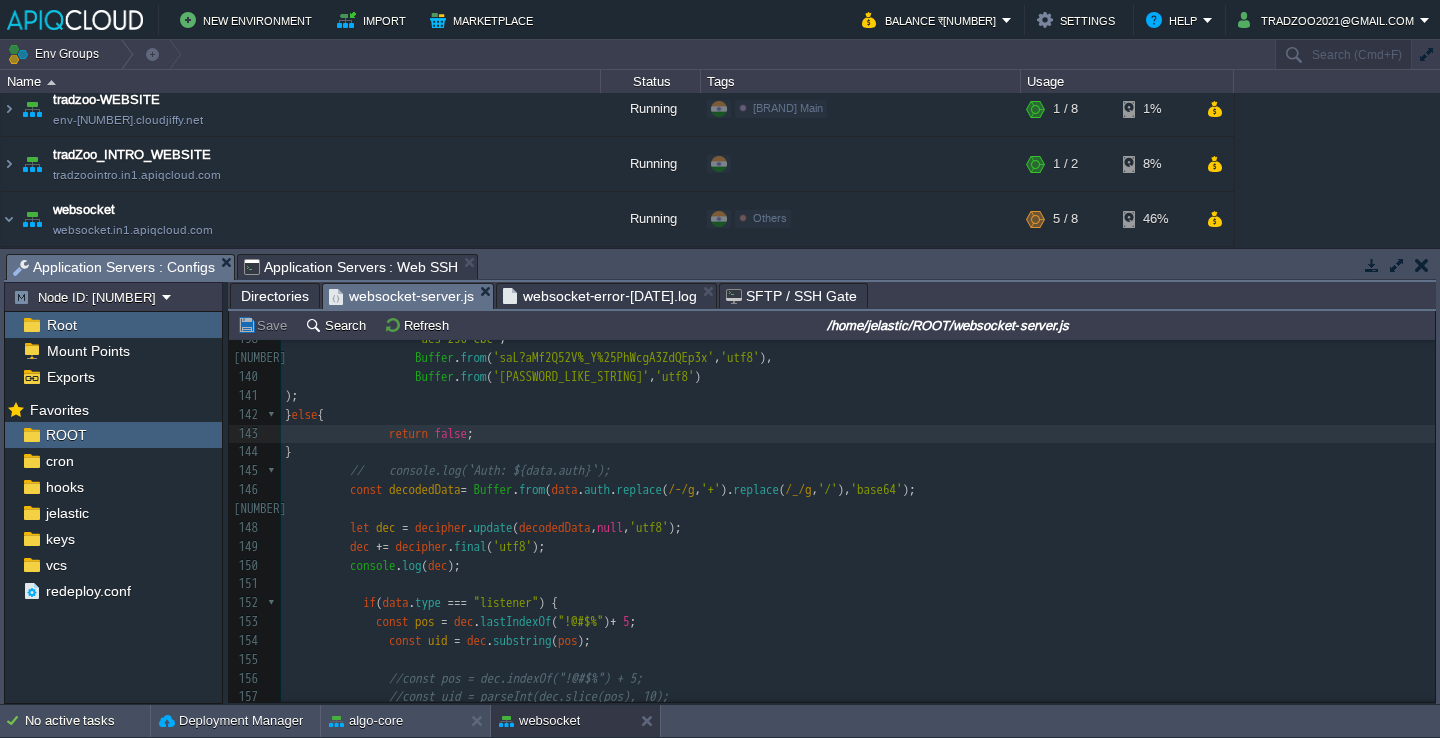 click on "/home/jelastic/ROOT/websocket-server.js" at bounding box center (948, 325) 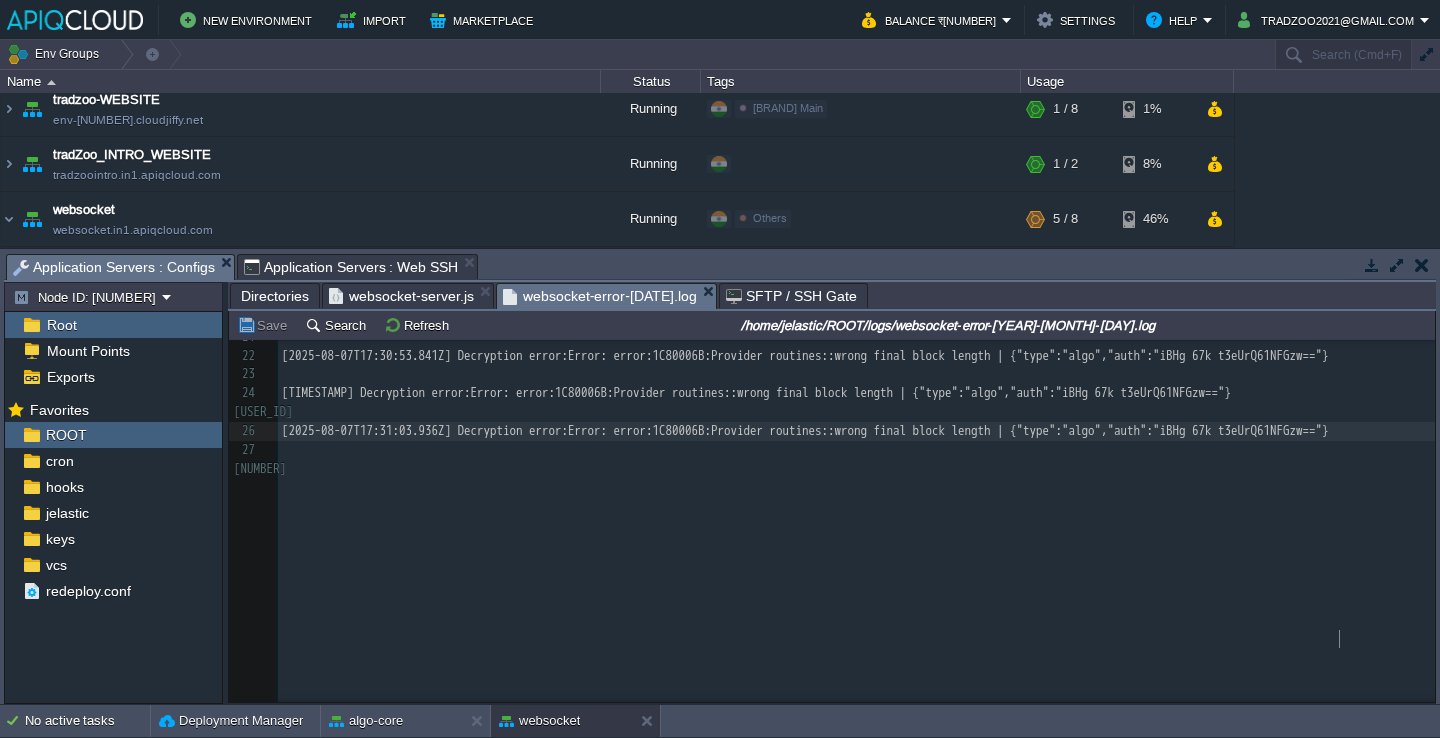 click on "xxxxxxxxxx 28 ​   1 ​ 2 [TIMESTAMP] Decryption error:Error: error:1C80006B:Provider routines::wrong final block length | {"type":"algo","auth":"[ENCRYPTED_DATA]"} 3 ​ 4 [TIMESTAMP] Decryption error:Error: error:1C80006B:Provider routines::wrong final block length | {"type":"algo","auth":"[ENCRYPTED_DATA]"} 5 ​ 6 [TIMESTAMP] Decryption error:Error: error:1C80006B:Provider routines::wrong final block length | {"type":"algo","auth":"[ENCRYPTED_DATA]"} 7 ​ 8 [TIMESTAMP] Decryption error:Error: error:1C80006B:Provider routines::wrong final block length | {"type":"algo","auth":"[ENCRYPTED_DATA]"} 9 ​ 10 [TIMESTAMP] Decryption error:Error: error:1C80006B:Provider routines::wrong final block length | {"type":"algo","auth":"[ENCRYPTED_DATA]"} 11 ​ 12 13 ​ 14 15 ​ 16 17 ​ 18 19 ​ 20 21 ​ 22 23 ​ 24 25 ​ 26 27 ​ 28 ​" at bounding box center (856, 205) 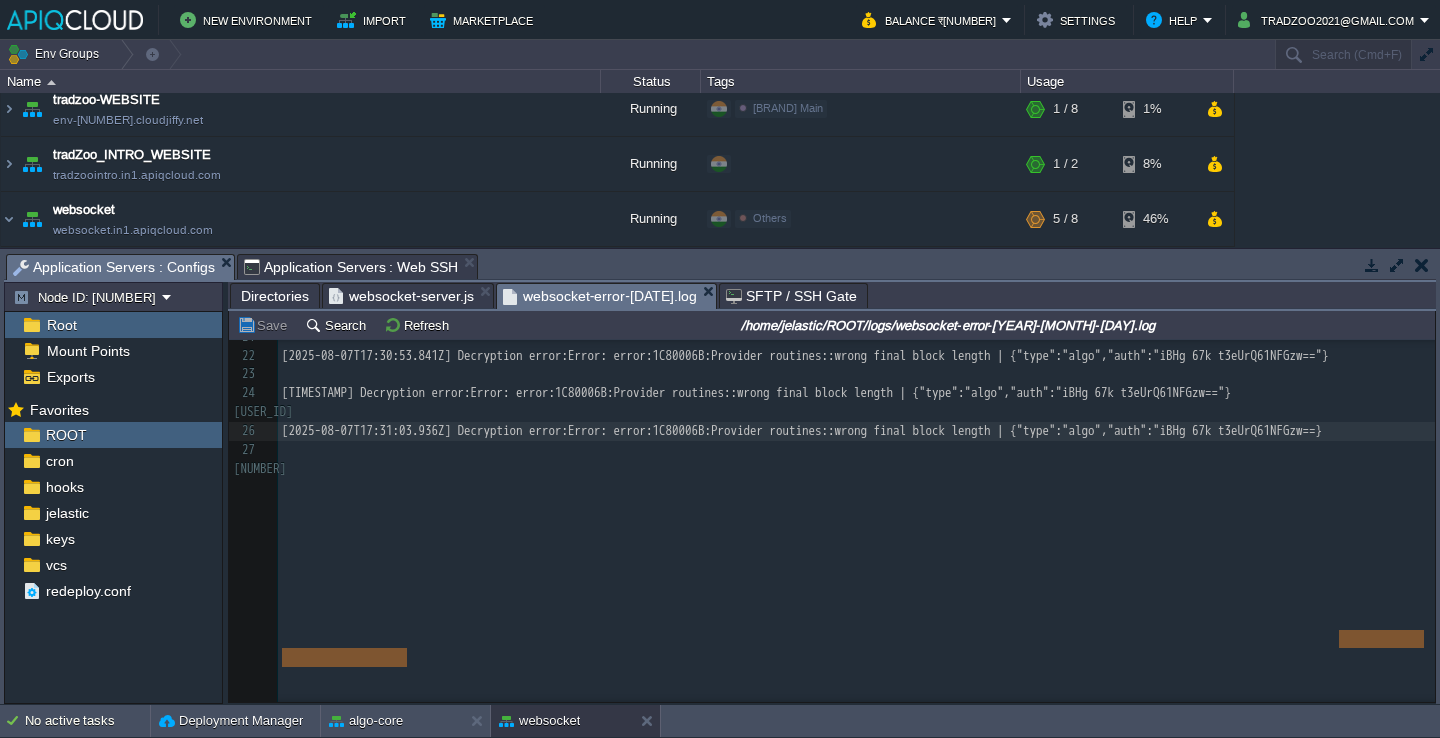type on "[AUTH_DATA]" 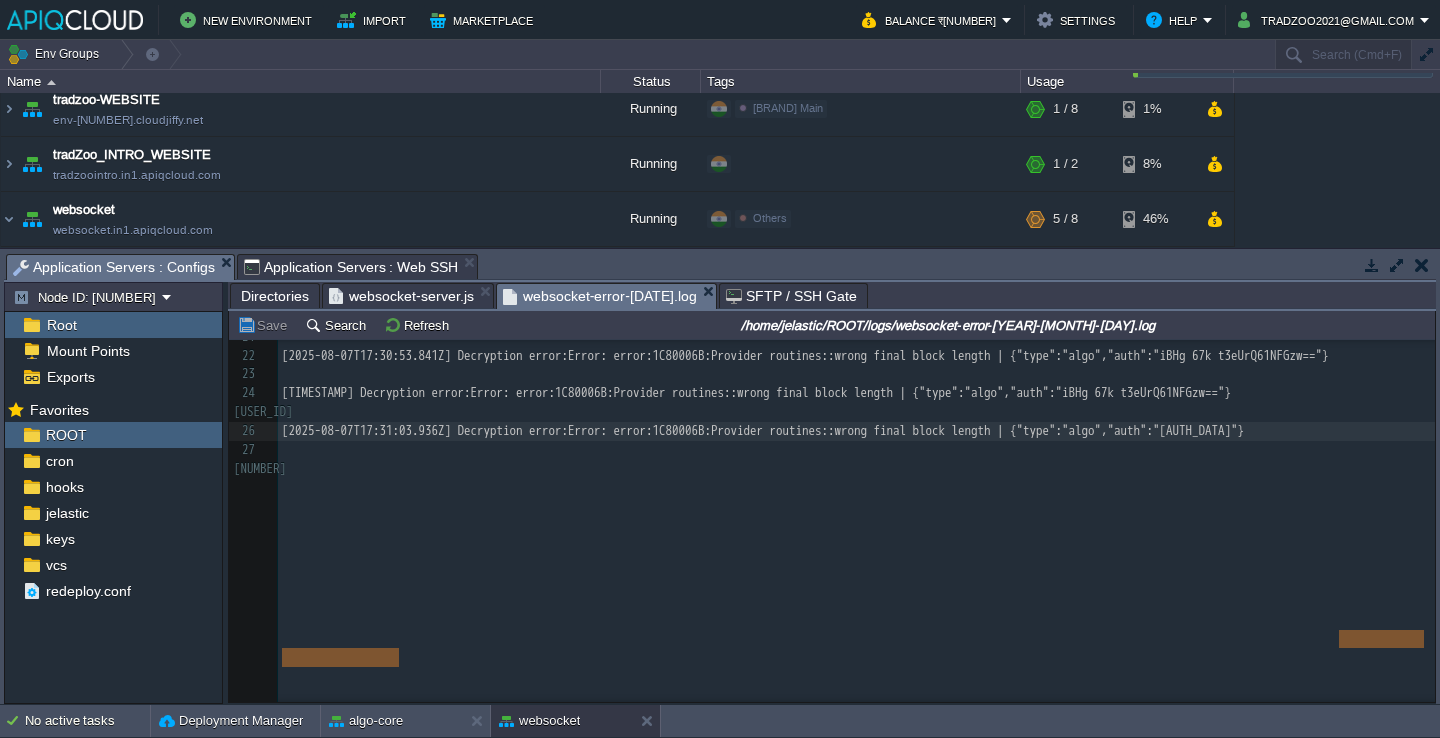 scroll, scrollTop: 243, scrollLeft: 0, axis: vertical 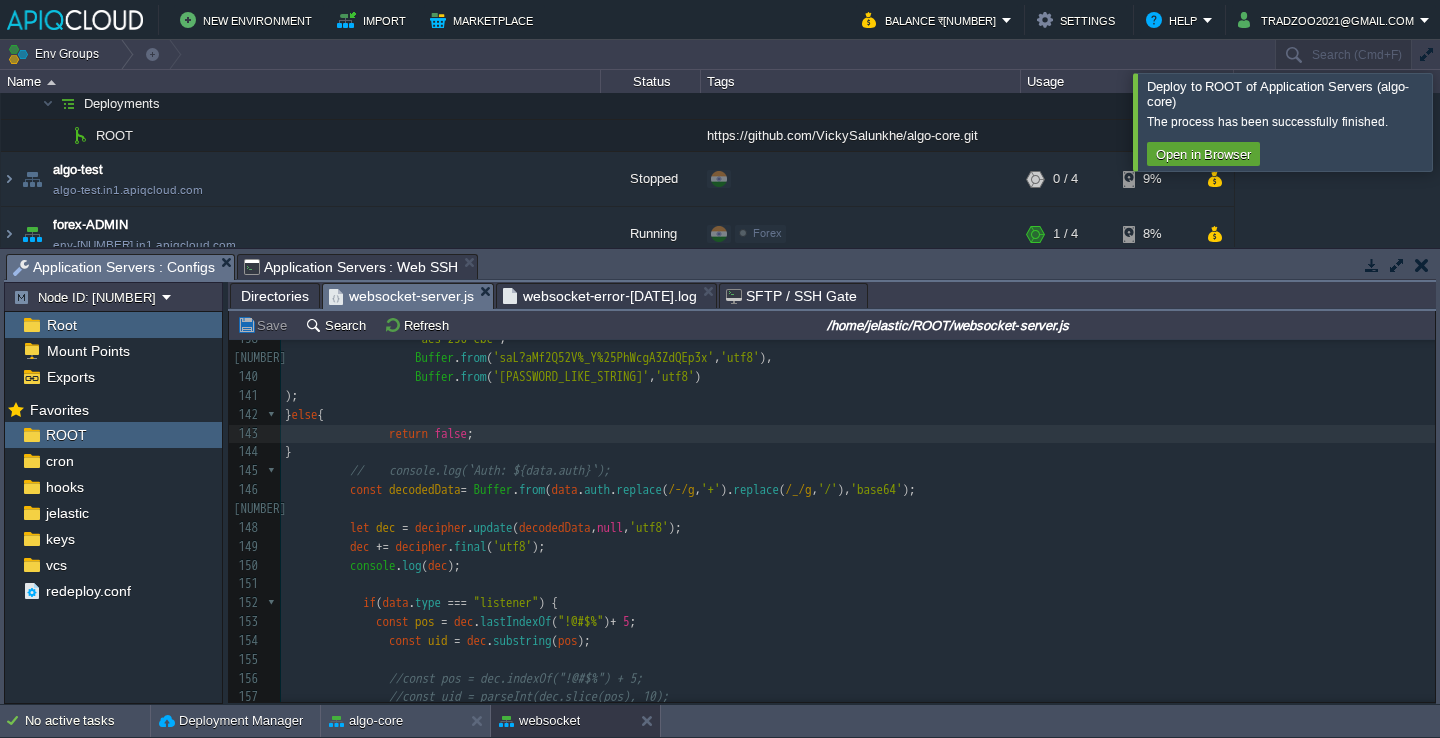 click on "websocket-server.js" at bounding box center [401, 296] 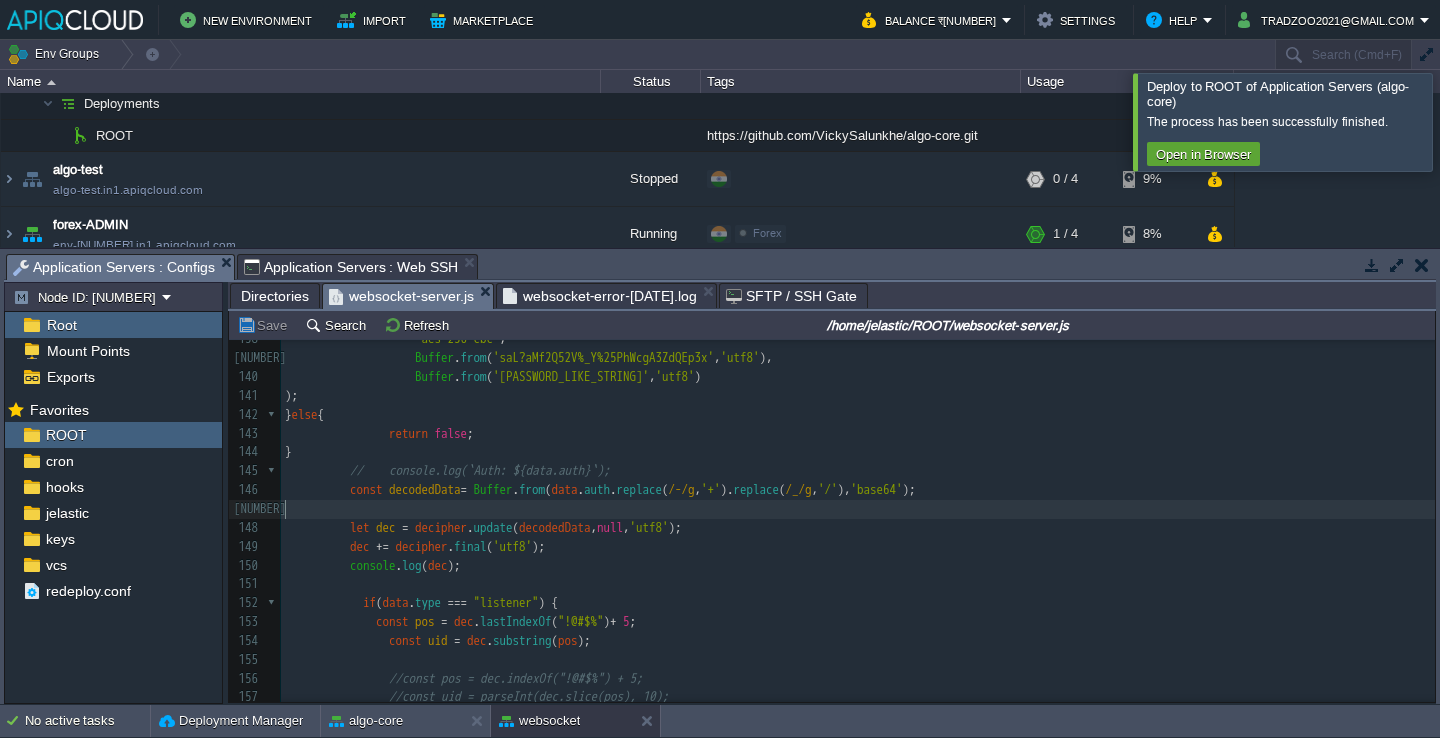 click on "​" at bounding box center (858, 509) 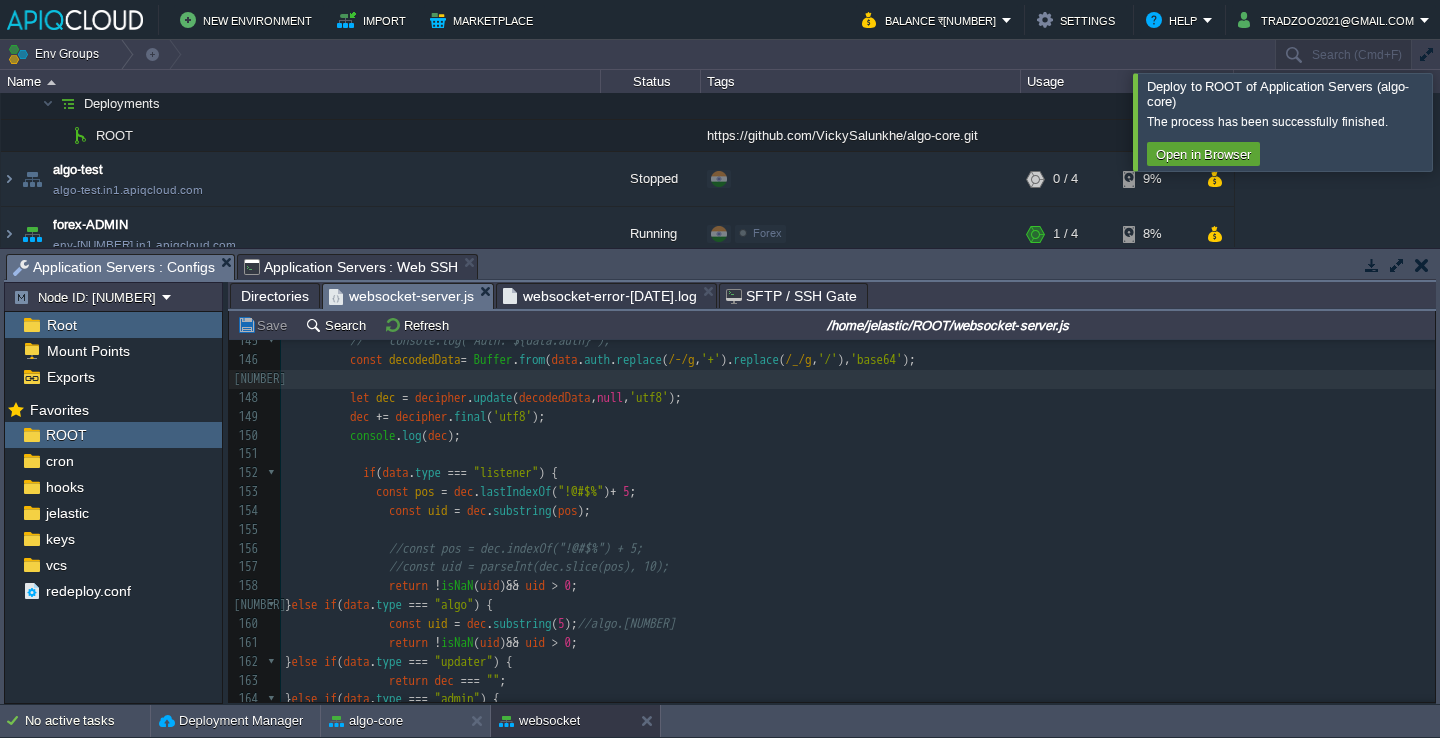 scroll, scrollTop: 2759, scrollLeft: 0, axis: vertical 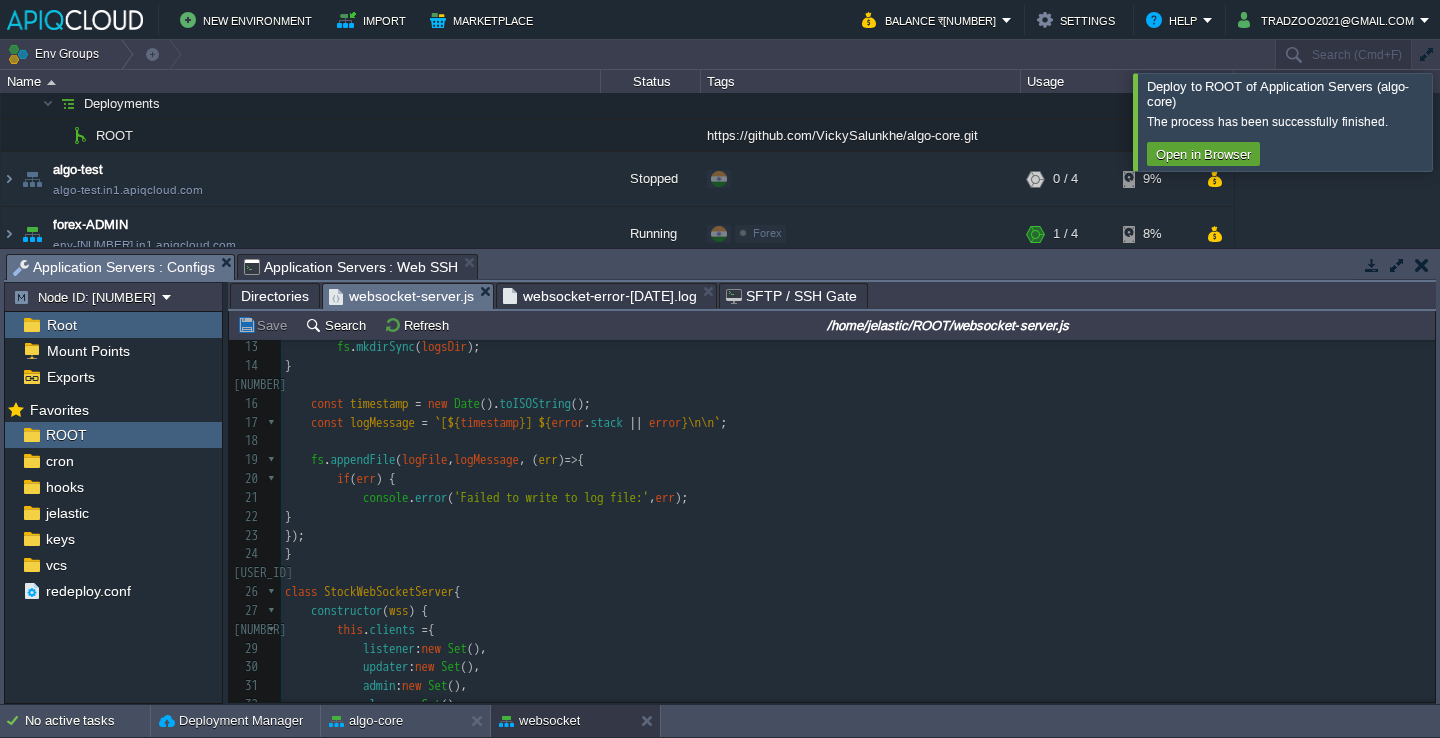 click on "});" at bounding box center (858, 536) 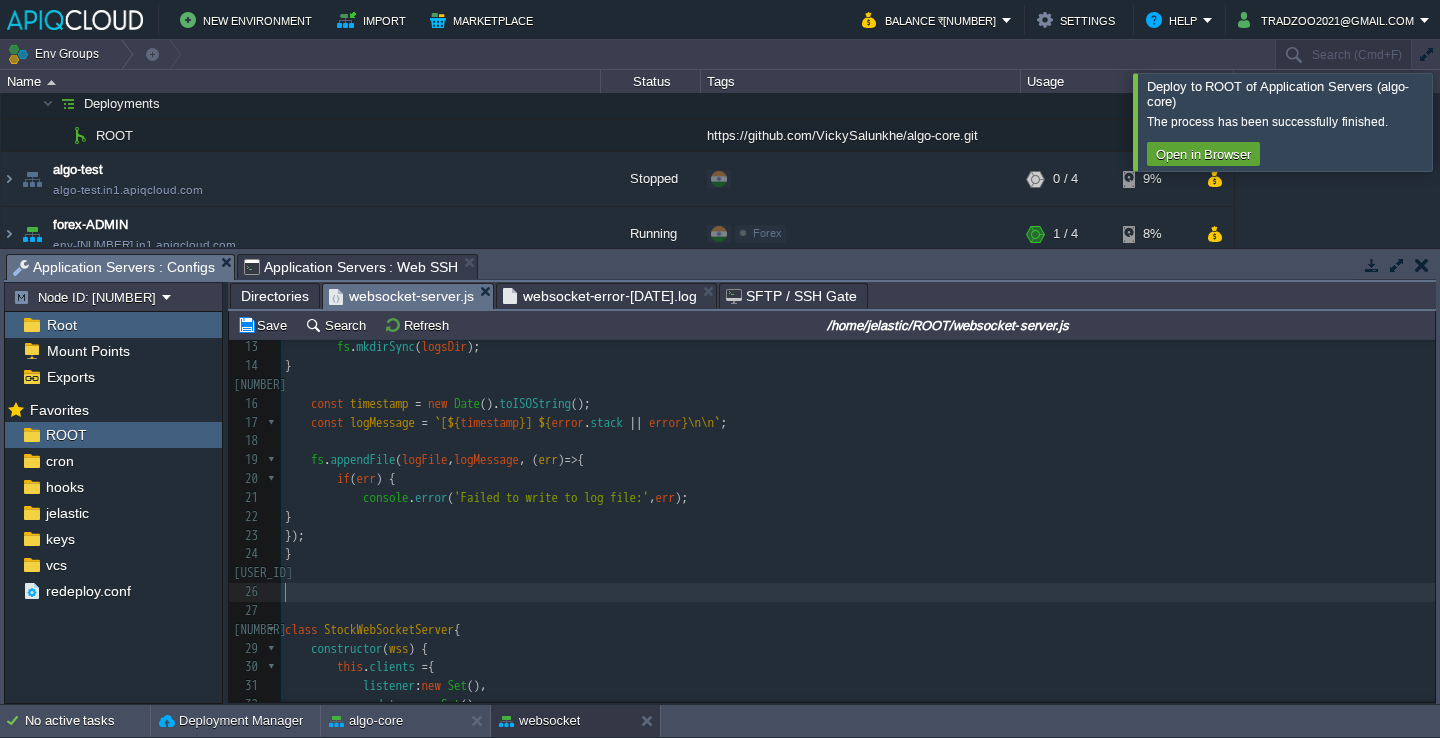 paste on "base64UrlToBase64" 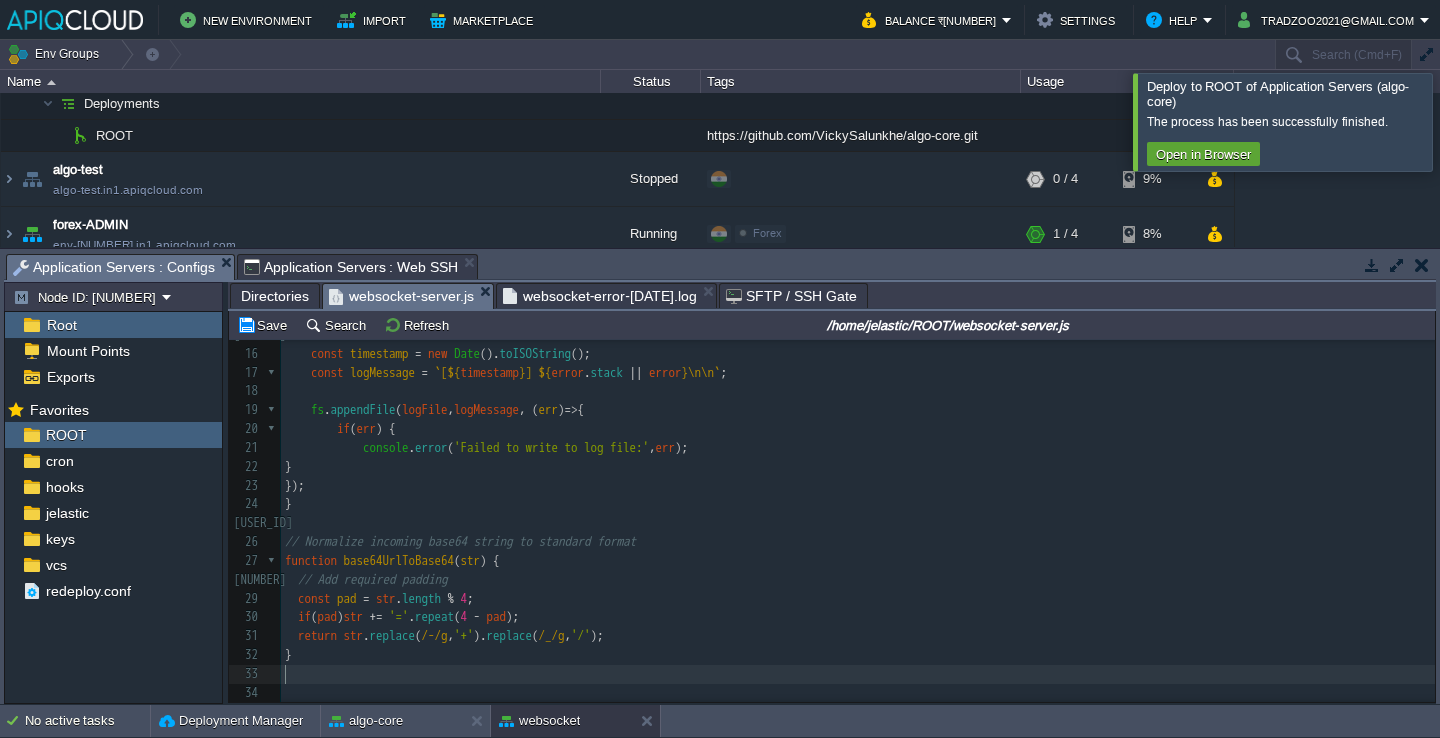 click on "xxxxxxxxxx ​   1 const   WebSocket   =   require ( 'ws' ); 2 const   crypto   =   require ( 'crypto' ); 3 const   fs   =   require ( 'fs' ); 4 const   path   =   require ( 'path' ); 5 ​ 6 function   logErrorToFile ( error ) { 7      const   logsDir   =   path . join ( __dirname ,  'logs' ); 8      const   dateStr   =   new   Date (). toISOString (). split ( 'T' )[ 0 ];  // e.g., 2025-07-19 9      const   logFile   =   path . join ( logsDir ,  `websocket-error-${ dateStr }.log` ); 10 ​ 11      // Ensure logs directory exists 12      if  ( ! fs . existsSync ( logsDir )) { 13          fs . mkdirSync ( logsDir ); 14     } 15 ​ 16      const   timestamp   =   new   Date (). toISOString (); 17      const   logMessage   =   `[${ timestamp }] ${ error . stack   ||   error }\n\n` ; 18 ​ 19      fs . appendFile ( logFile ,  logMessage , ( err )  =>  { 20          if  ( err ) { 21              console . error ( 'Failed to write to log file:' ,  err ); 22         } 23     }); 24 }" at bounding box center (858, 571) 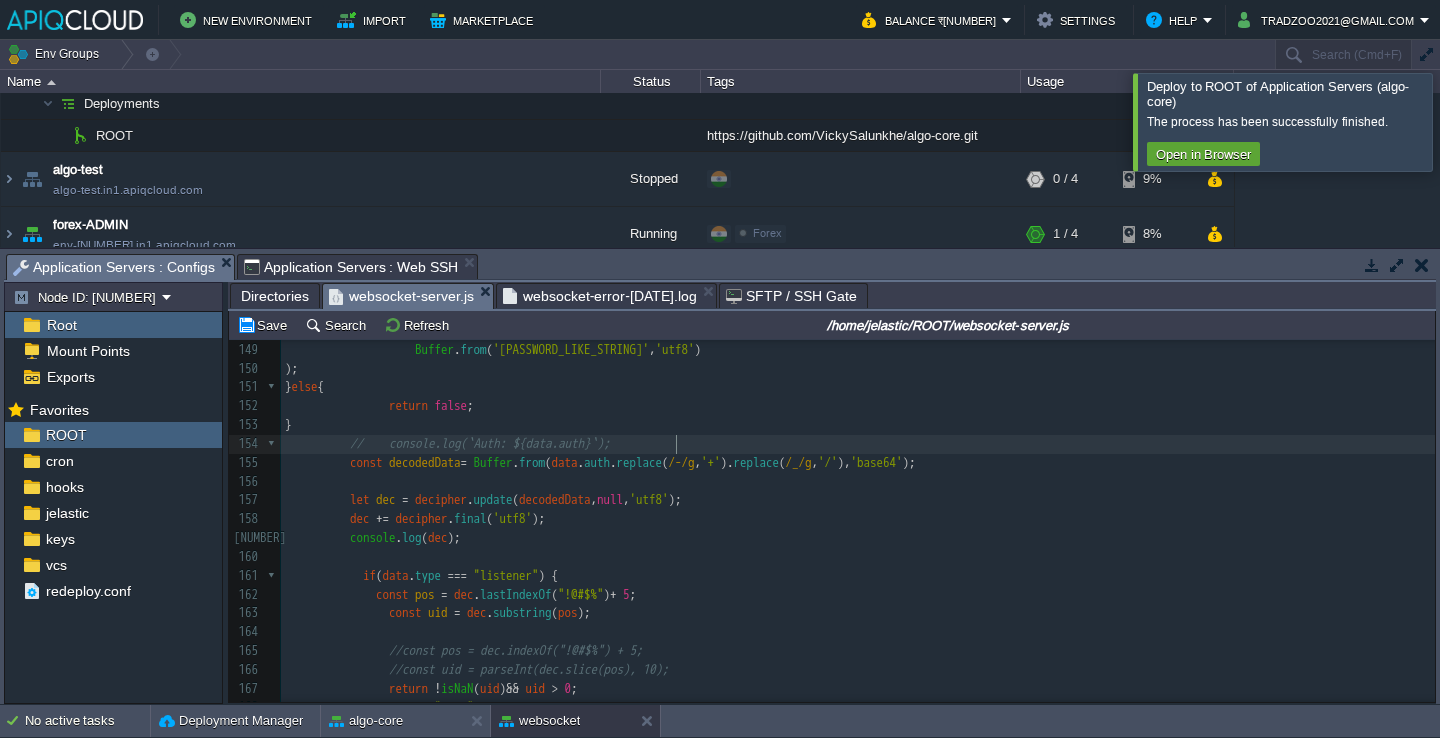 click on "//      console.log(`Auth: ${data.auth}`);" at bounding box center (858, 444) 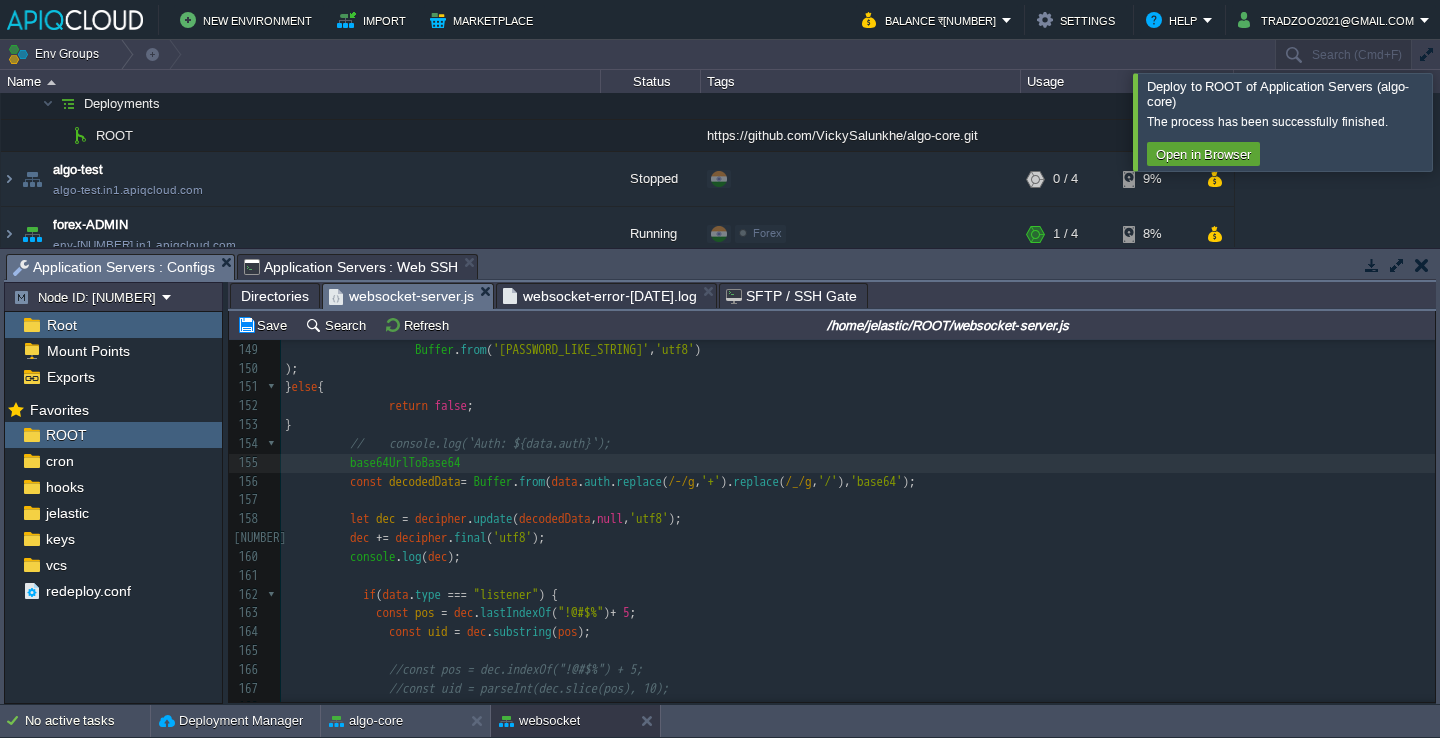 type on "base64UrlToBase64" 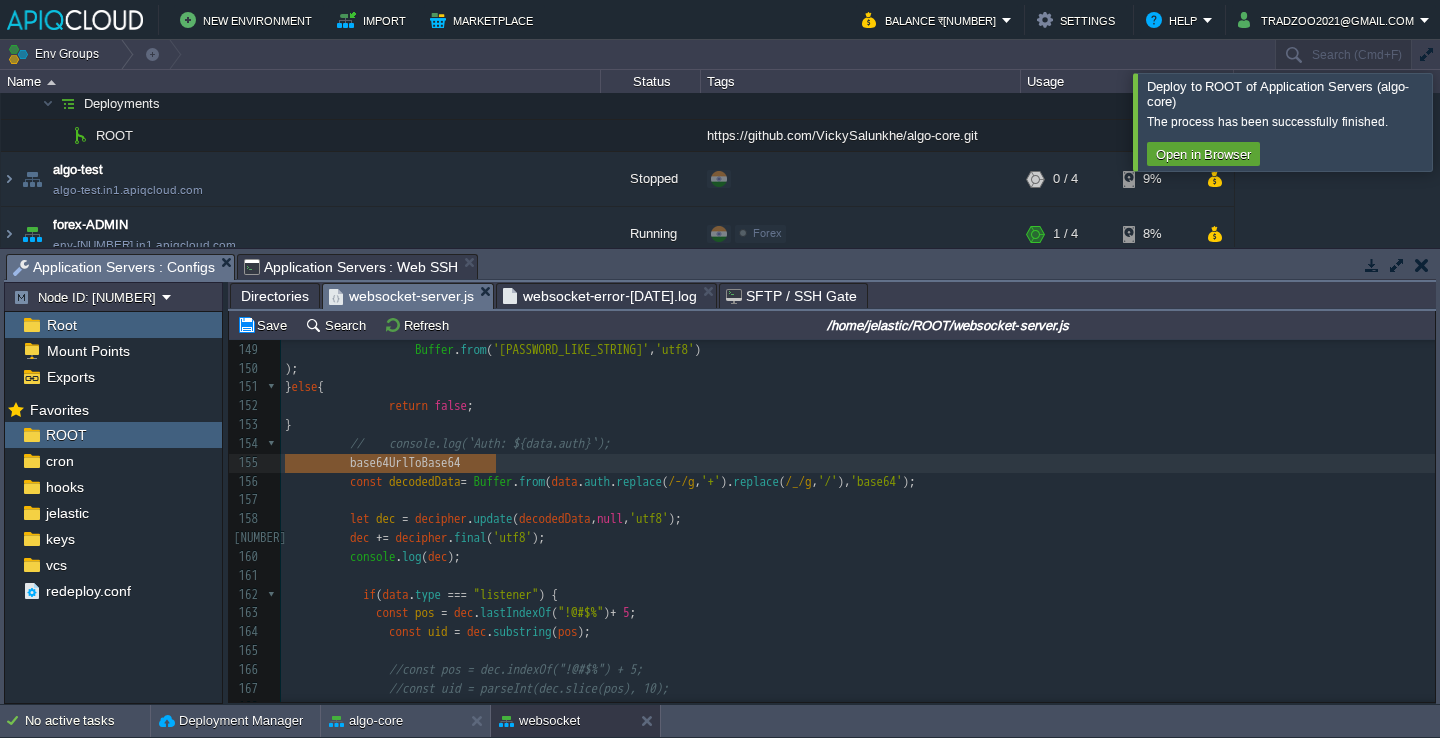 paste 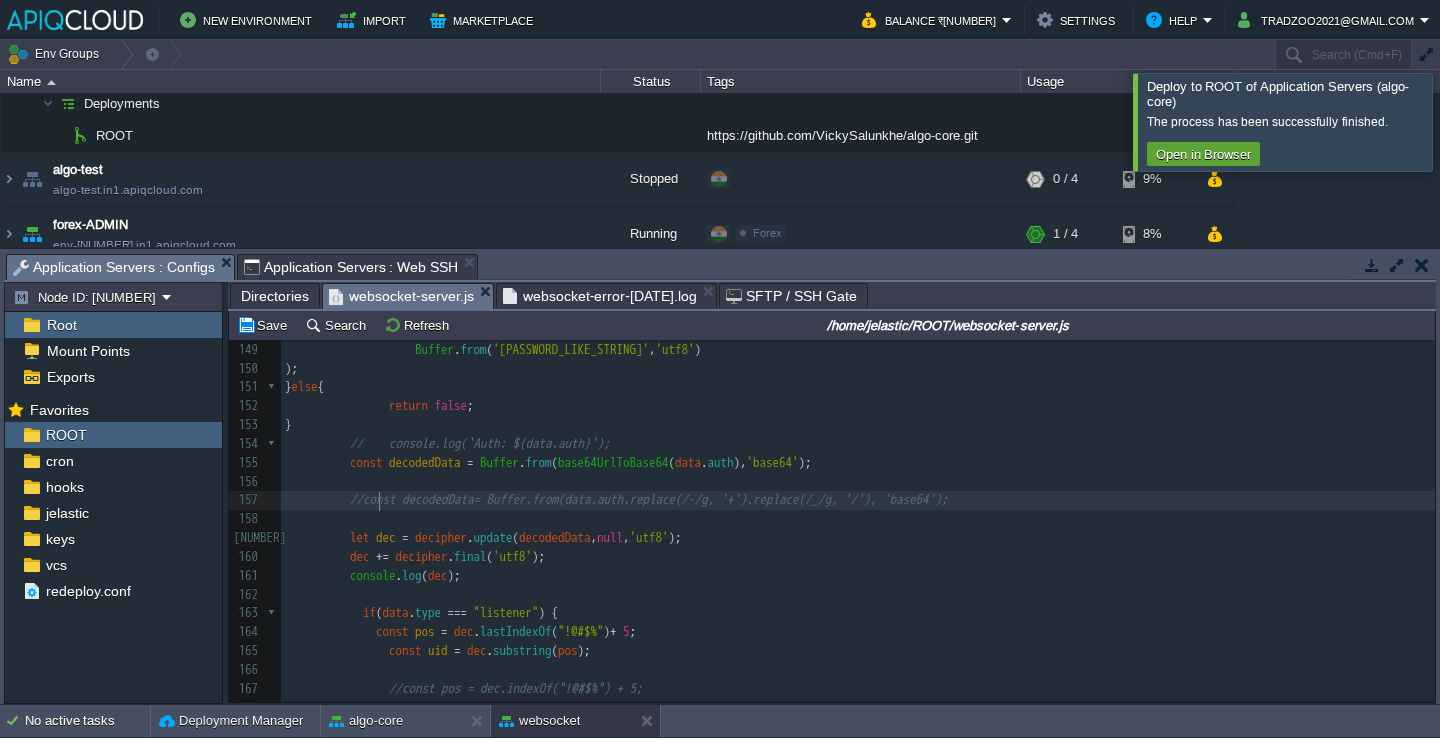 type on "//" 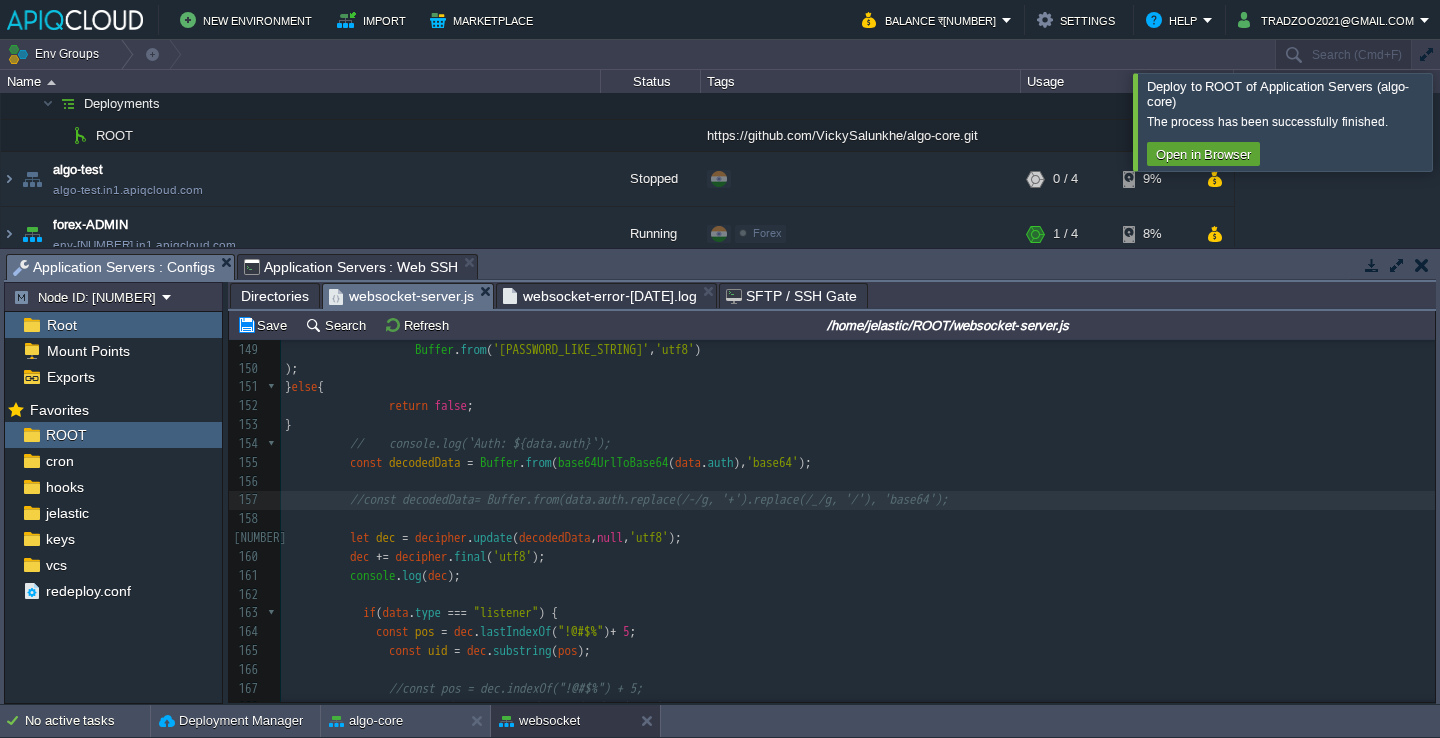type 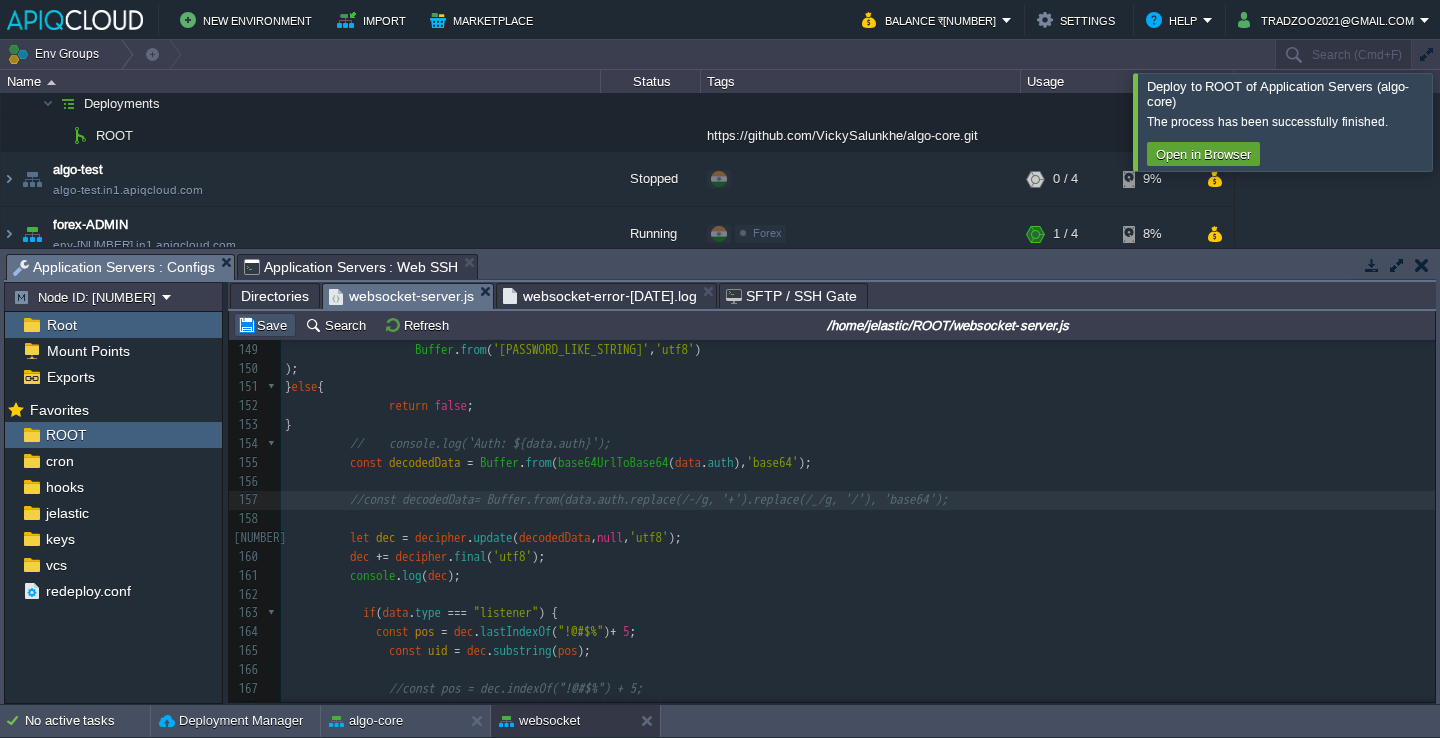 click on "Save" at bounding box center (265, 325) 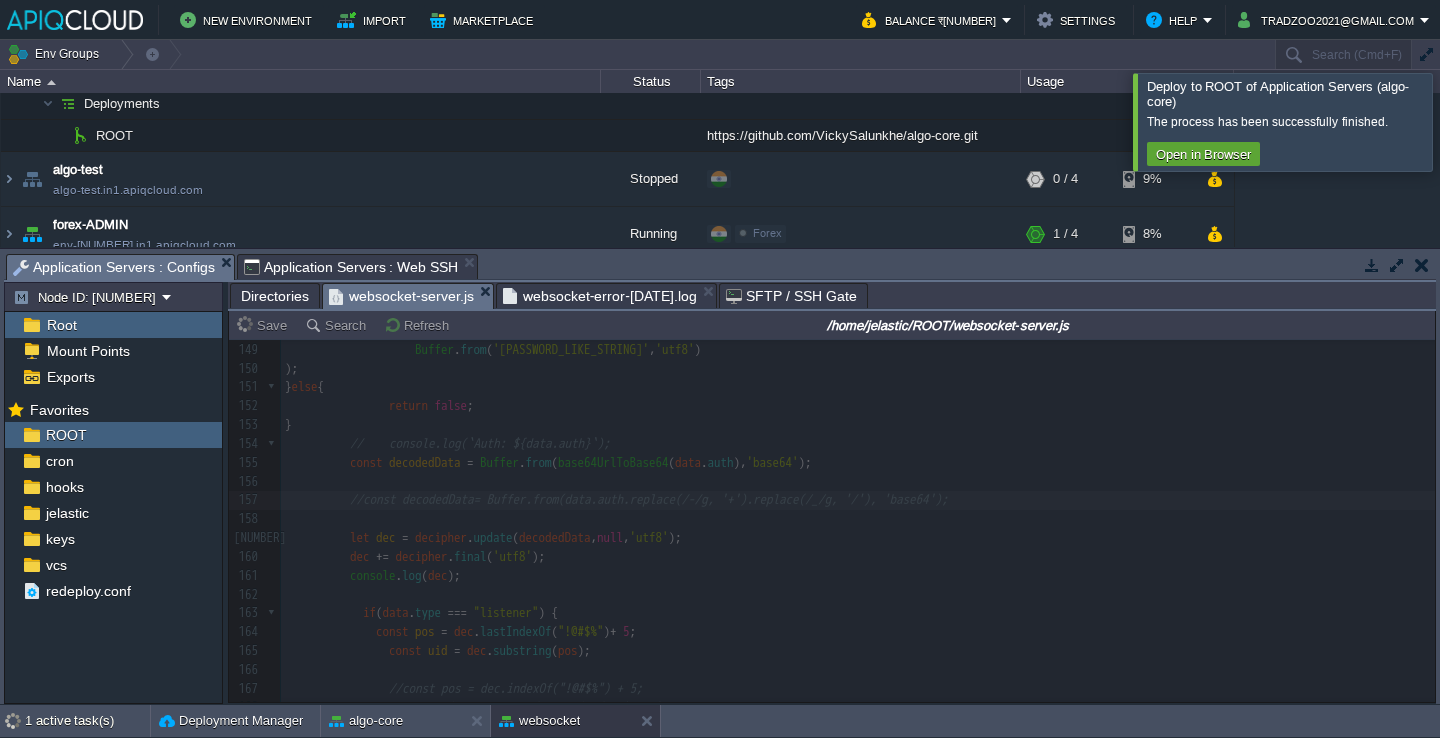 click at bounding box center (1464, 121) 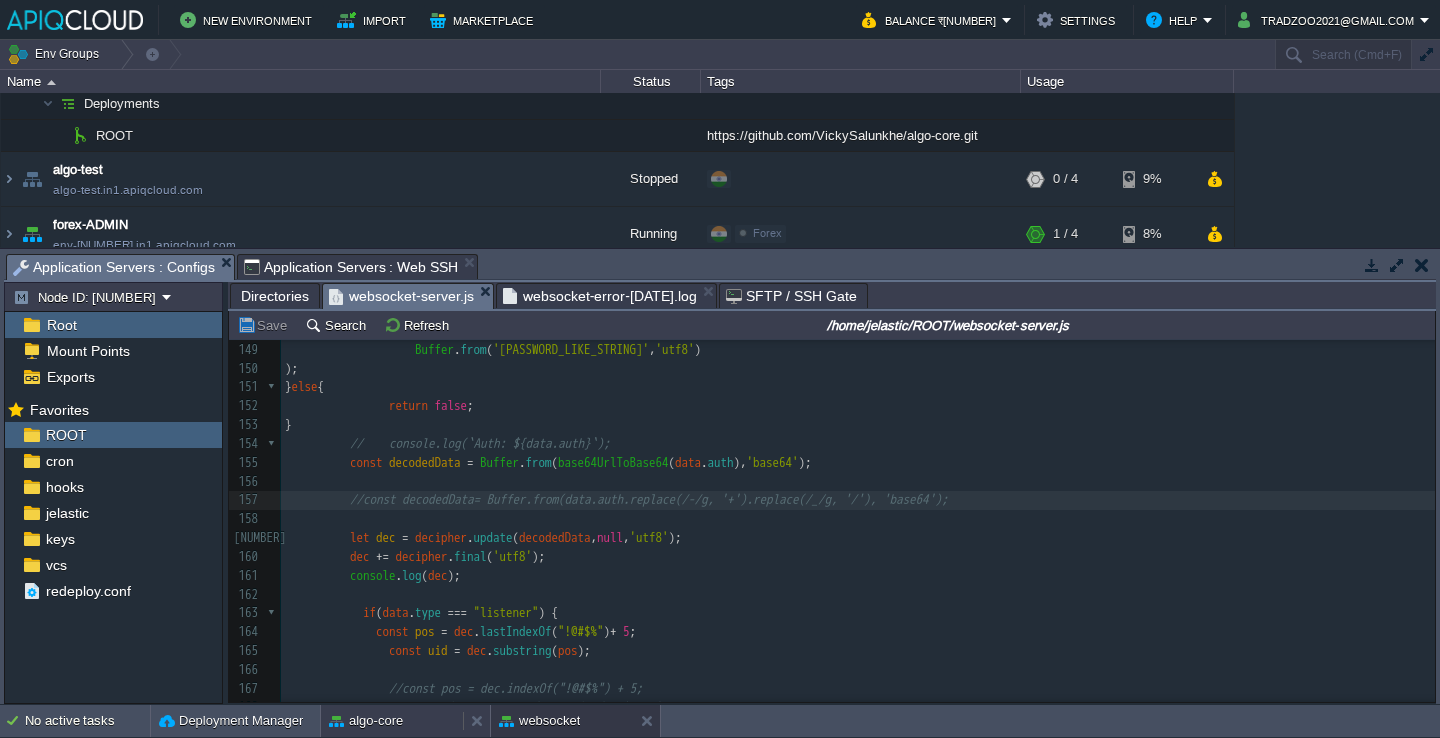 click on "algo-core" at bounding box center (392, 721) 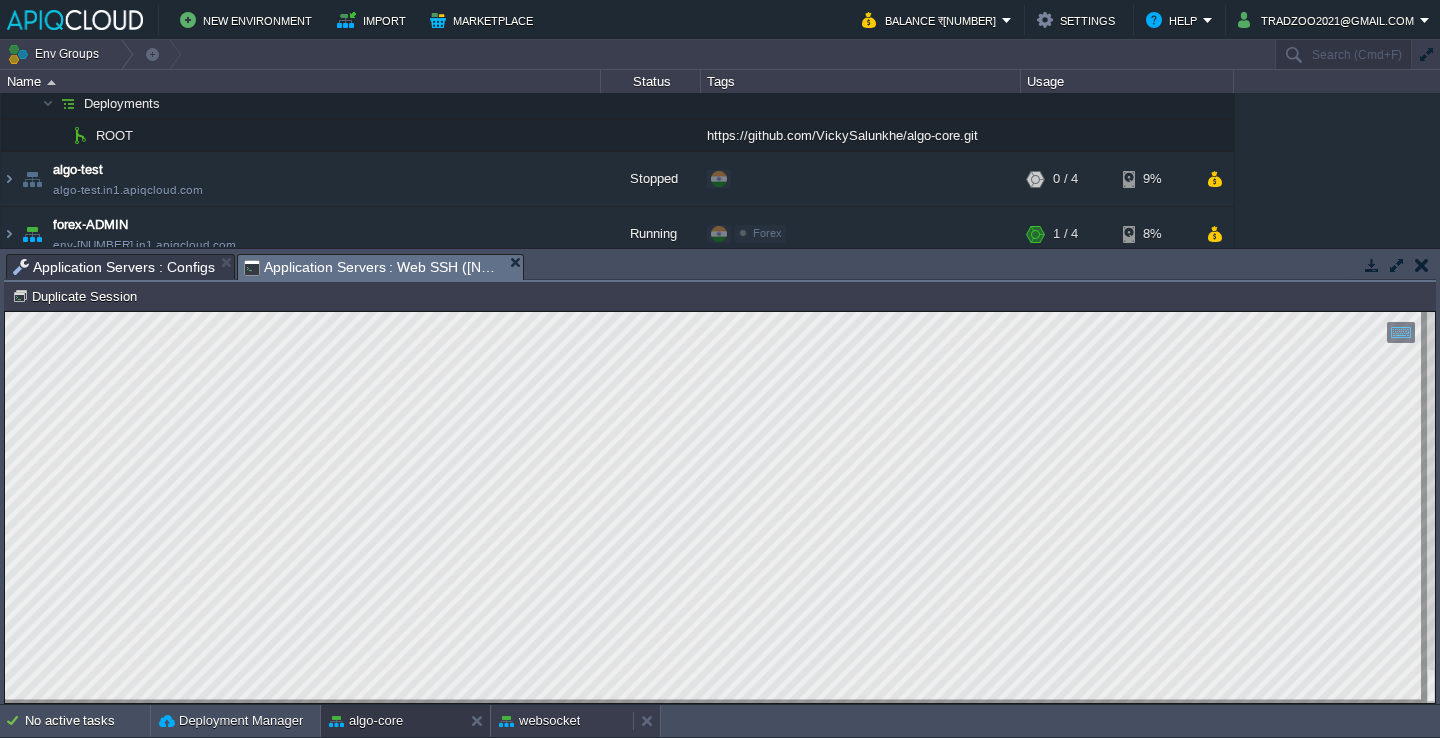 click on "websocket" at bounding box center [539, 721] 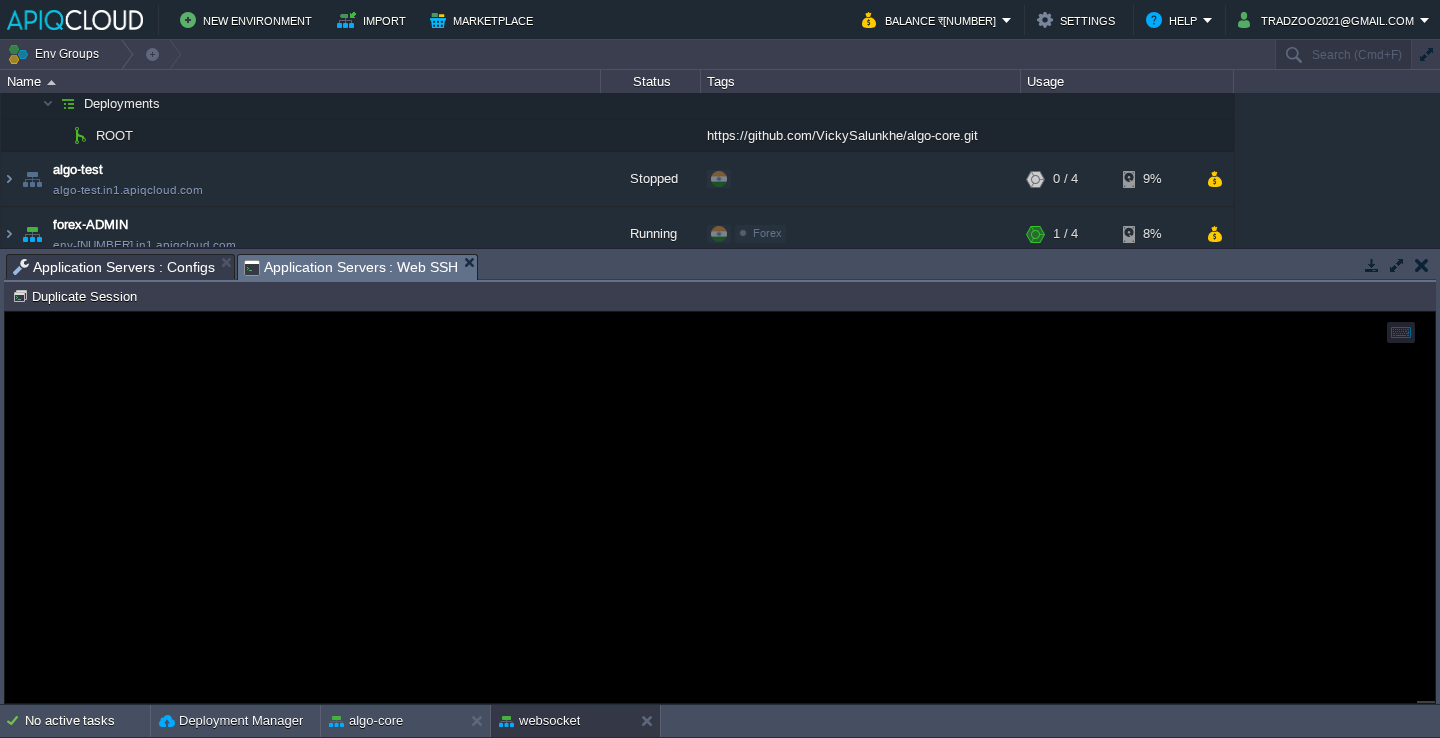 click on "Application Servers : Web SSH" at bounding box center (351, 267) 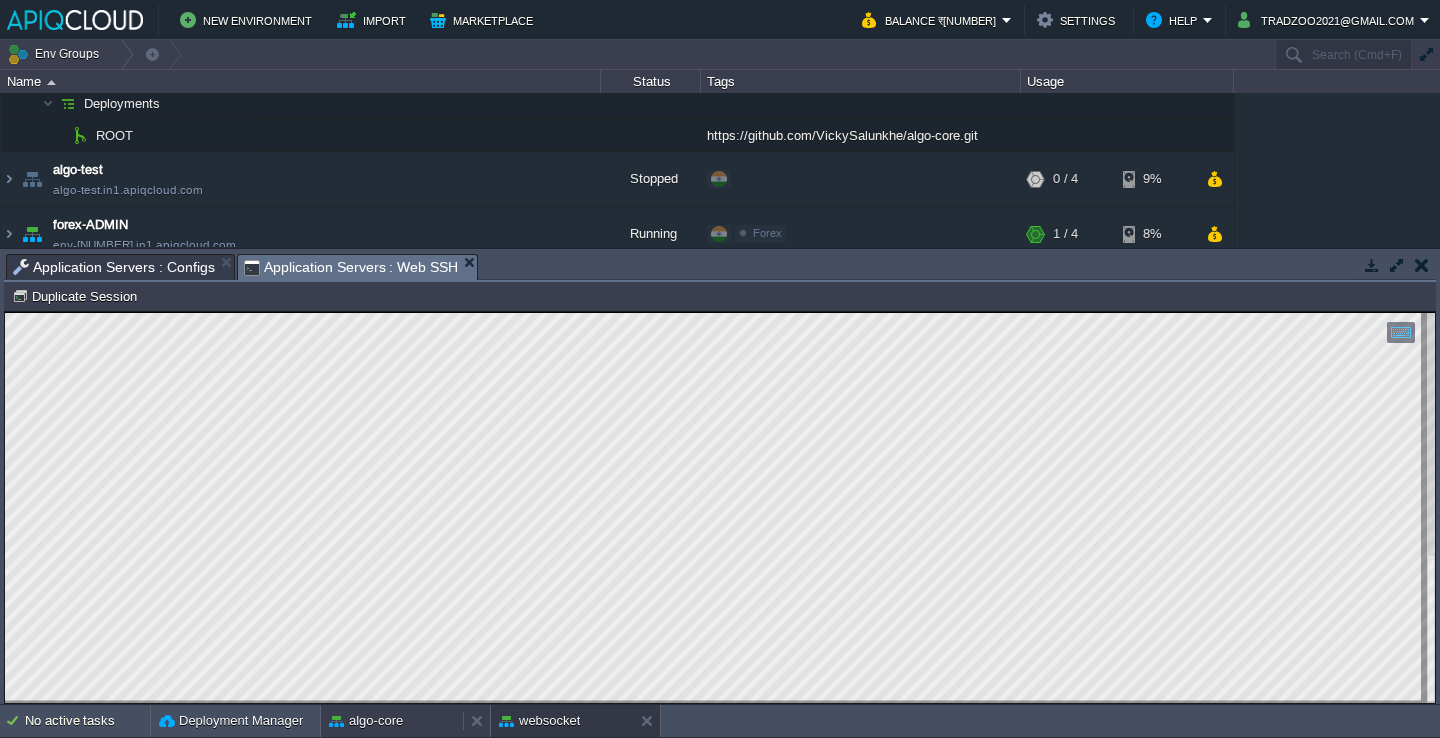 click on "algo-core" at bounding box center (392, 721) 